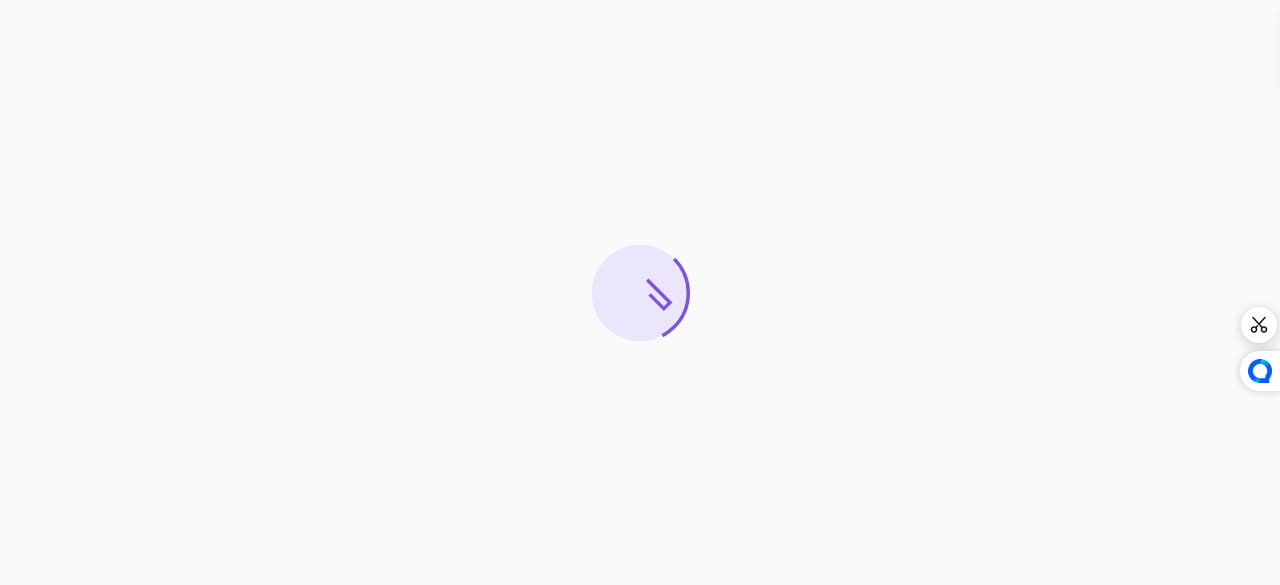 scroll, scrollTop: 0, scrollLeft: 0, axis: both 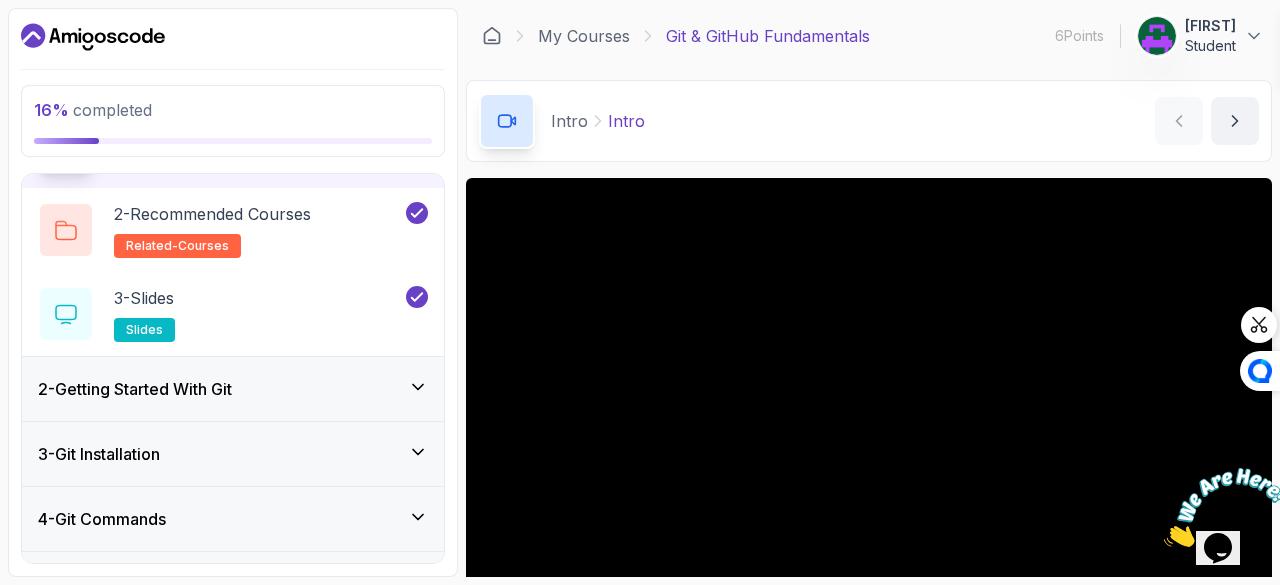 click on "3  -  Git Installation" at bounding box center [233, 454] 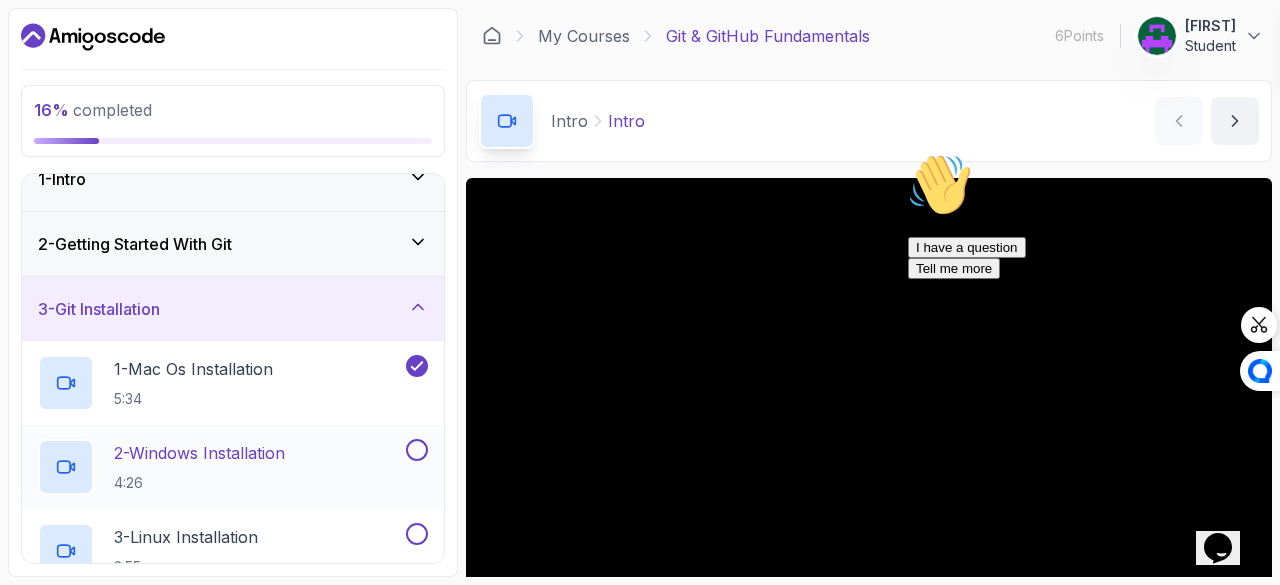 scroll, scrollTop: 0, scrollLeft: 0, axis: both 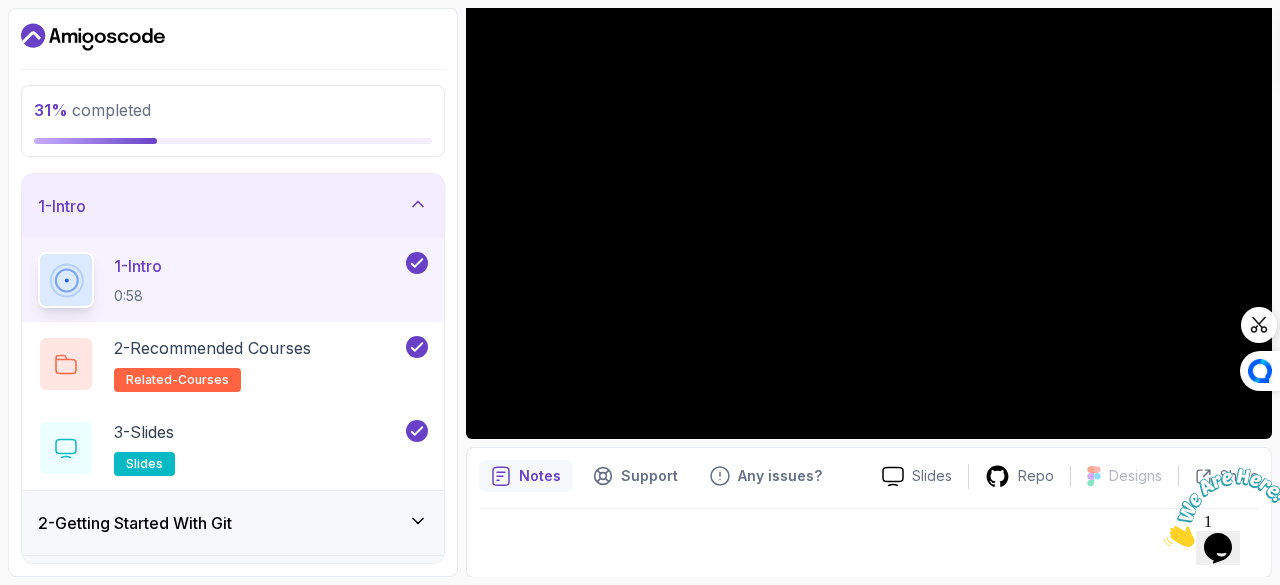 click on "1  -  Intro" at bounding box center (233, 206) 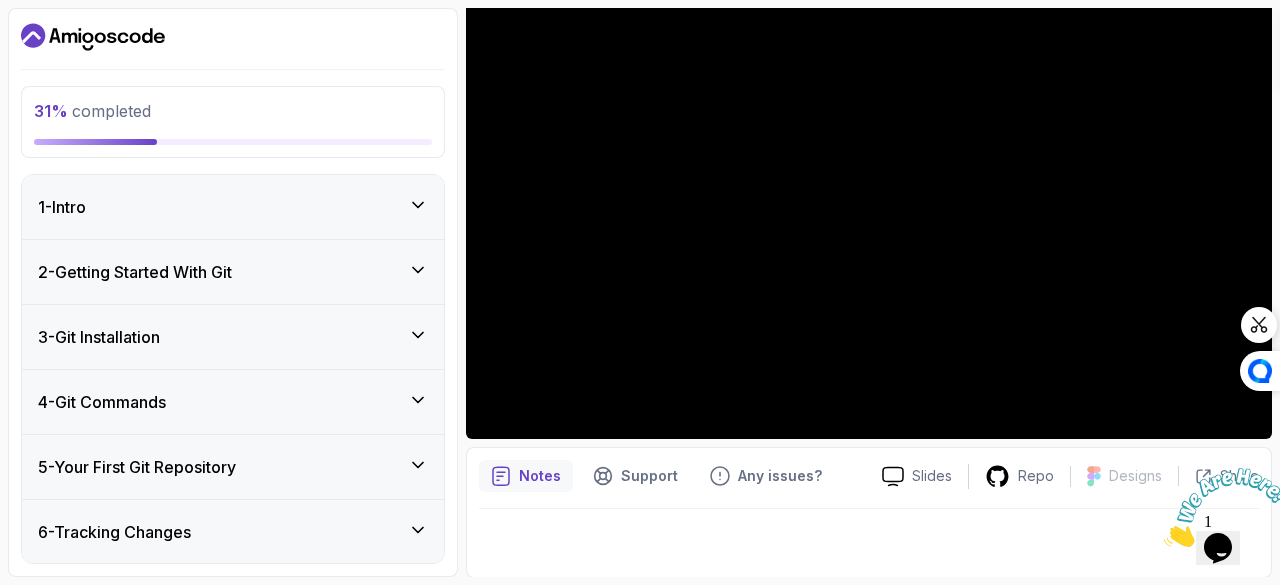 click 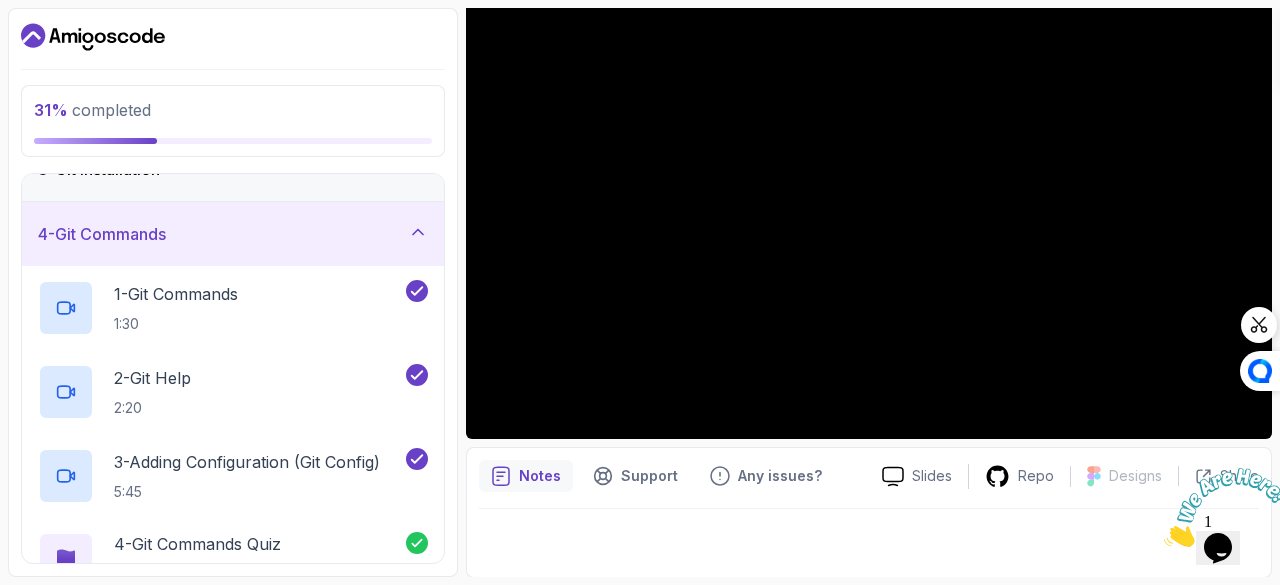 scroll, scrollTop: 136, scrollLeft: 0, axis: vertical 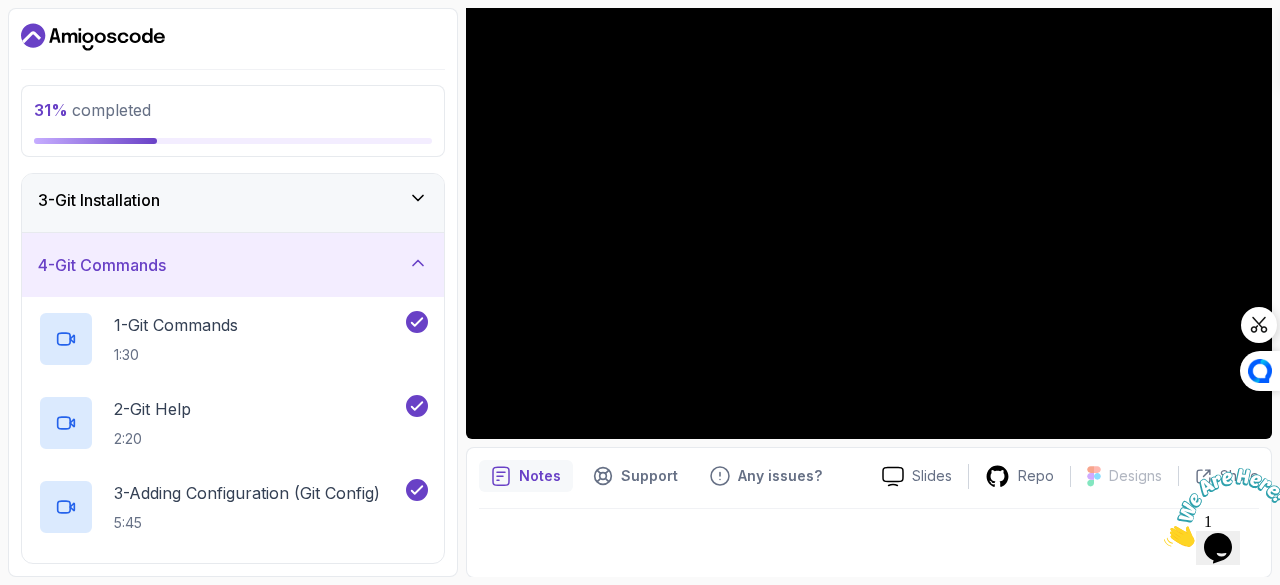 click 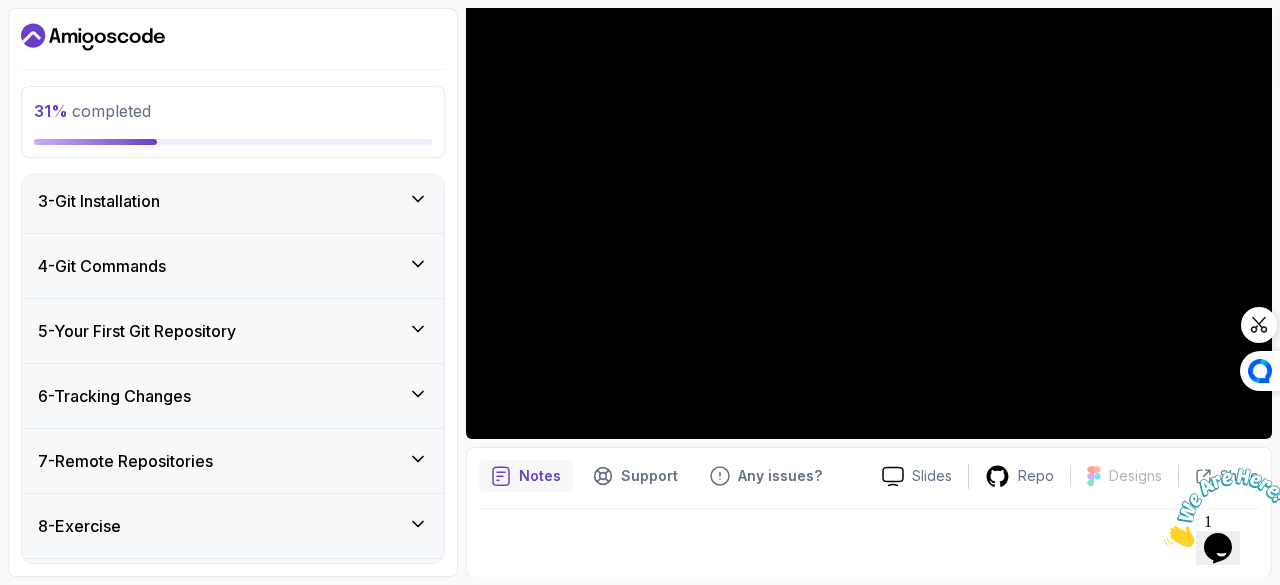 click on "5  -  Your First Git Repository" at bounding box center (233, 331) 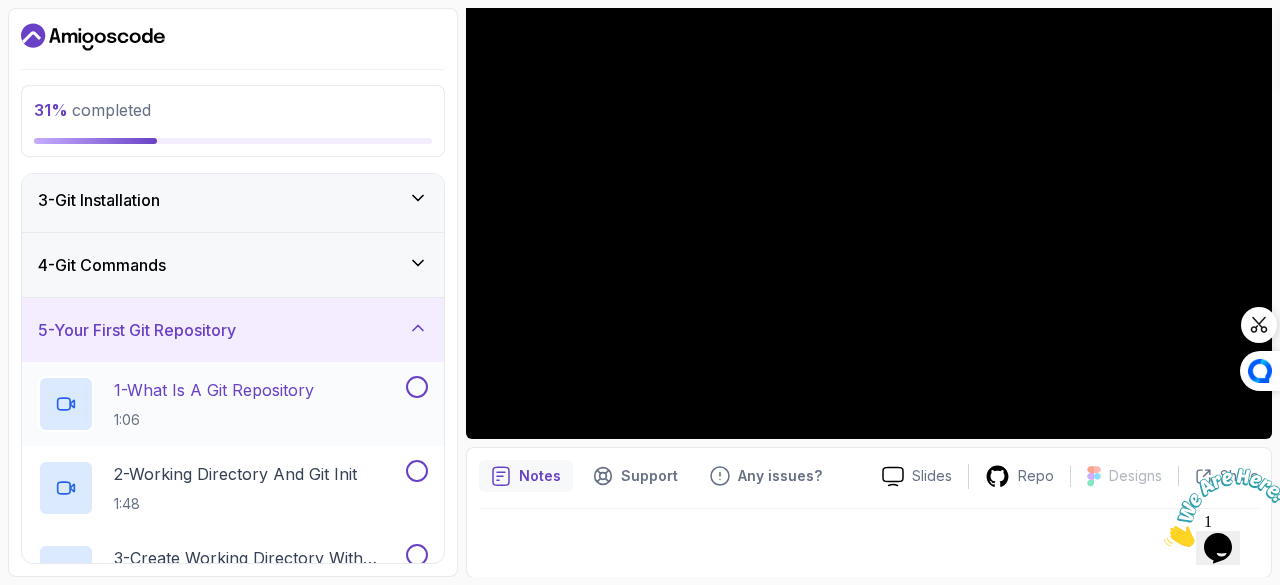 click on "1  -  What Is A Git Repository 1:06" at bounding box center (220, 404) 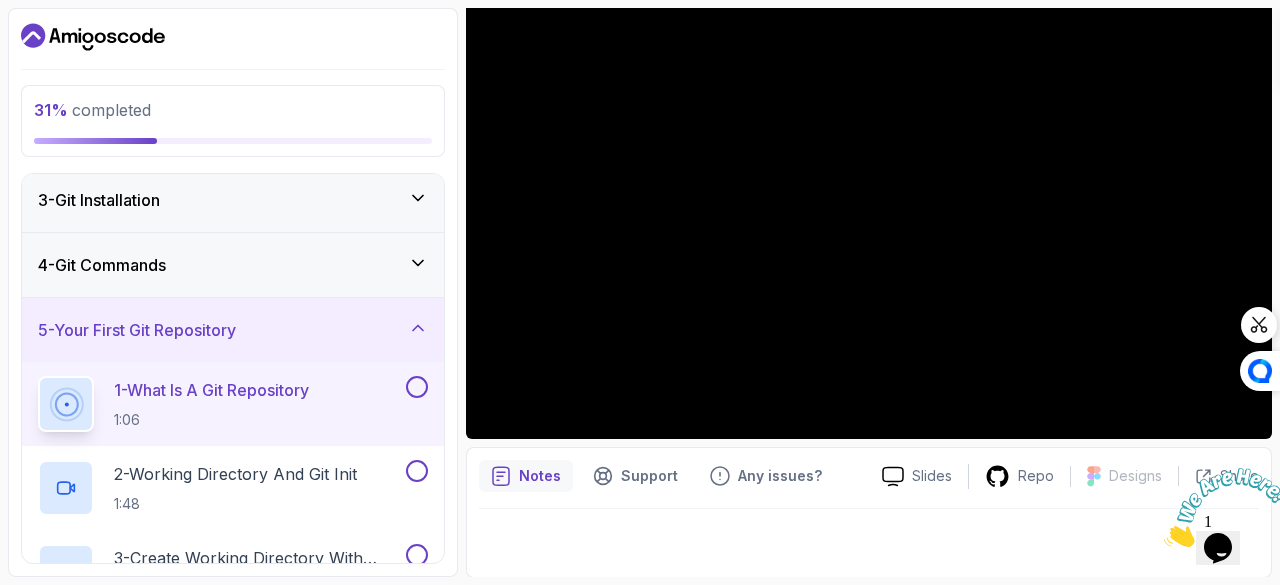 type 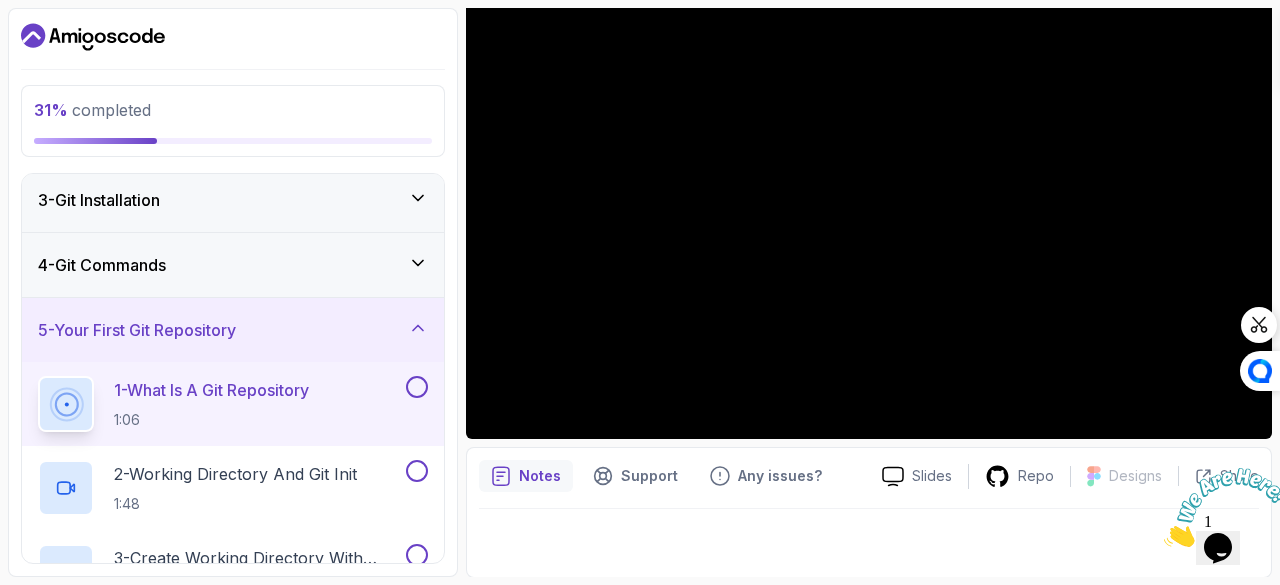 click on "1  -  What Is A Git Repository 1:06" at bounding box center (233, 404) 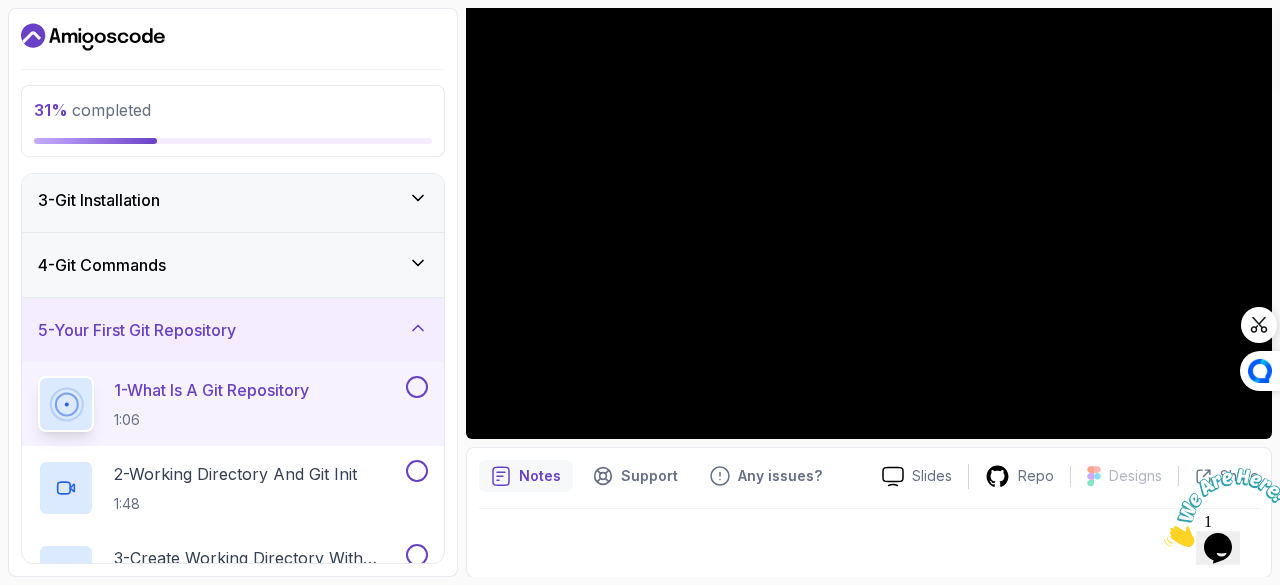 click at bounding box center [1164, 541] 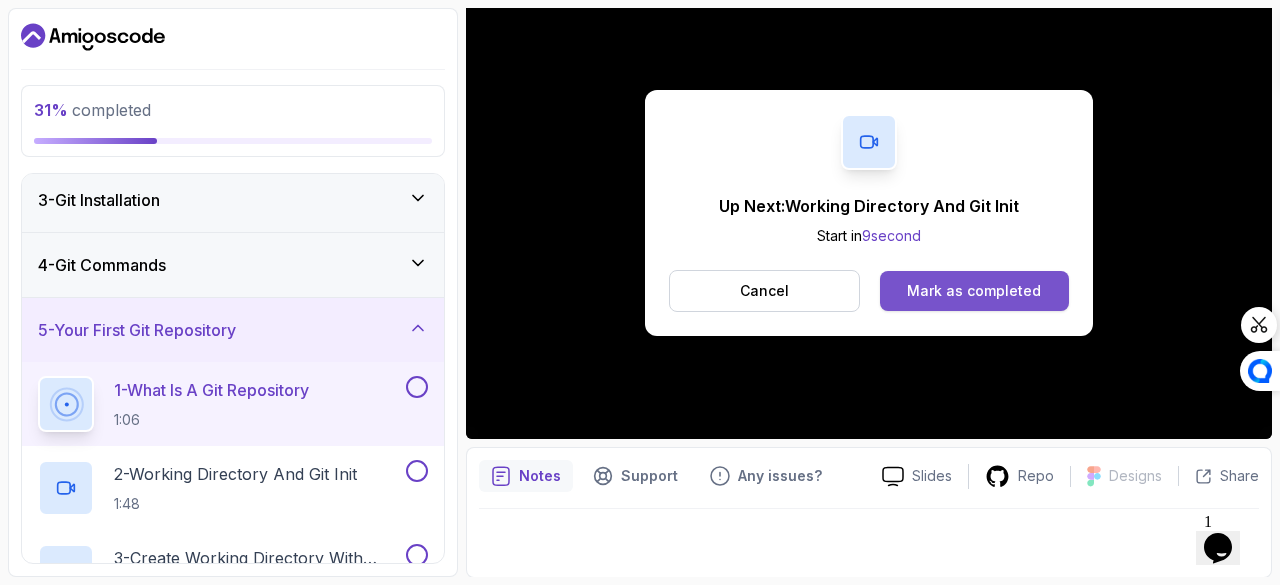 click on "Mark as completed" at bounding box center [974, 291] 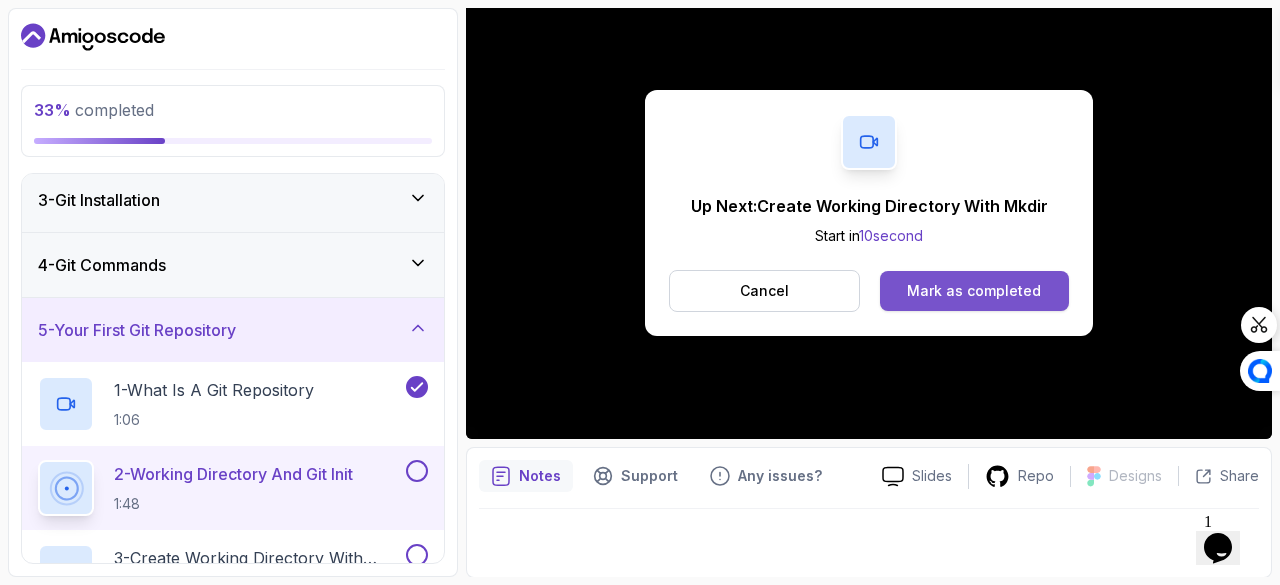 click on "Mark as completed" at bounding box center (974, 291) 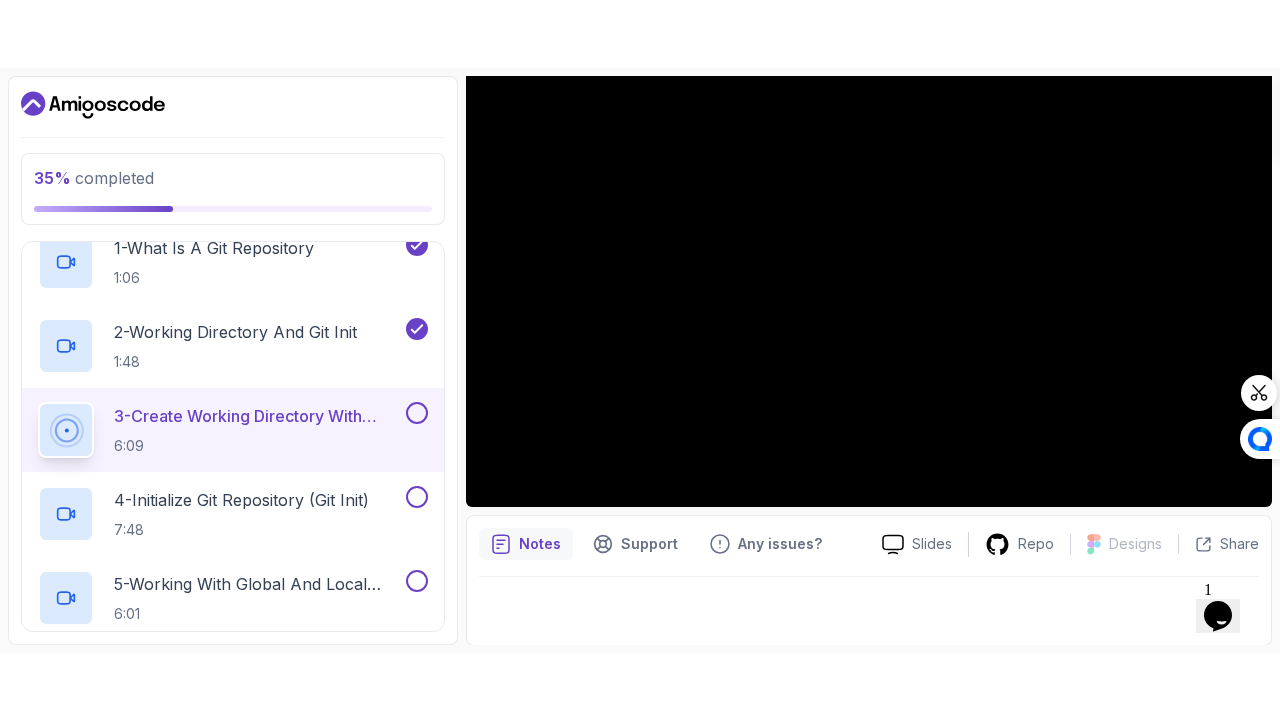 scroll, scrollTop: 350, scrollLeft: 0, axis: vertical 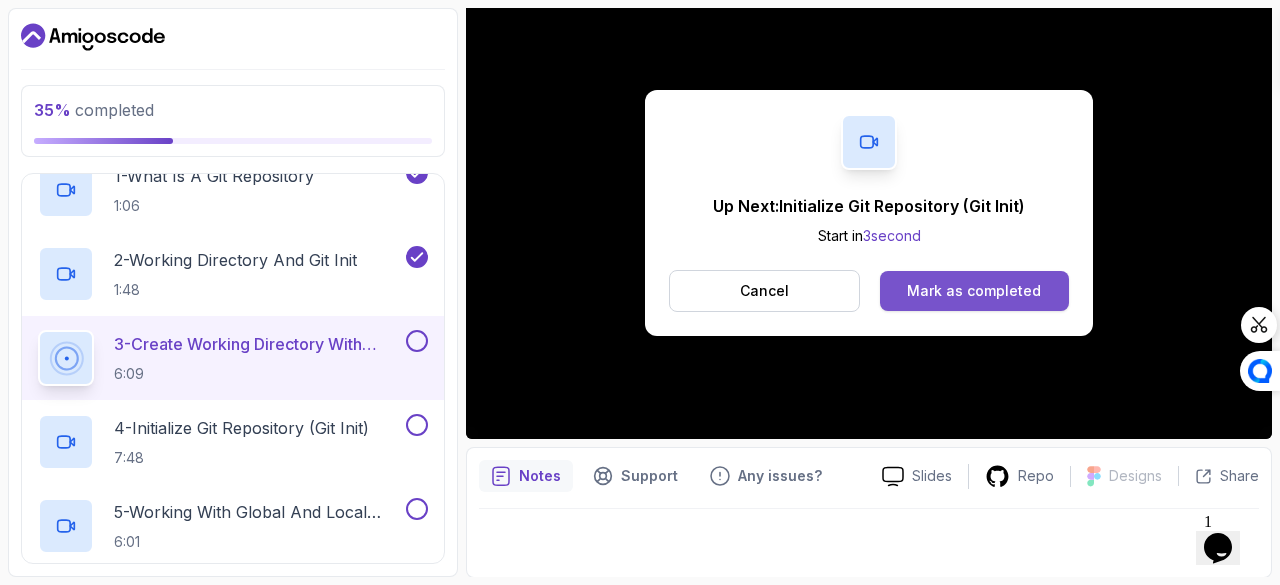 click on "Mark as completed" at bounding box center (974, 291) 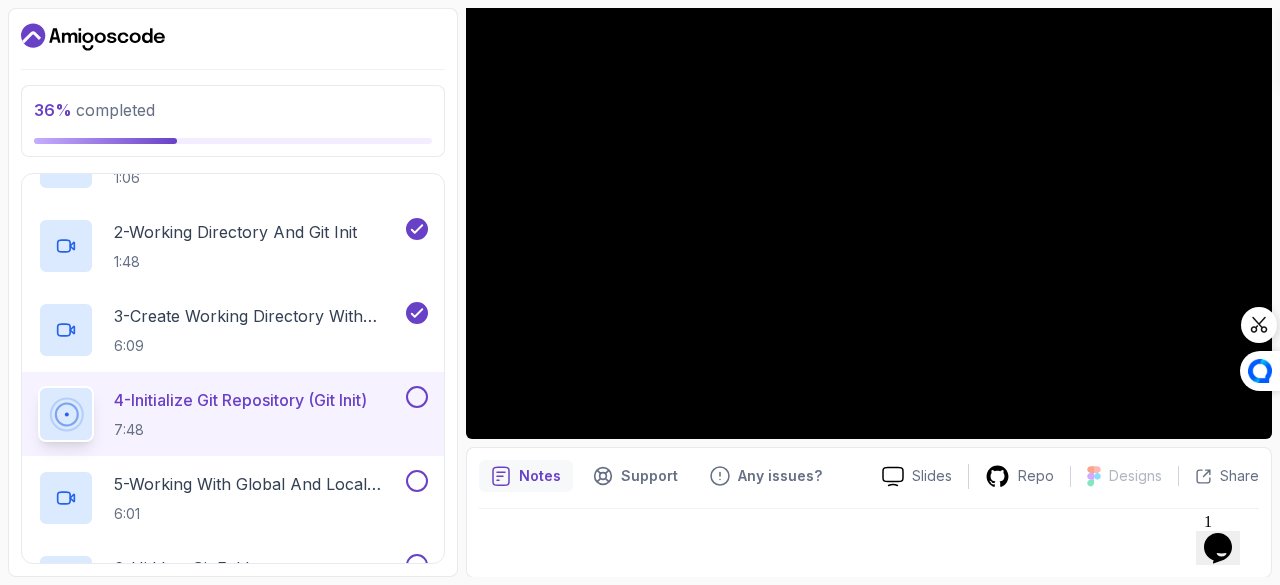 scroll, scrollTop: 350, scrollLeft: 0, axis: vertical 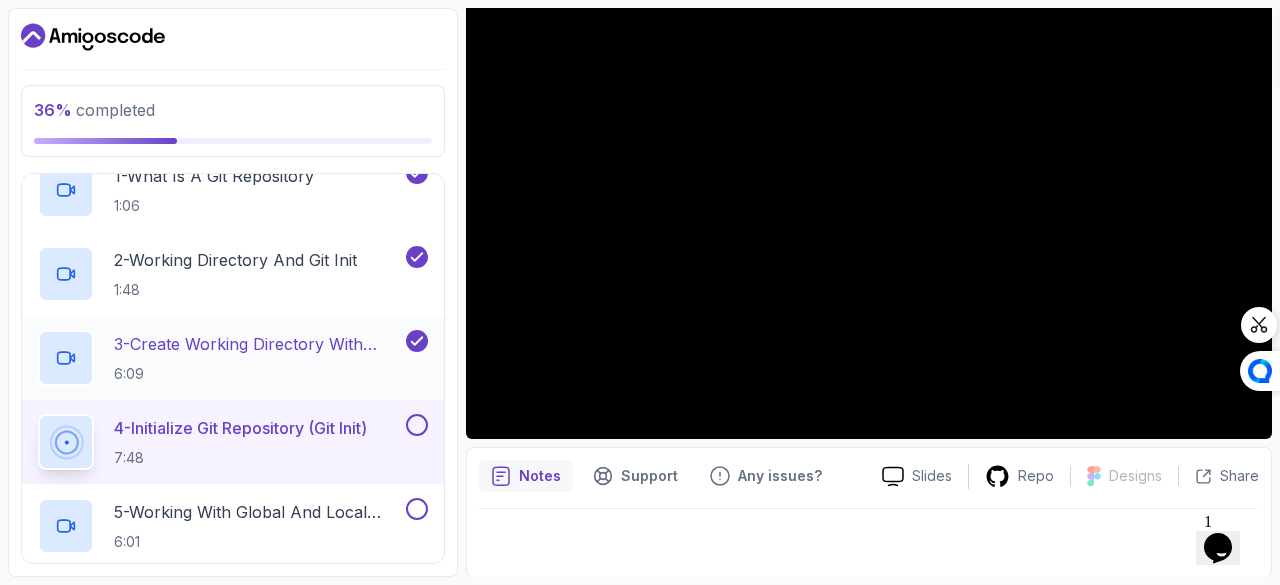 click on "3  -  Create Working Directory With Mkdir" at bounding box center (258, 344) 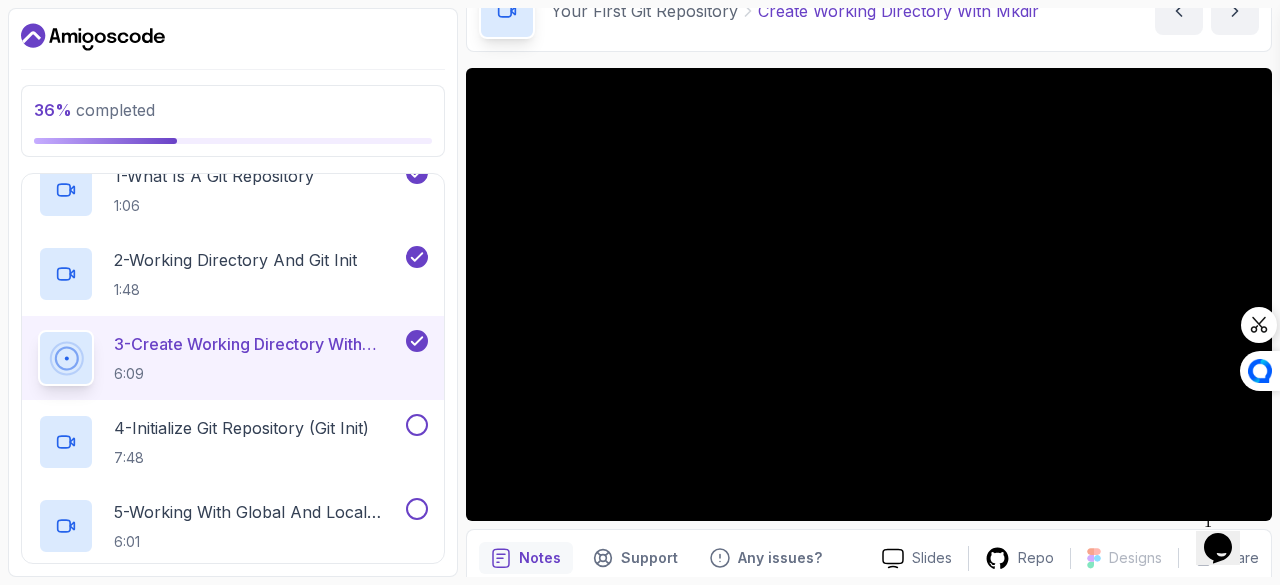 scroll, scrollTop: 109, scrollLeft: 0, axis: vertical 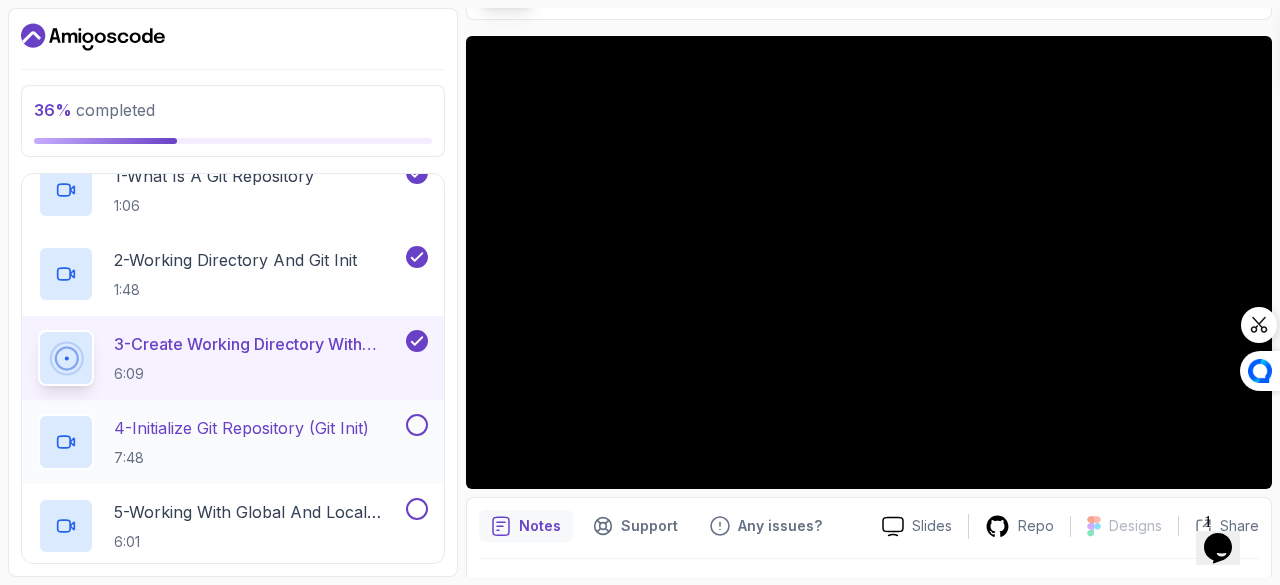 click on "7:48" at bounding box center [241, 458] 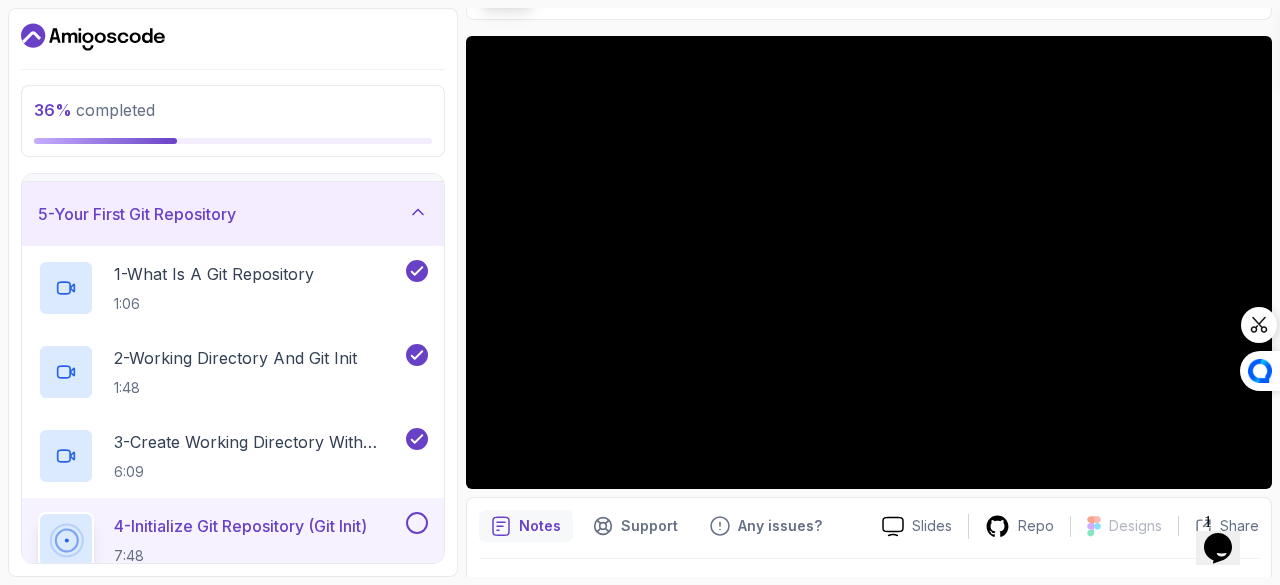 scroll, scrollTop: 248, scrollLeft: 0, axis: vertical 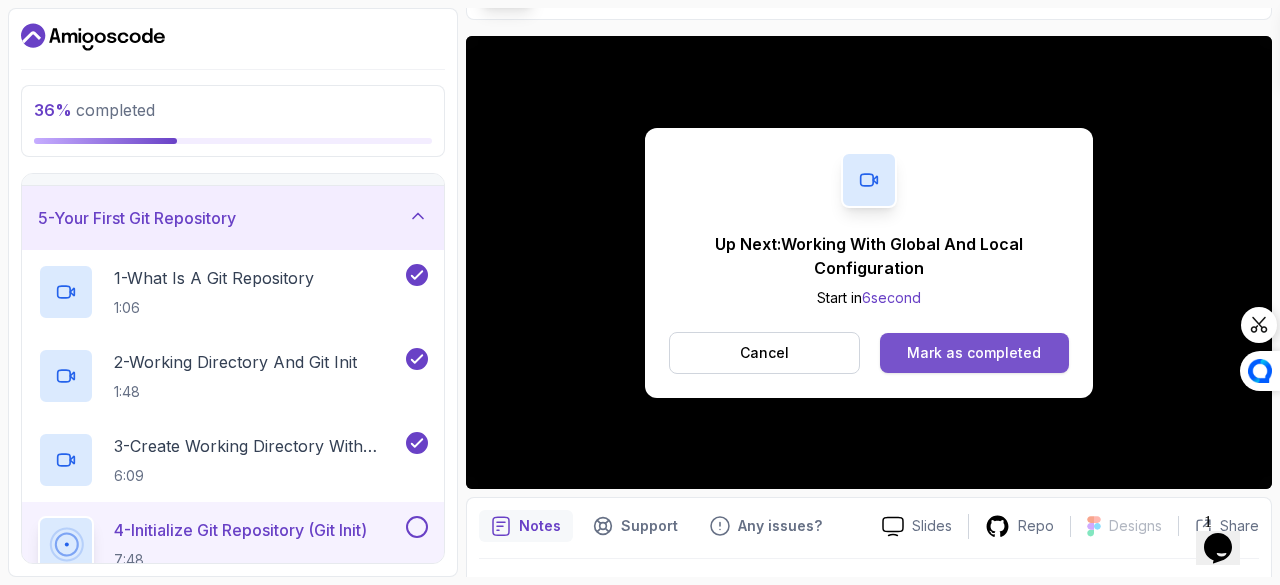 click on "Mark as completed" at bounding box center (974, 353) 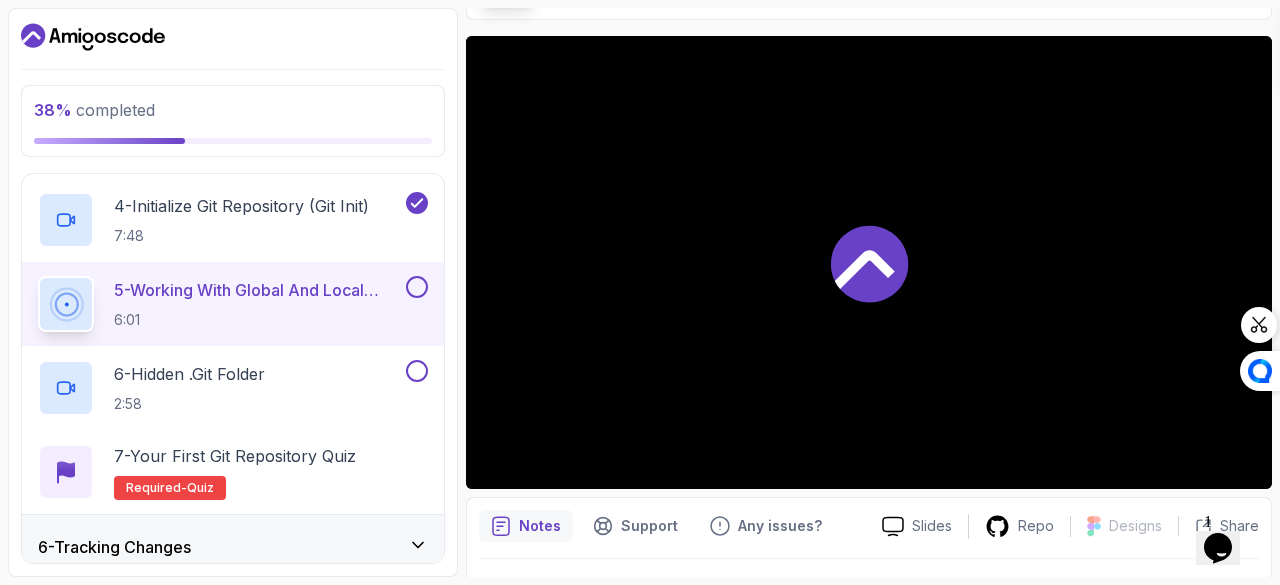 scroll, scrollTop: 574, scrollLeft: 0, axis: vertical 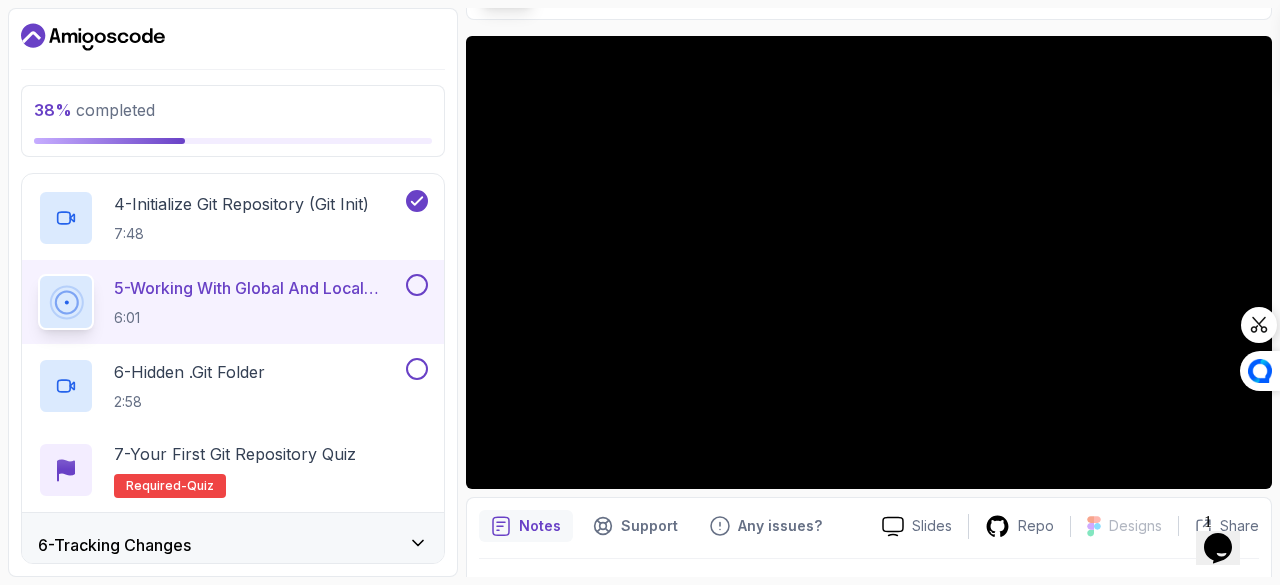 click on "Opens Chat This icon Opens the chat window." at bounding box center (1218, 548) 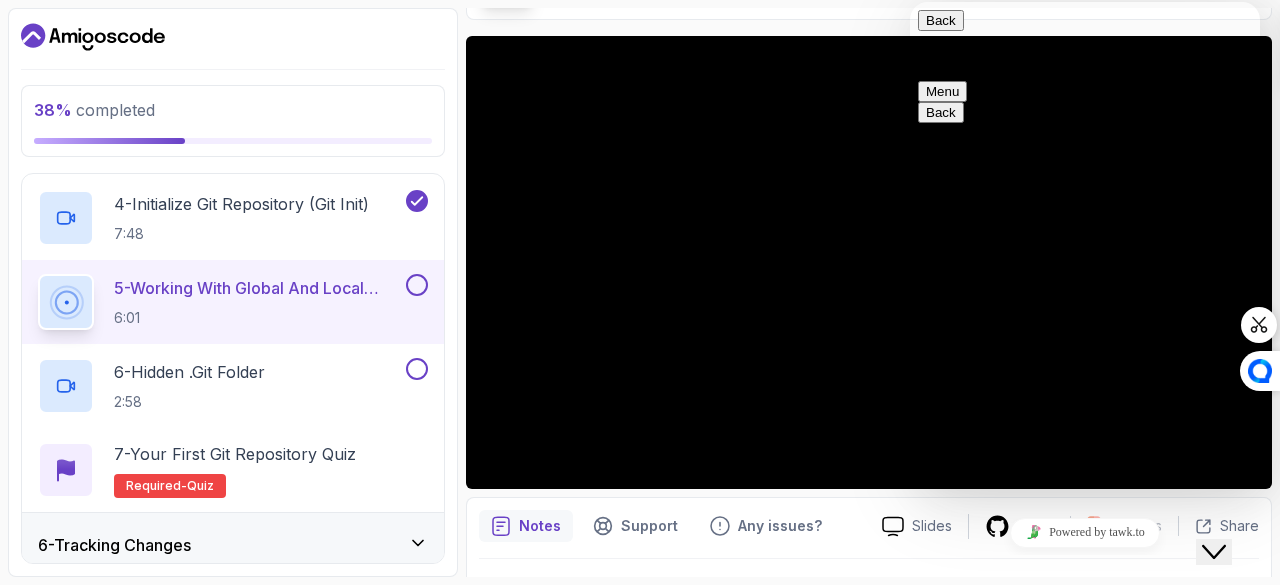 click 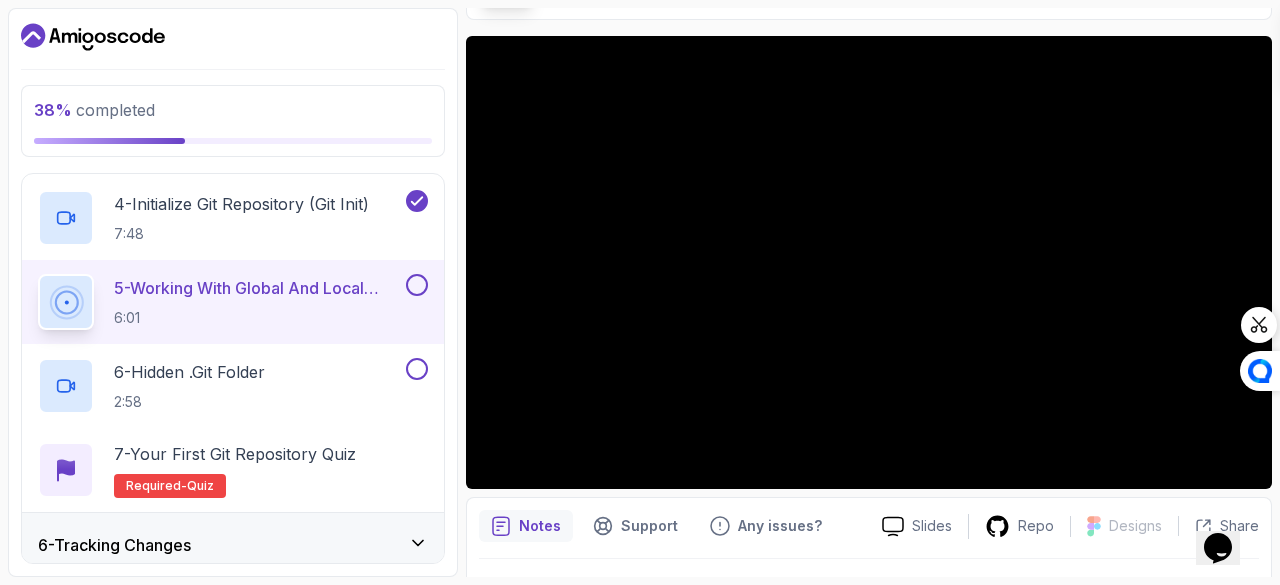 type 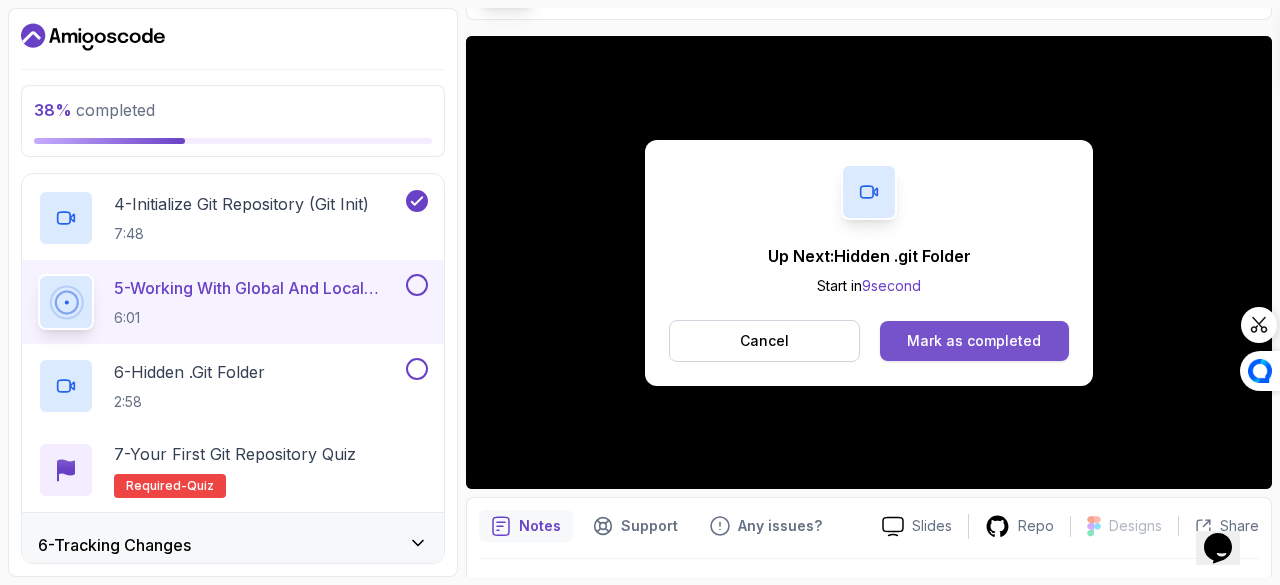 click on "Mark as completed" at bounding box center [974, 341] 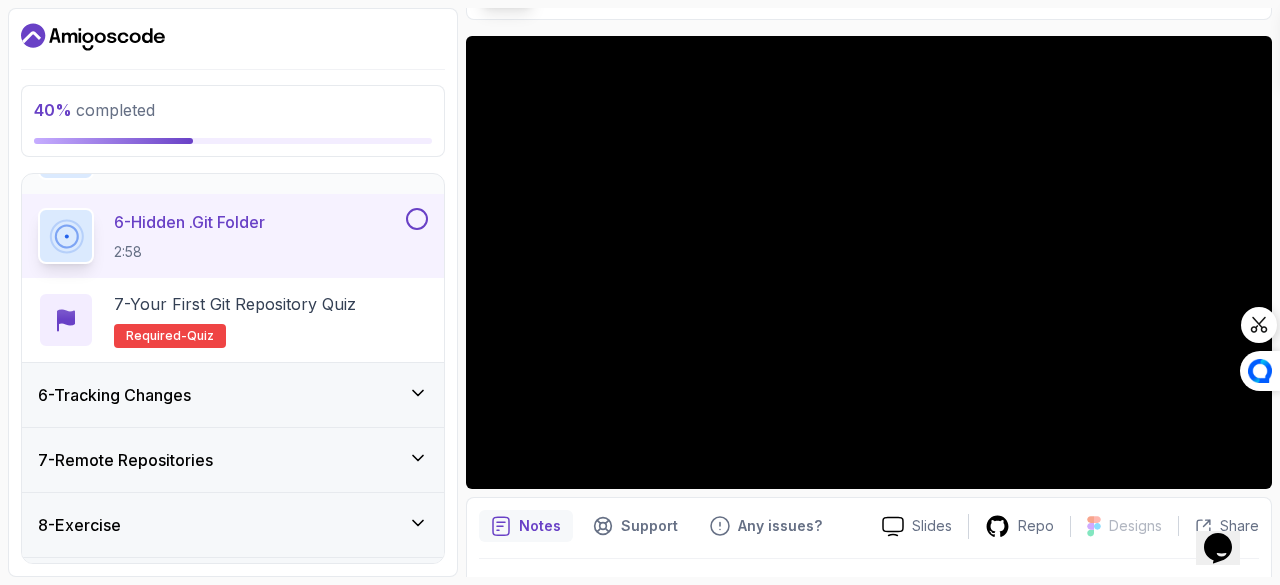 scroll, scrollTop: 722, scrollLeft: 0, axis: vertical 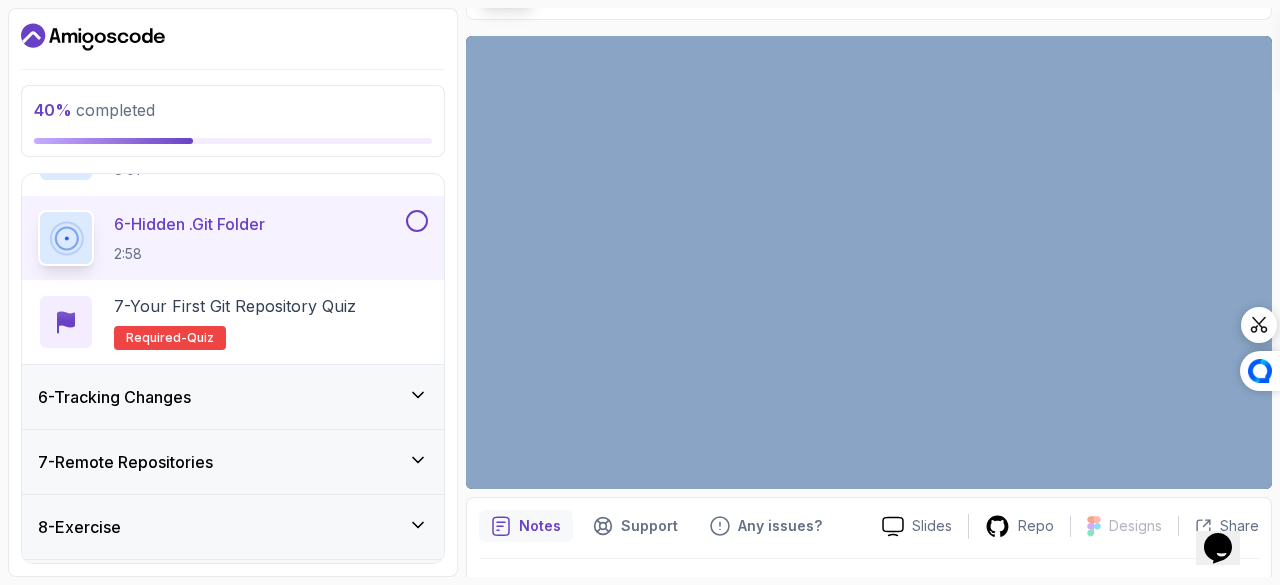 drag, startPoint x: 703, startPoint y: 25, endPoint x: 700, endPoint y: 35, distance: 10.440307 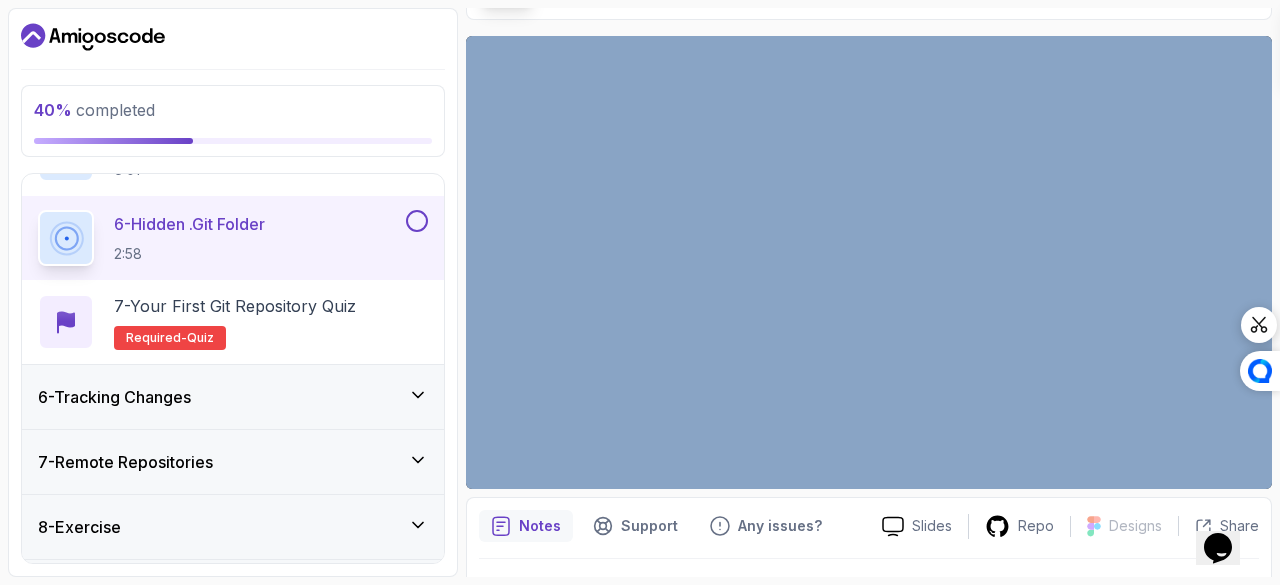 click on "40 % completed 1  -  Intro 2  -  Getting Started With Git 3  -  Git Installation 4  -  Git Commands 5  -  Your First Git Repository 1  -  What Is A Git Repository 1:06 2  -  Working Directory And Git Init 1:48 3  -  Create Working Directory With Mkdir 6:09 4  -  Initialize Git Repository (Git Init) 7:48 5  -  Working With Global And Local Configuration 6:01 6  -  Hidden .git Folder 2:58 7  -  Your First Git Repository Quiz Required- quiz 6  -  Tracking Changes 7  -  Remote Repositories 8  -  Exercise 9  -  Outro My Courses Git & GitHub Fundamentals 6  Points 1 [FIRST] Student 6 - Your First Git Repository  40 % completed Your First Git Repository Hidden .git Folder Hidden .git Folder by  nelson Slides Repo Designs Design not available Share Notes Support Any issues? Slides Repo Designs Design not available Share" at bounding box center [640, 292] 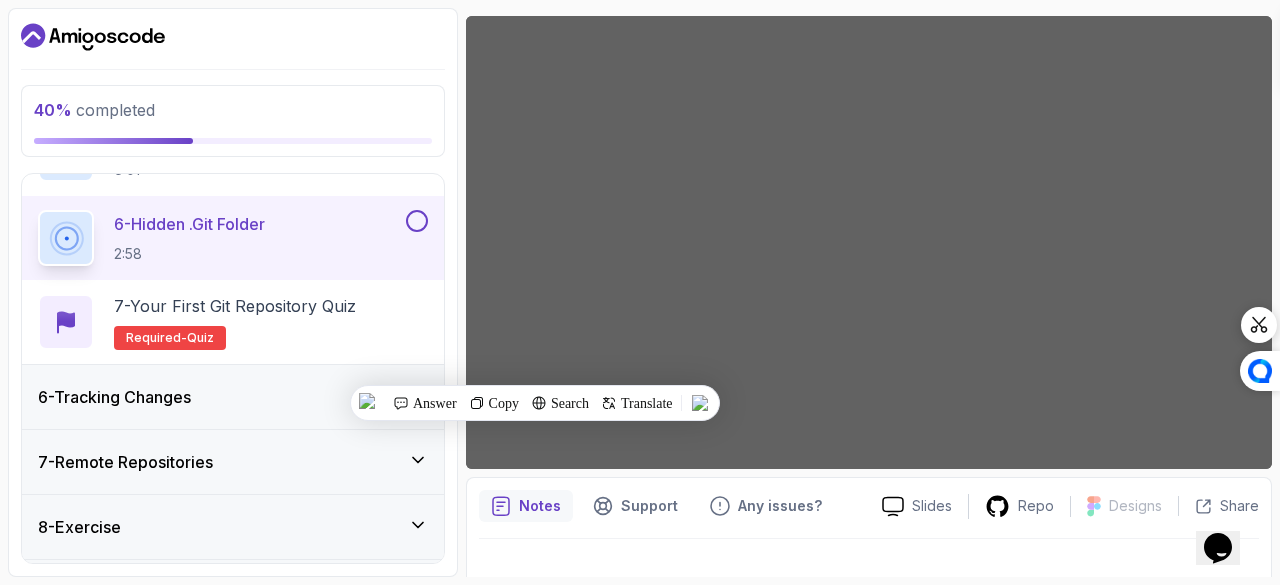 scroll, scrollTop: 192, scrollLeft: 0, axis: vertical 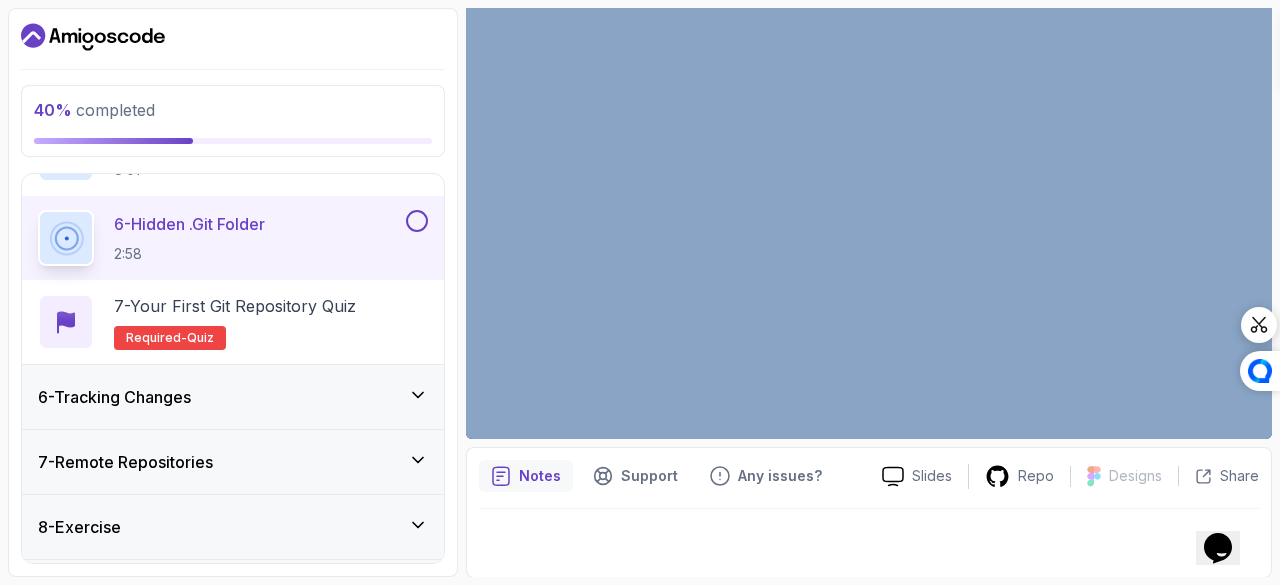 click at bounding box center (417, 221) 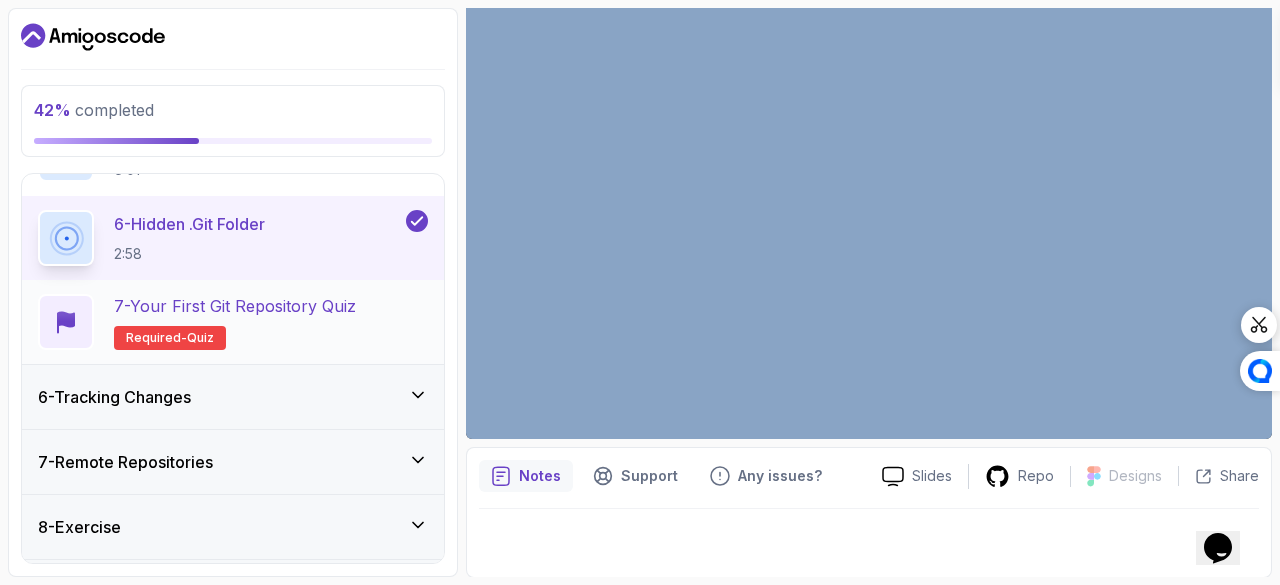 click on "7  -  Your First Git Repository Quiz Required- quiz" at bounding box center (233, 322) 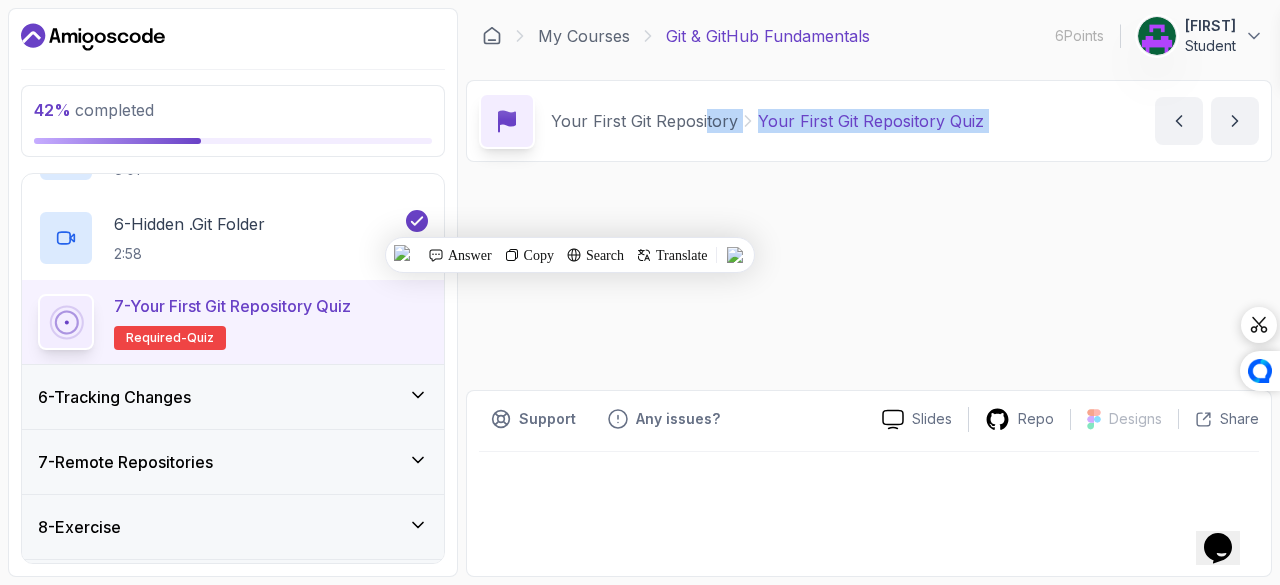 scroll, scrollTop: 0, scrollLeft: 0, axis: both 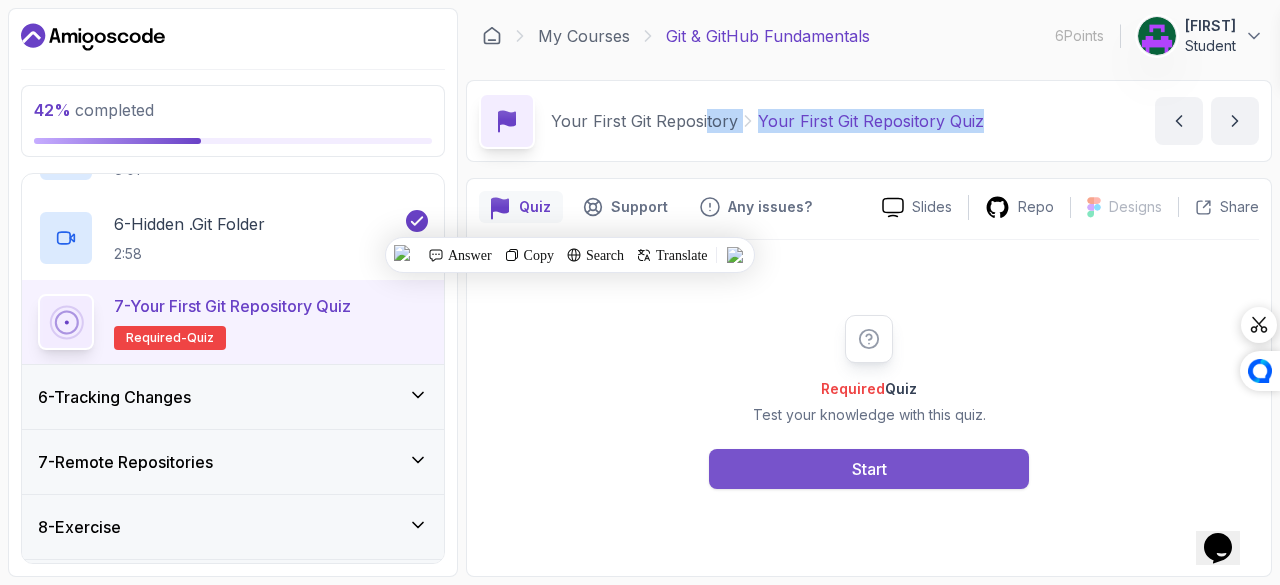 click on "Start" at bounding box center [869, 469] 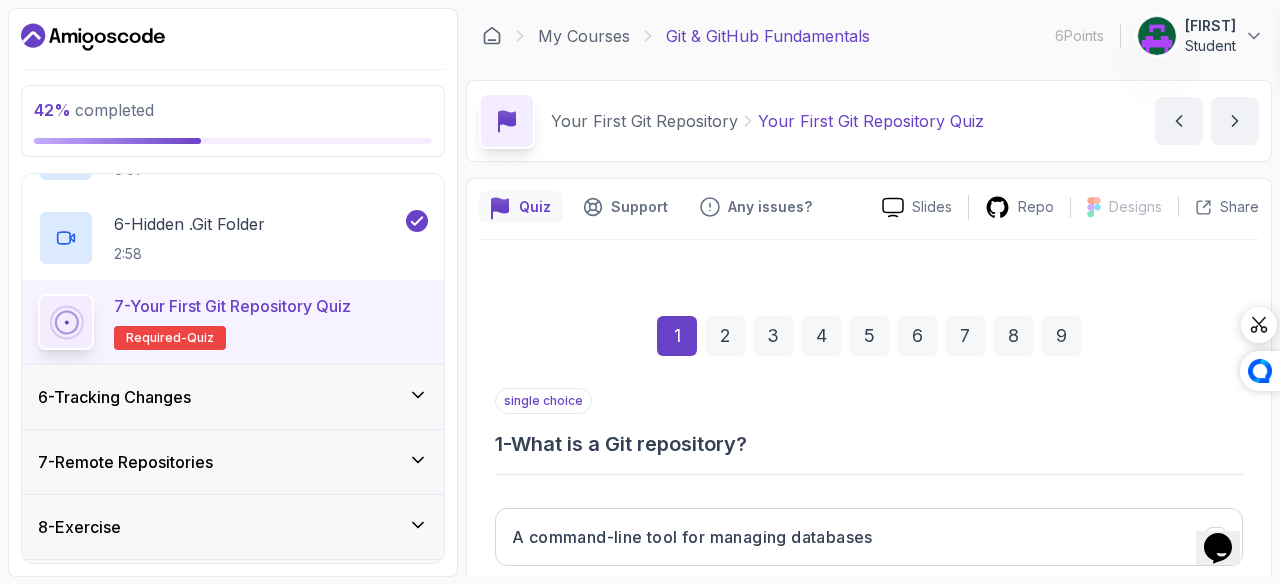 click on "1 2 3 4 5 6 7 8 9" at bounding box center (869, 336) 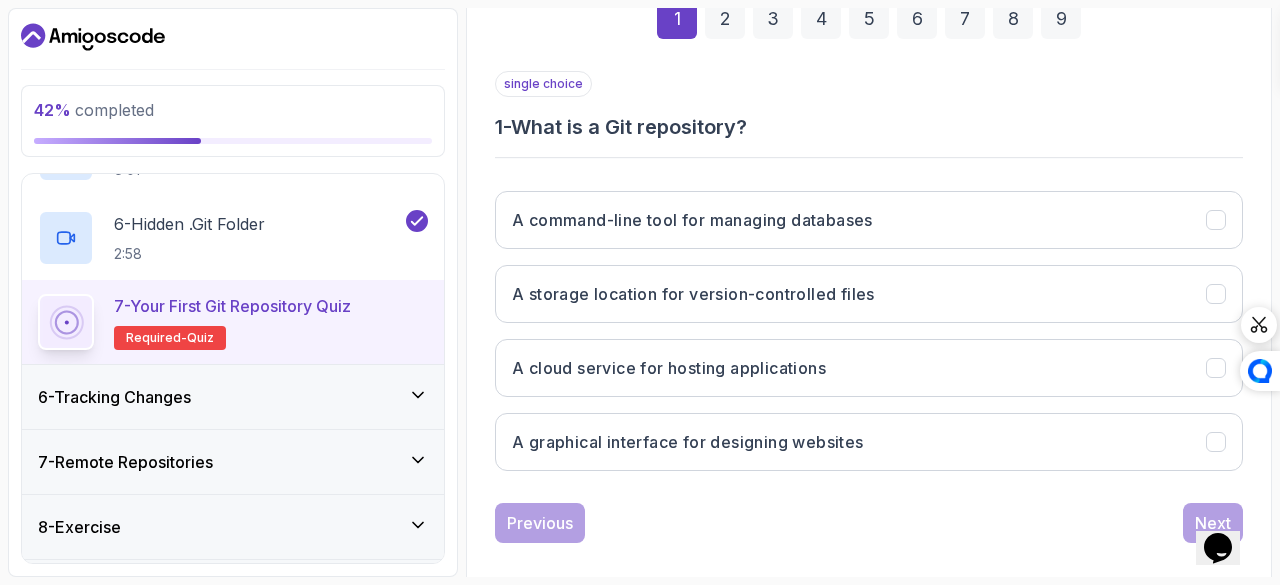 scroll, scrollTop: 322, scrollLeft: 0, axis: vertical 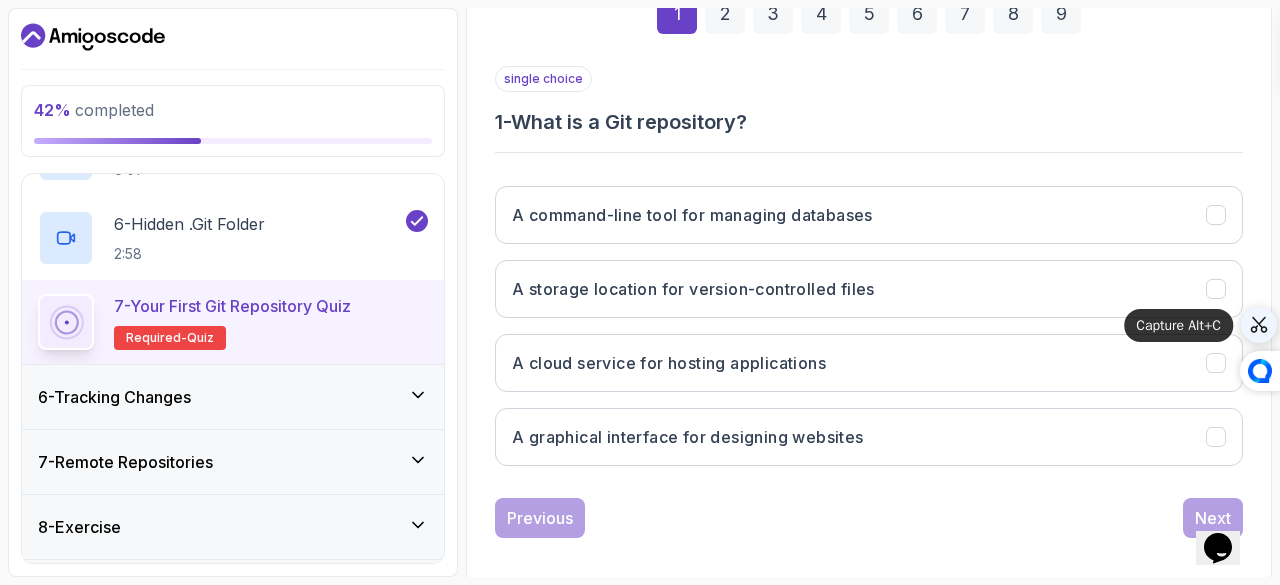 click at bounding box center (1259, 325) 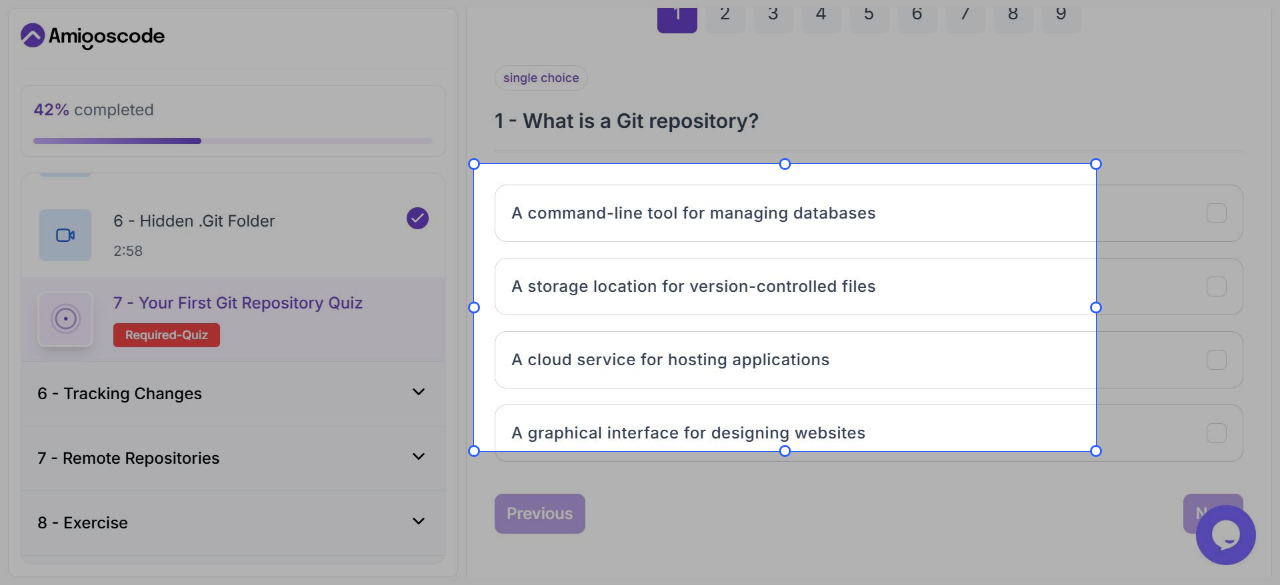 drag, startPoint x: 474, startPoint y: 164, endPoint x: 1096, endPoint y: 451, distance: 685.02045 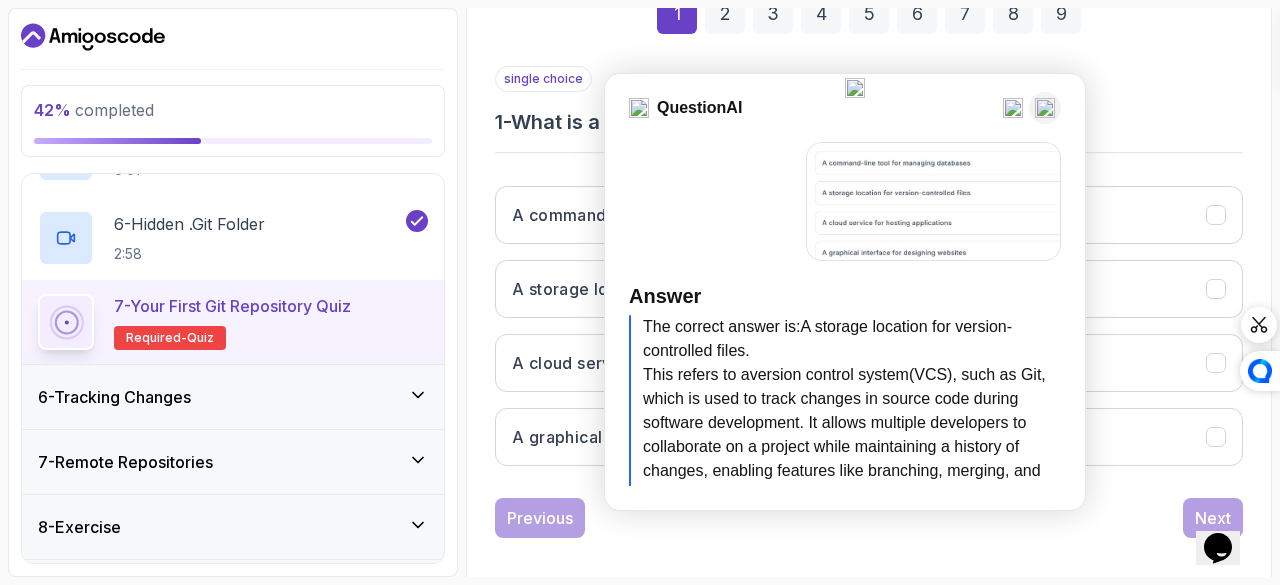 scroll, scrollTop: 45, scrollLeft: 0, axis: vertical 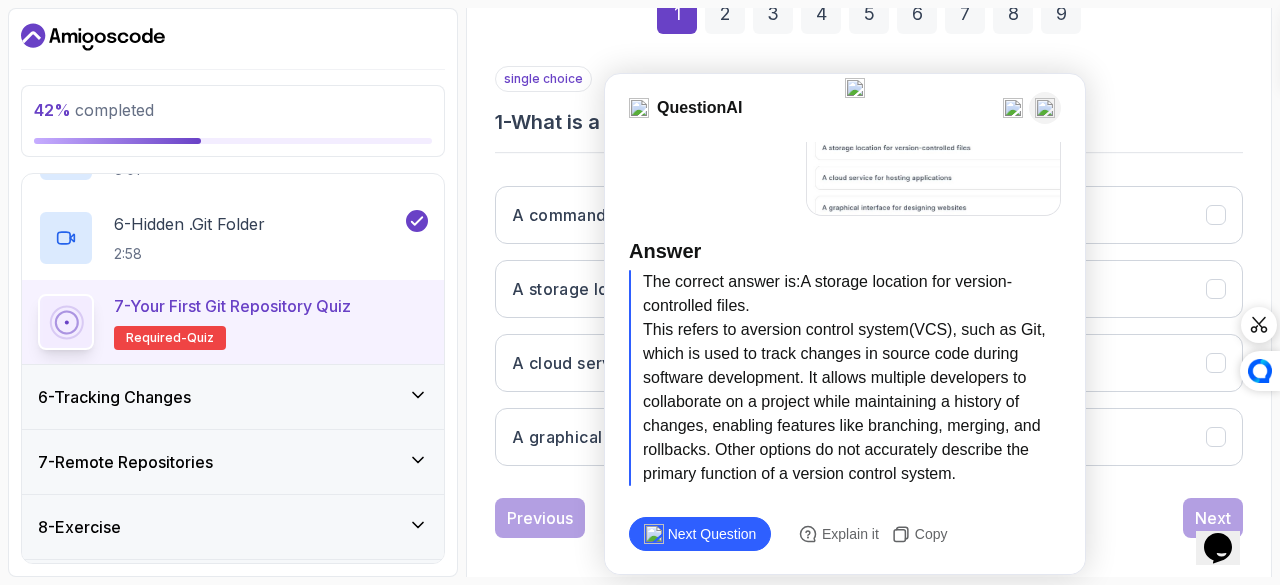 click at bounding box center [1045, 108] 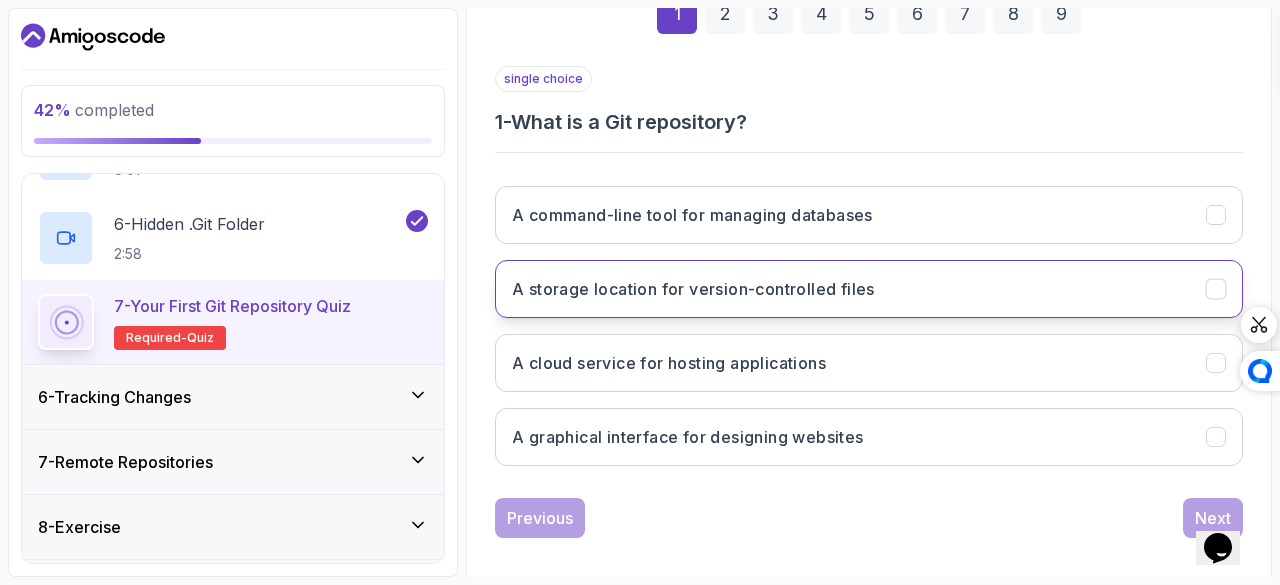 click on "A storage location for version-controlled files" at bounding box center [869, 289] 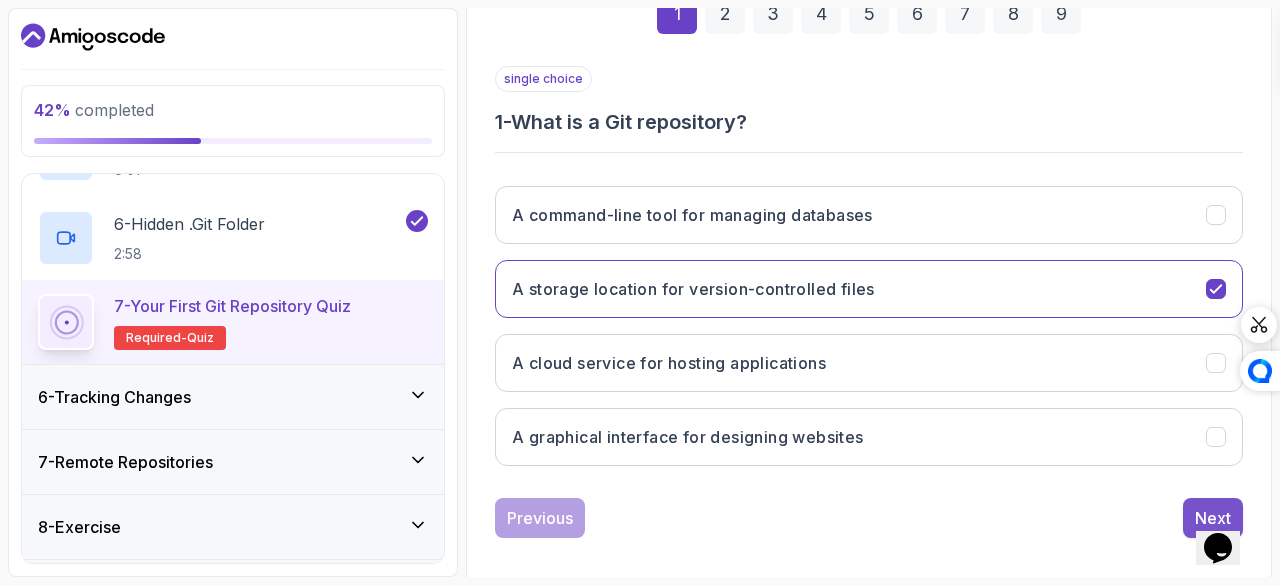 click on "Next" at bounding box center [1213, 518] 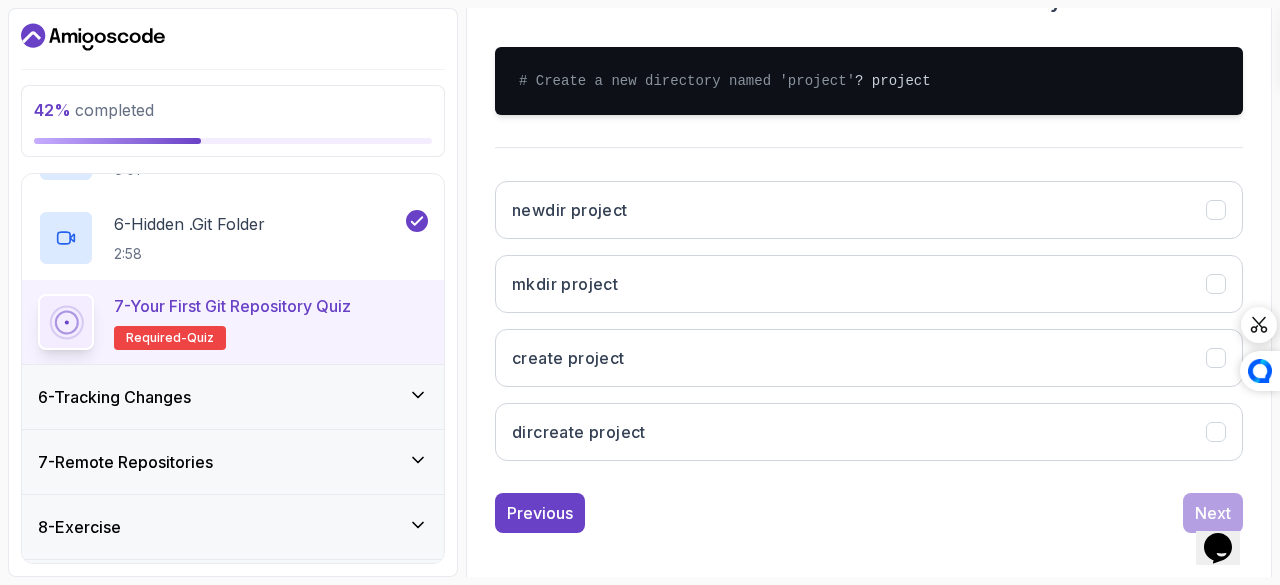 scroll, scrollTop: 444, scrollLeft: 0, axis: vertical 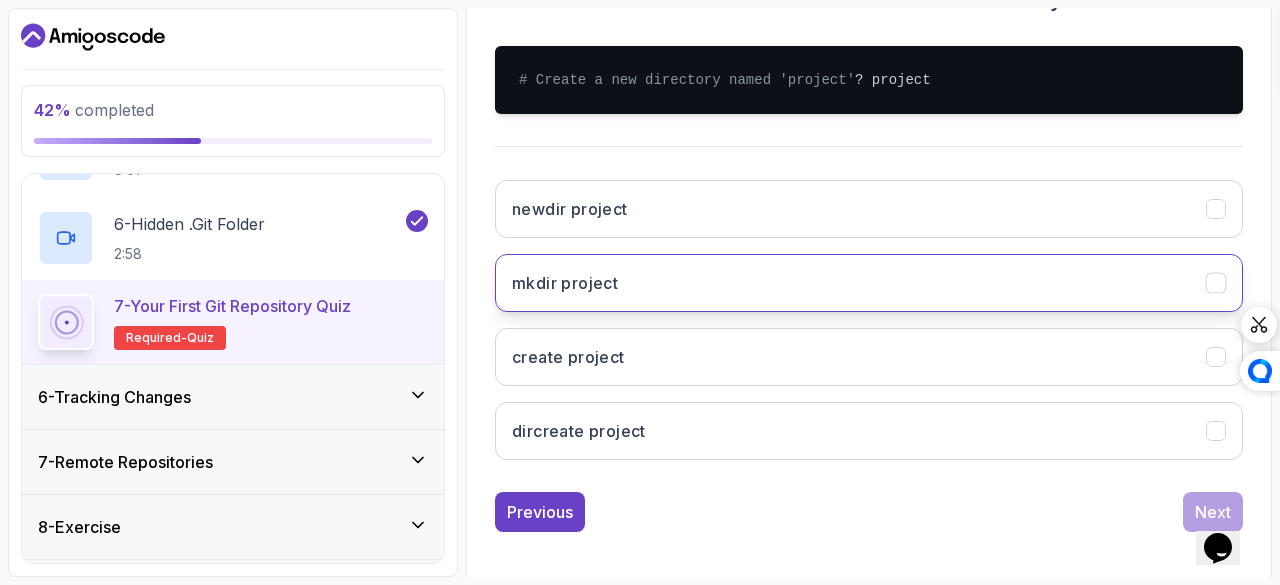 click on "mkdir project" at bounding box center [869, 283] 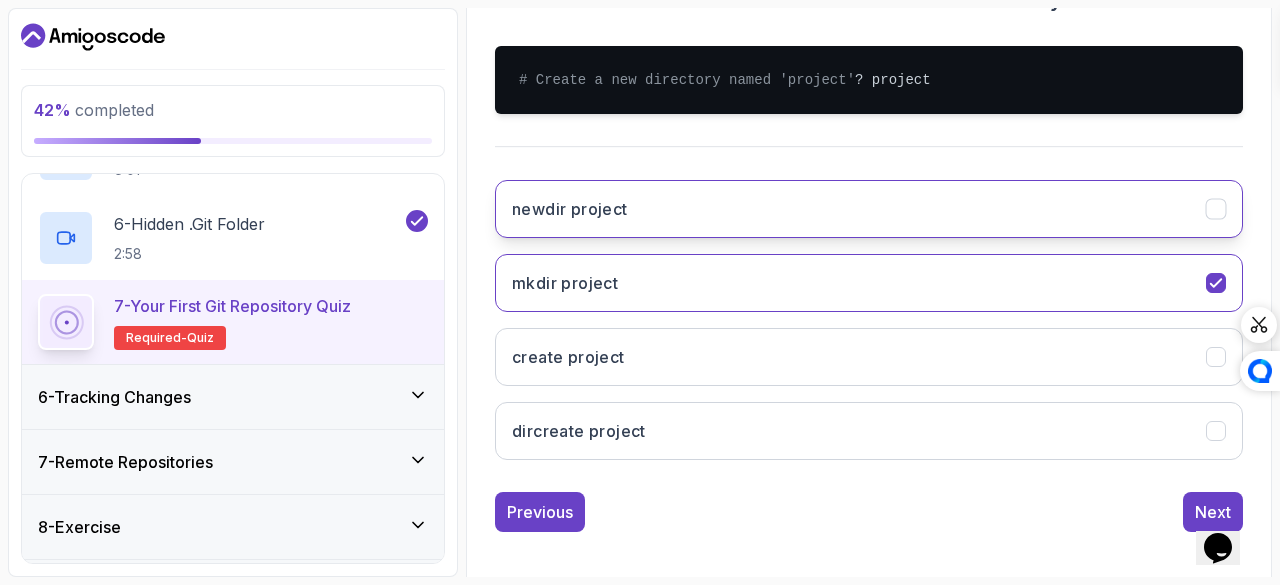 click on "newdir project" at bounding box center [869, 209] 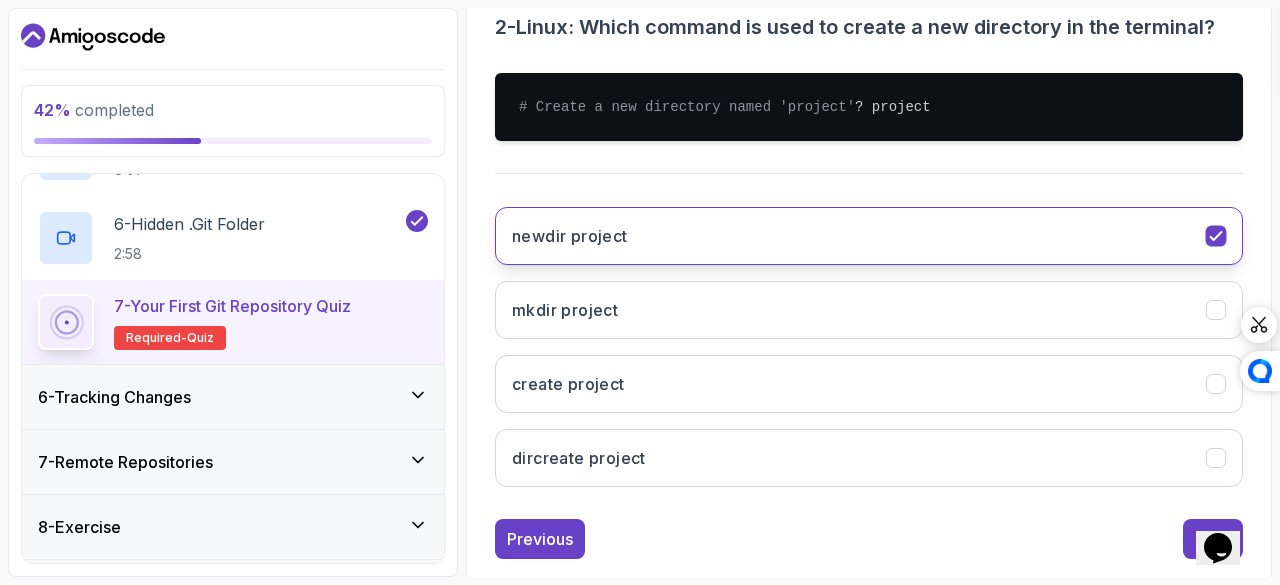 scroll, scrollTop: 470, scrollLeft: 0, axis: vertical 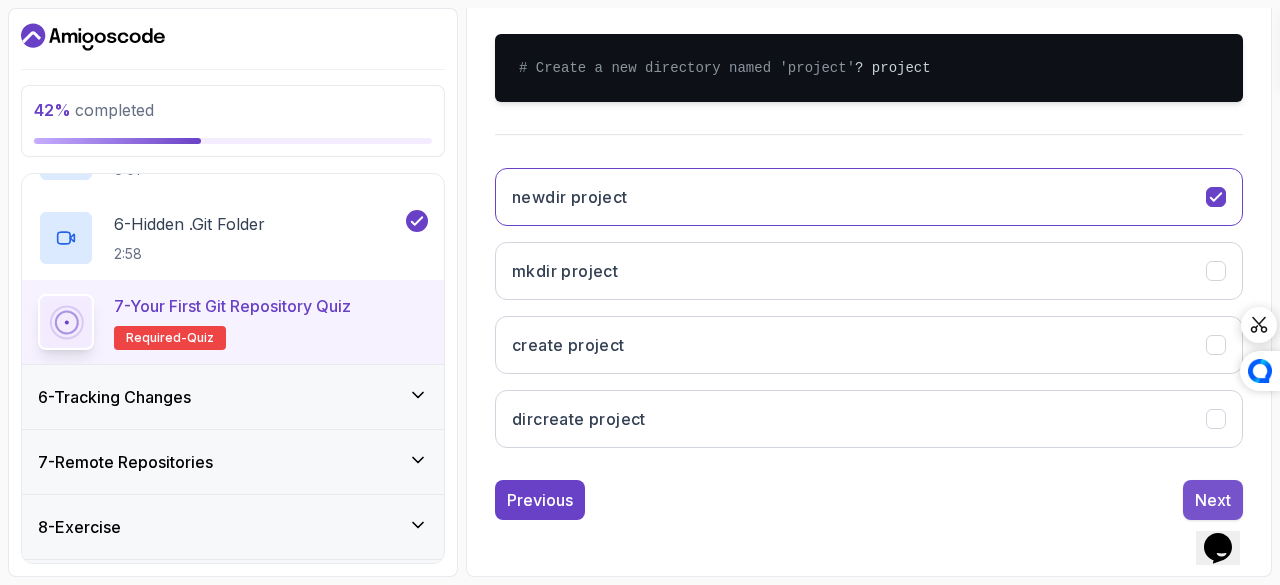 click on "Next" at bounding box center [1213, 500] 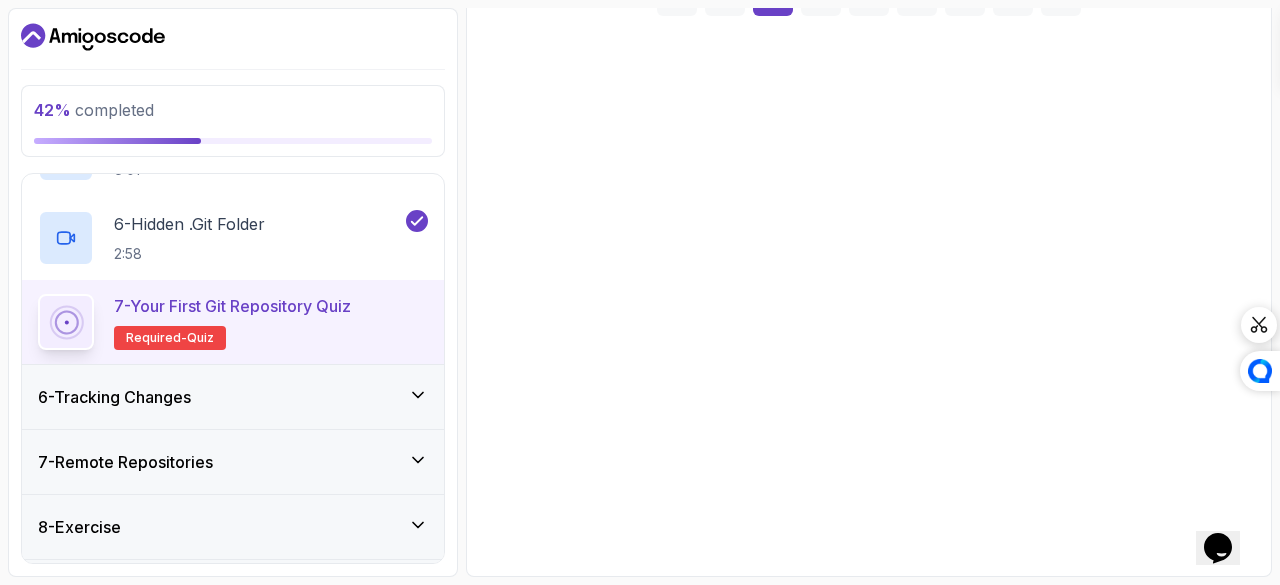 scroll, scrollTop: 335, scrollLeft: 0, axis: vertical 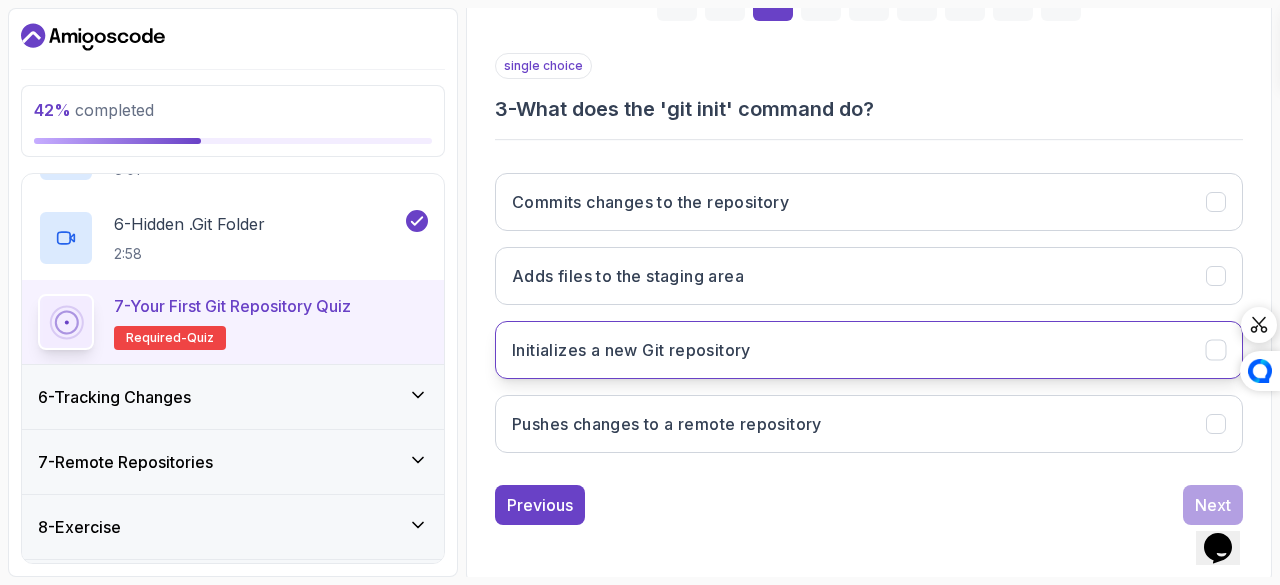 click on "Initializes a new Git repository" at bounding box center (631, 350) 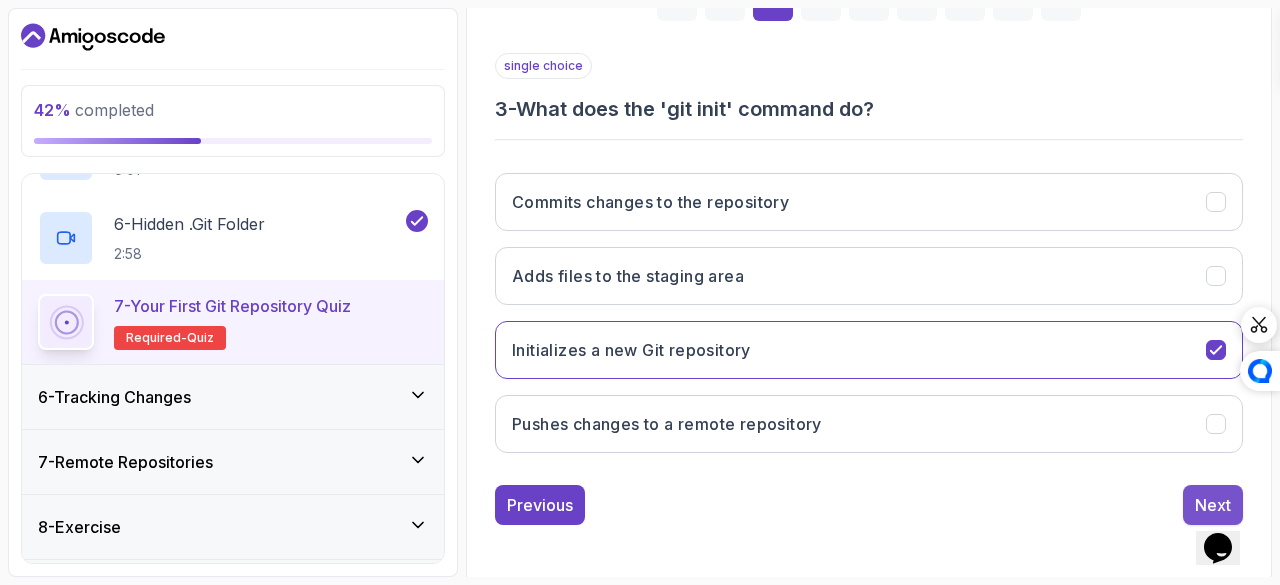 click on "Next" at bounding box center (1213, 505) 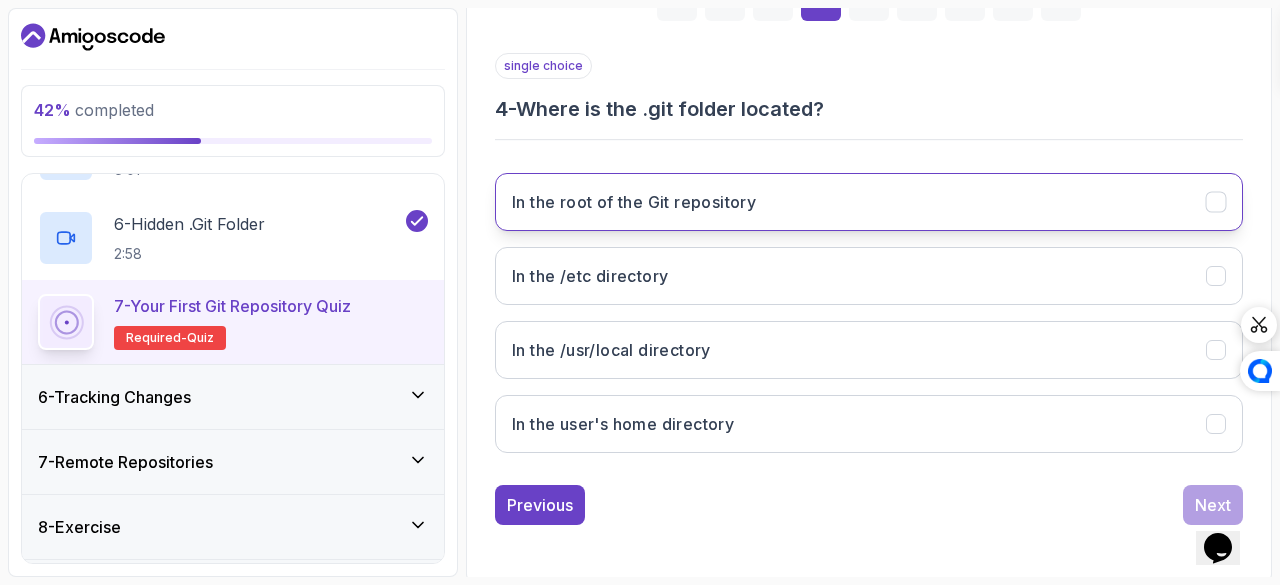 click on "In the root of the Git repository" at bounding box center [869, 202] 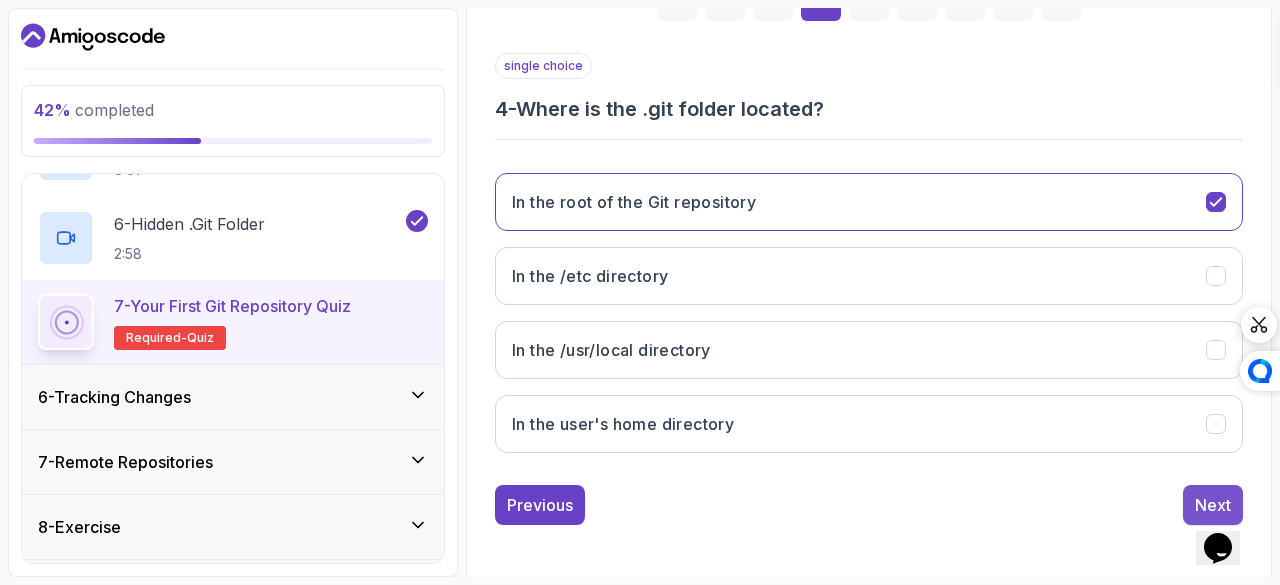 click on "Next" at bounding box center [1213, 505] 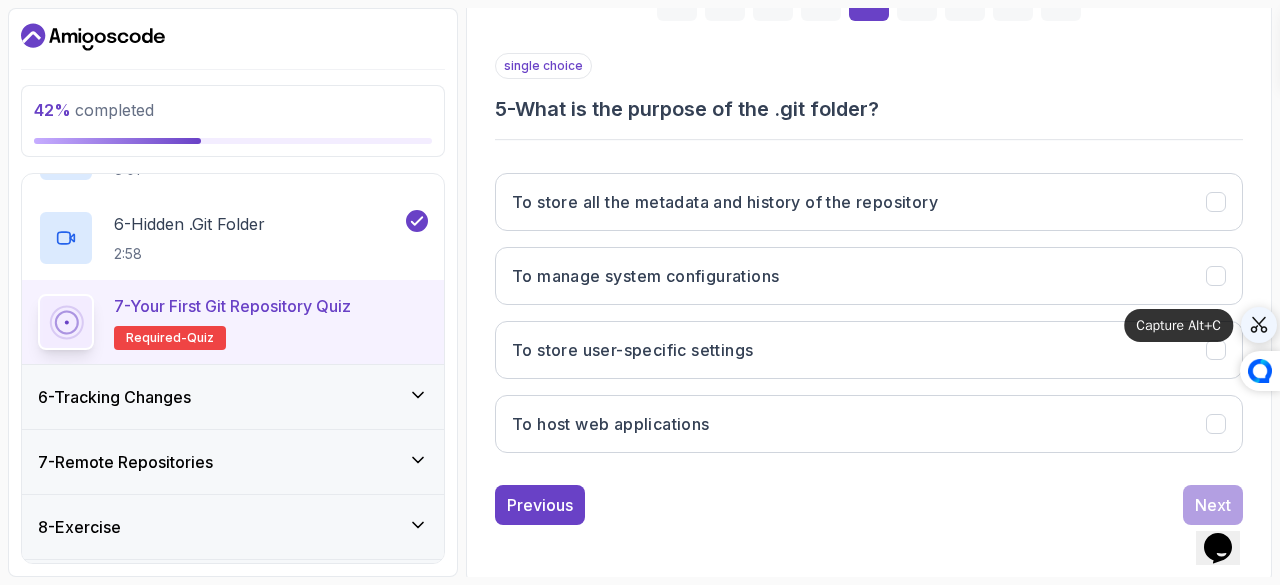 click at bounding box center (1259, 325) 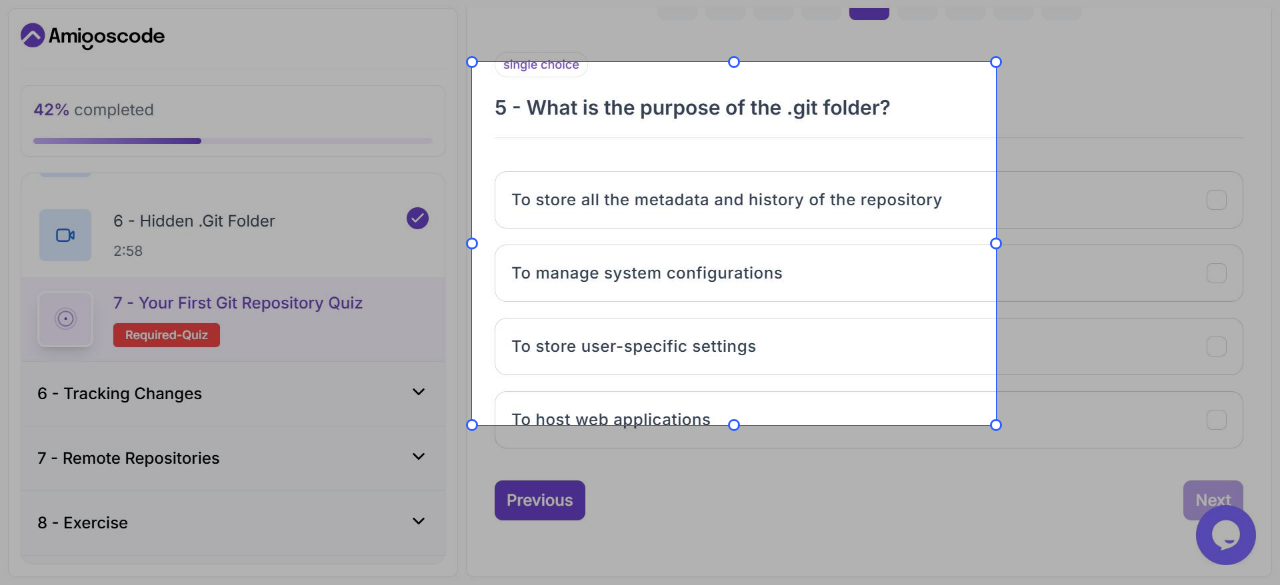 drag, startPoint x: 472, startPoint y: 62, endPoint x: 1052, endPoint y: 611, distance: 798.62445 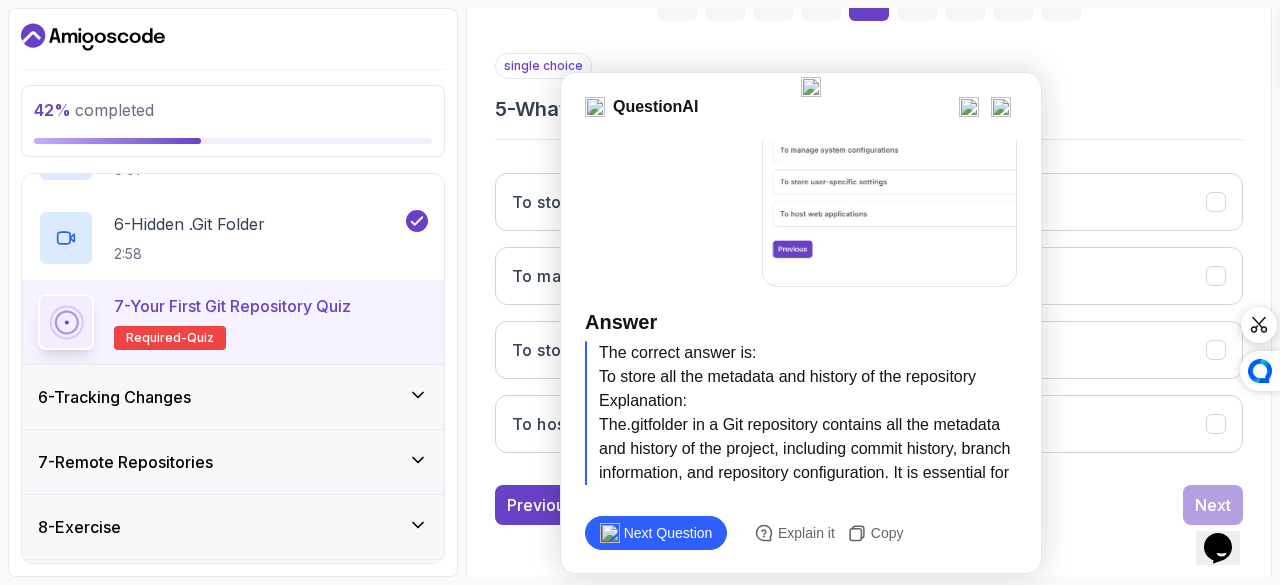 scroll, scrollTop: 108, scrollLeft: 0, axis: vertical 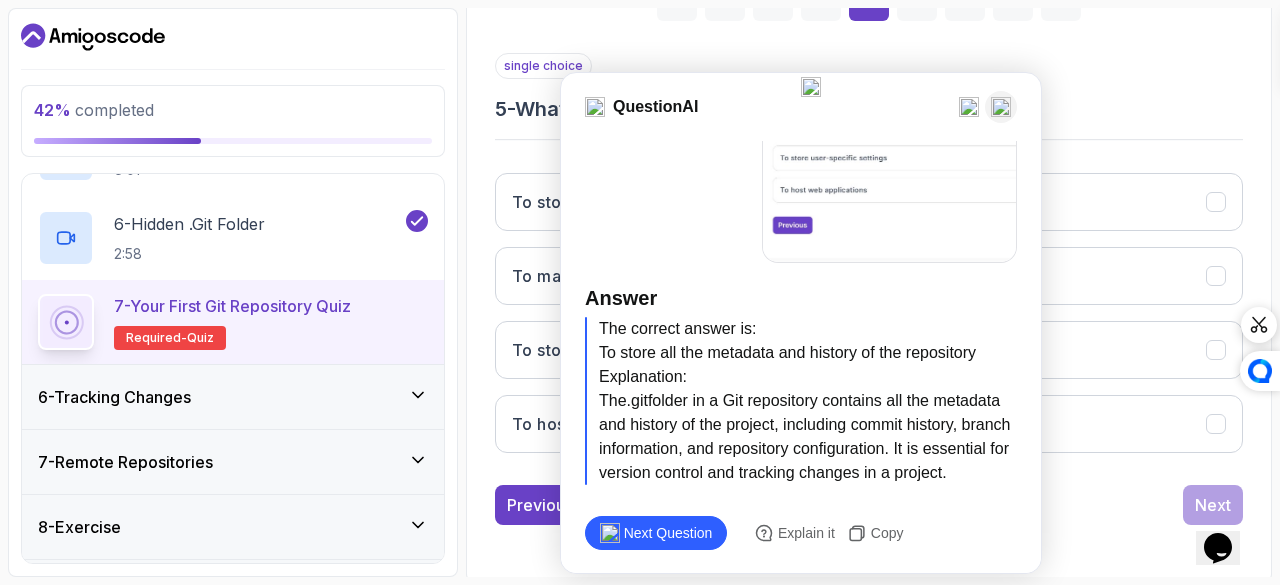 click at bounding box center [1001, 107] 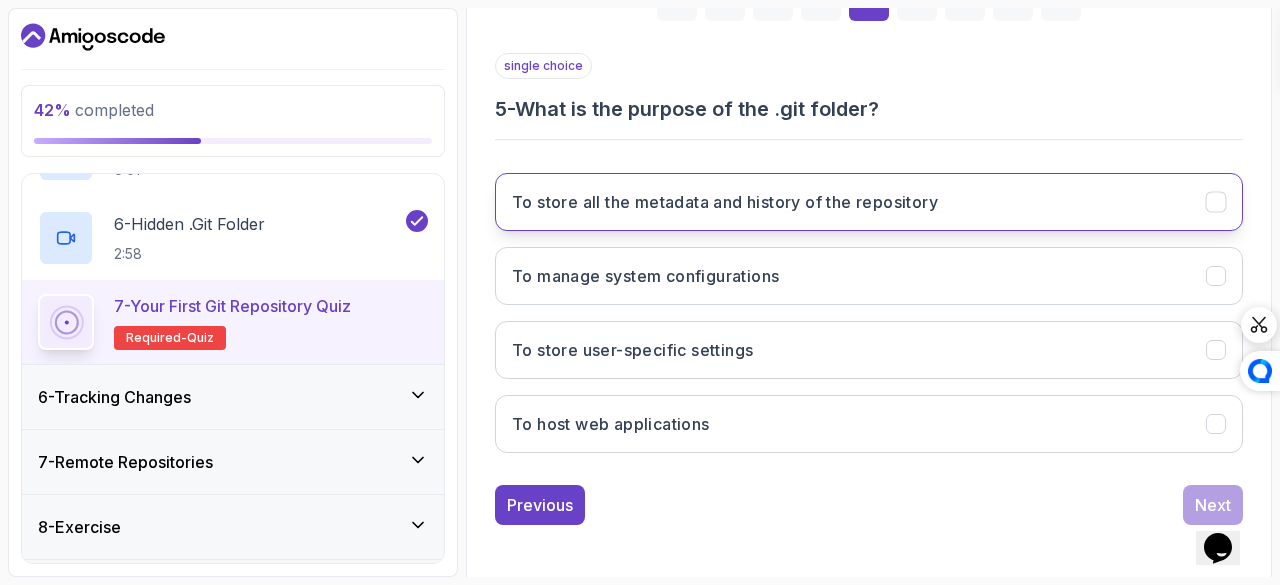 click on "To store all the metadata and history of the repository" at bounding box center (725, 202) 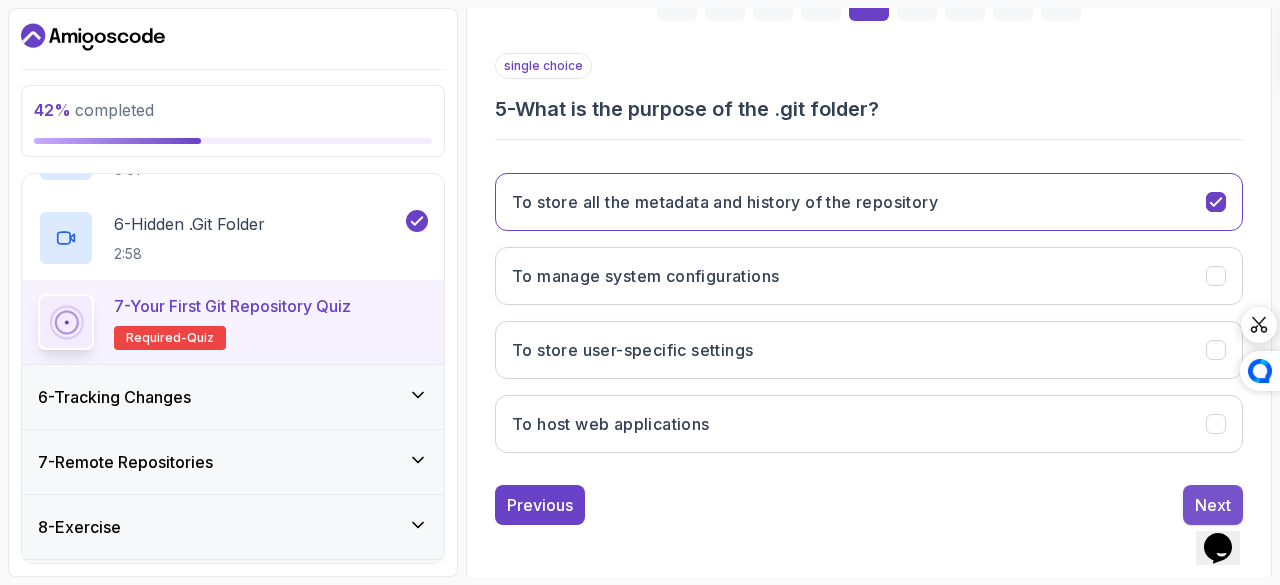 click on "Next" at bounding box center (1213, 505) 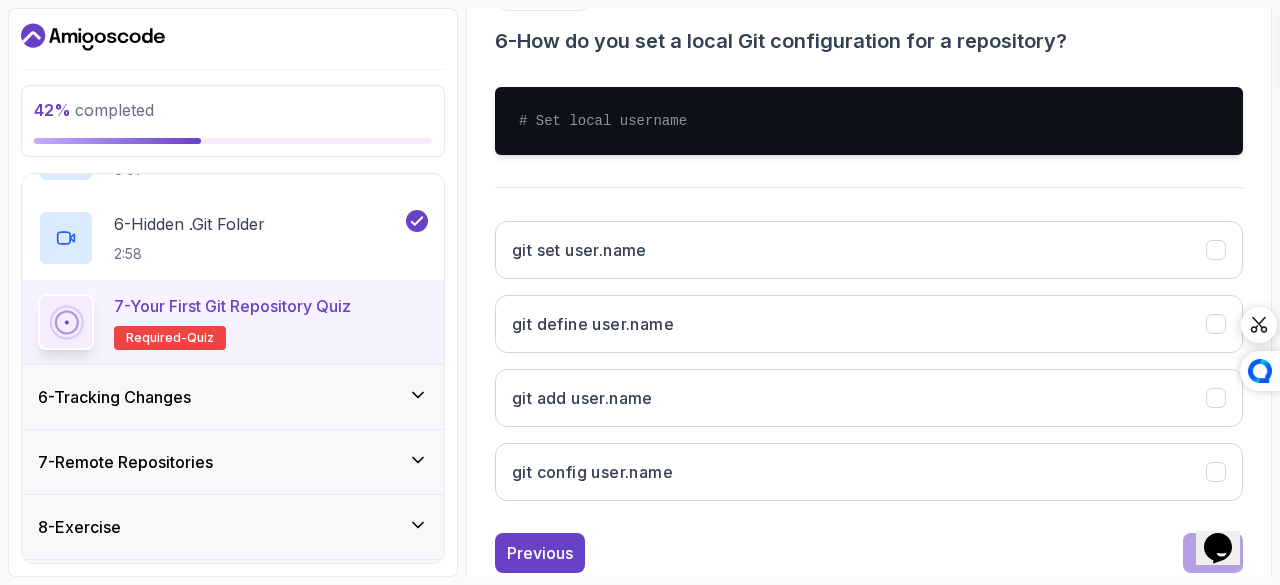 scroll, scrollTop: 451, scrollLeft: 0, axis: vertical 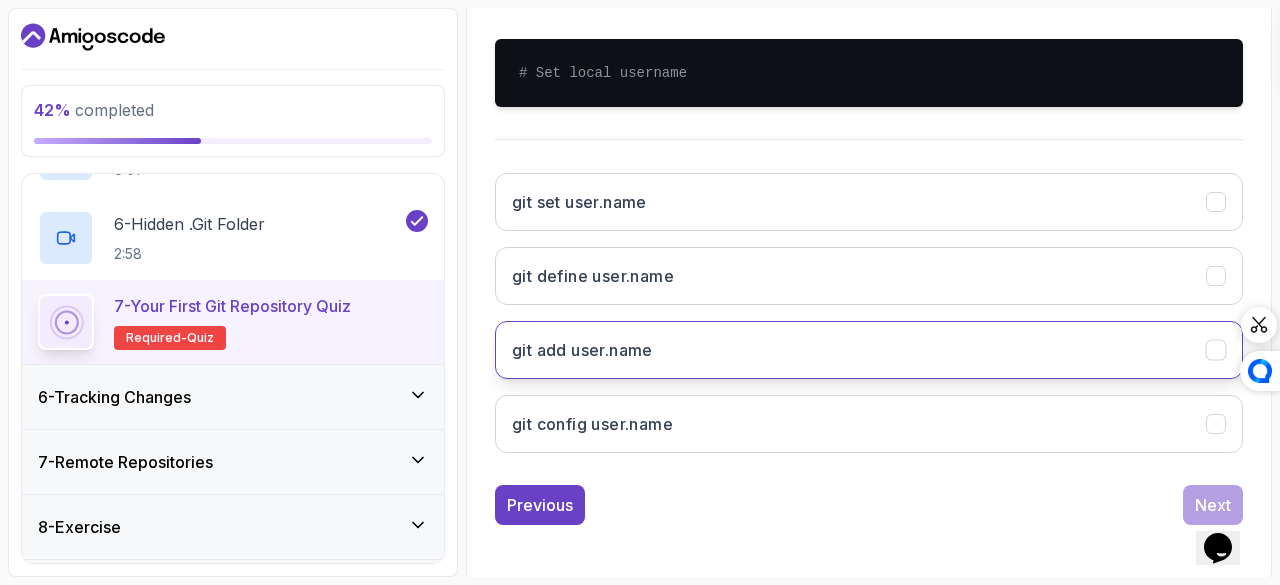 click on "git add user.name" at bounding box center [869, 350] 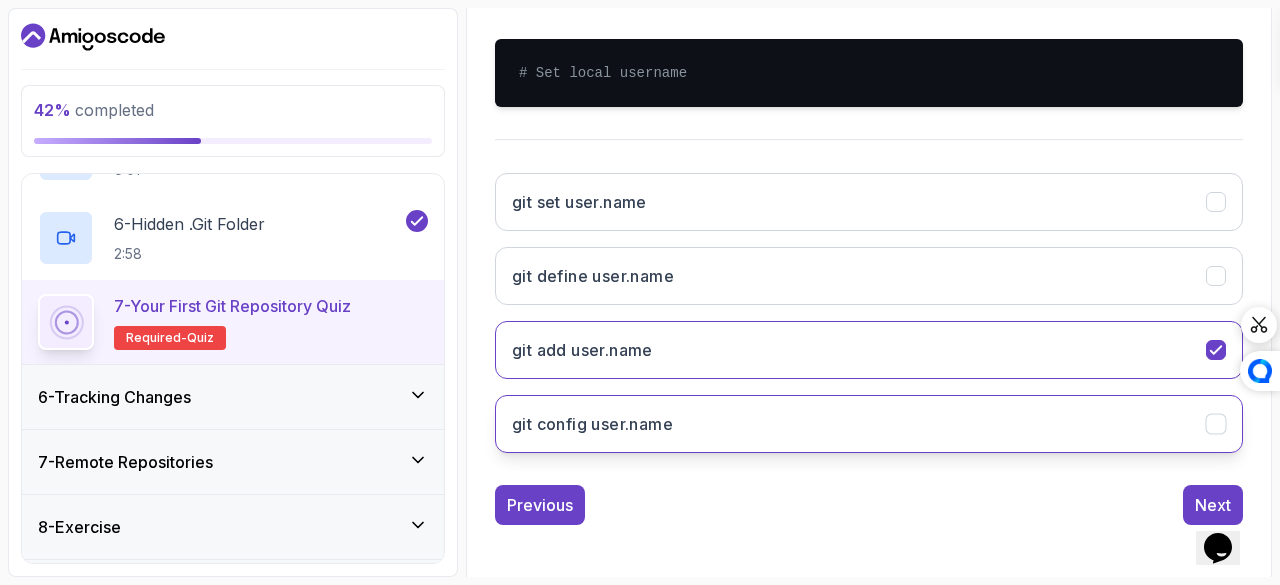 click on "git config user.name" at bounding box center (869, 424) 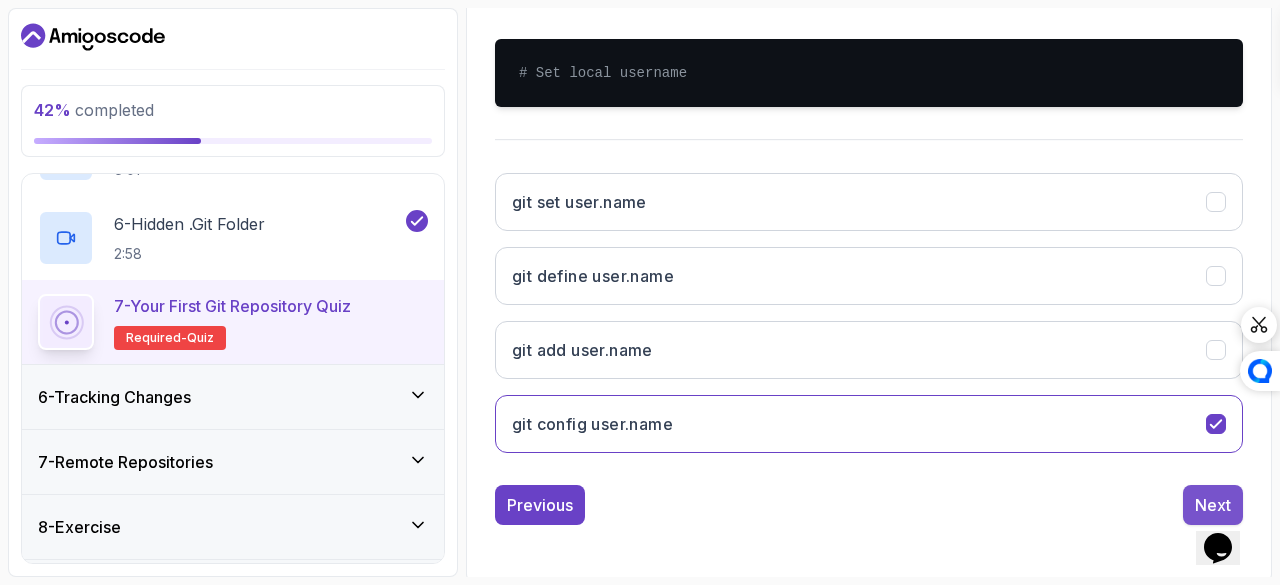 click on "Next" at bounding box center [1213, 505] 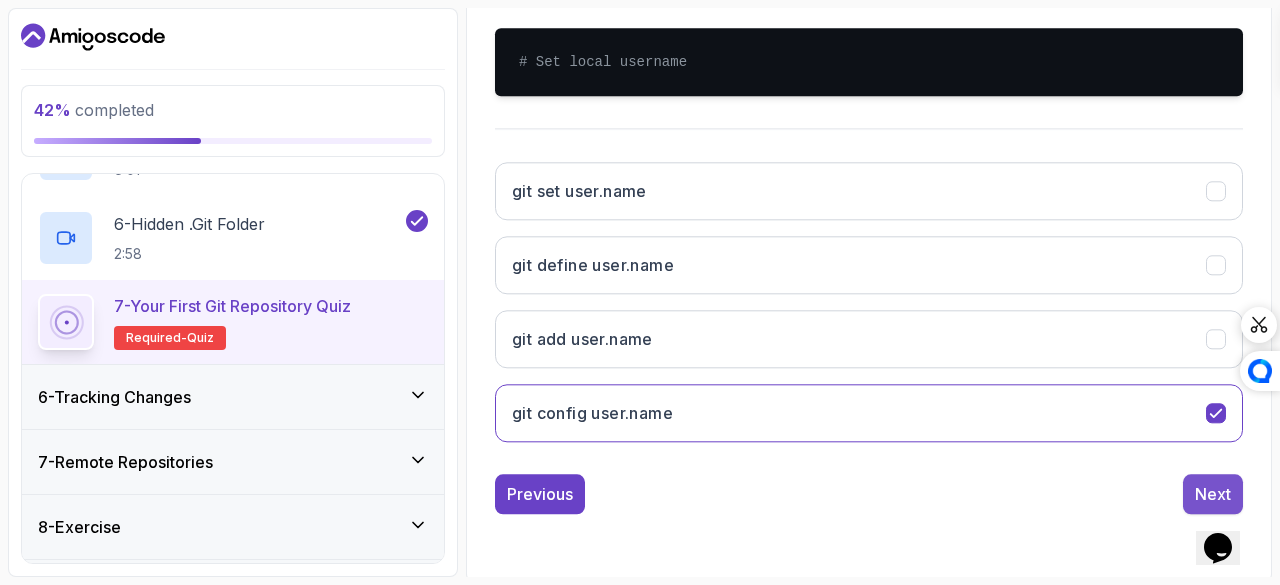 scroll, scrollTop: 383, scrollLeft: 0, axis: vertical 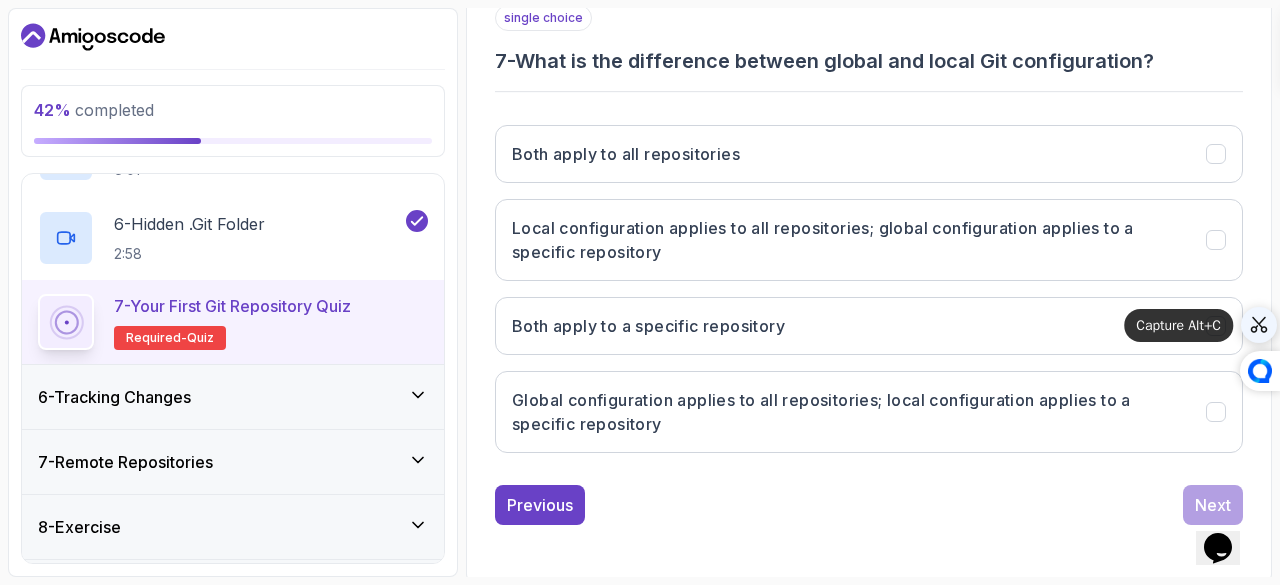 click at bounding box center (1259, 325) 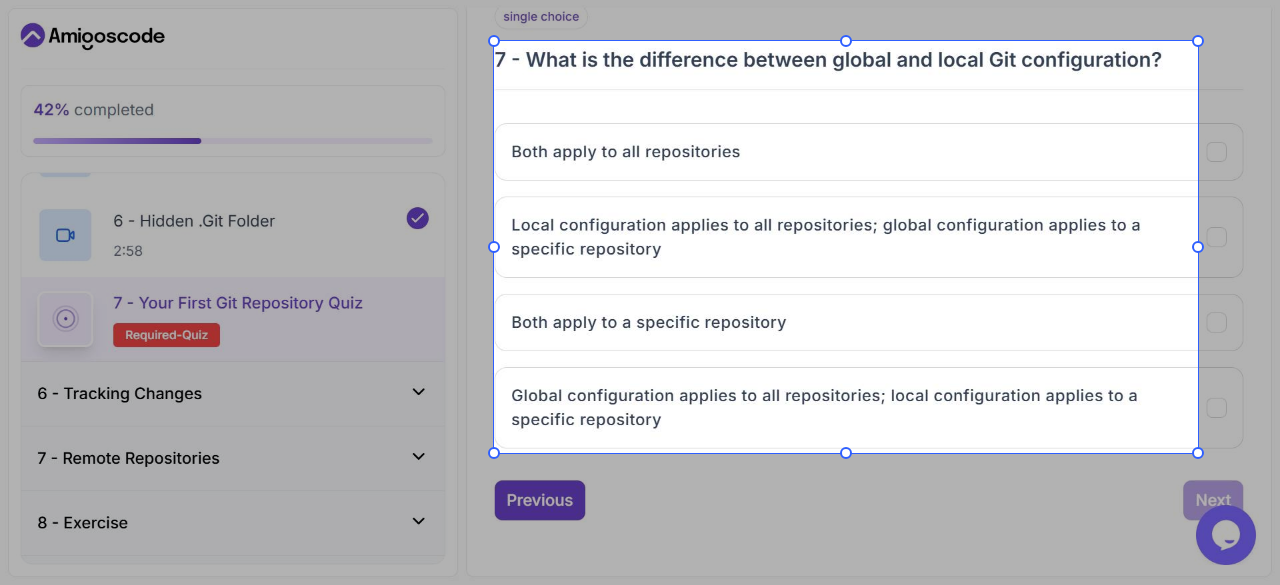 drag, startPoint x: 494, startPoint y: 41, endPoint x: 1199, endPoint y: 453, distance: 816.55927 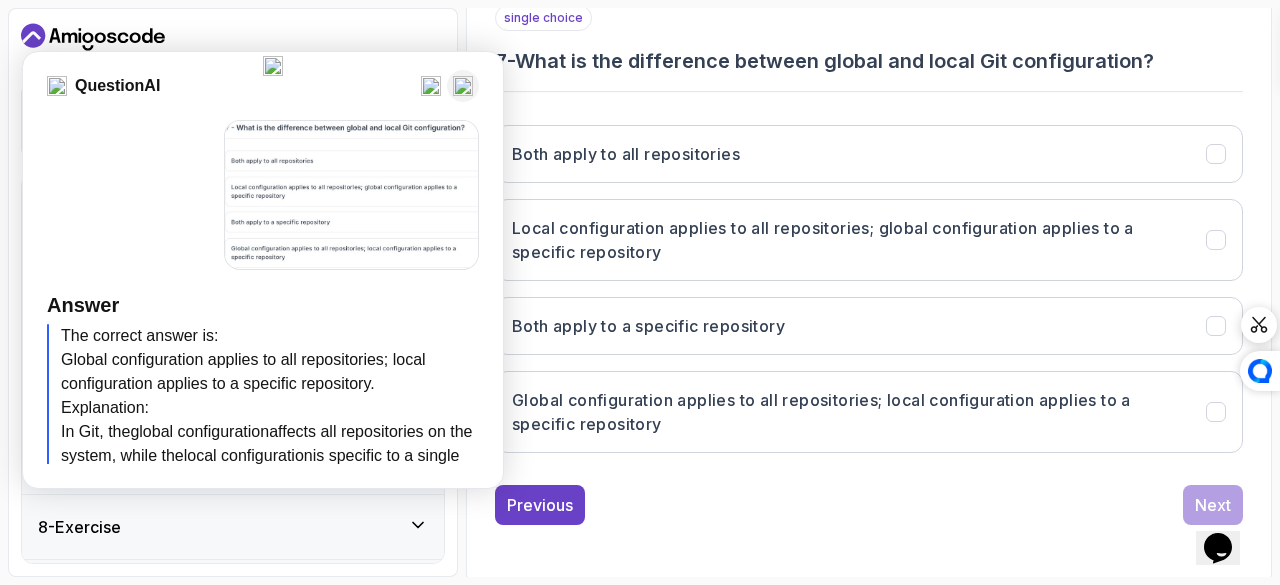 scroll, scrollTop: 76, scrollLeft: 0, axis: vertical 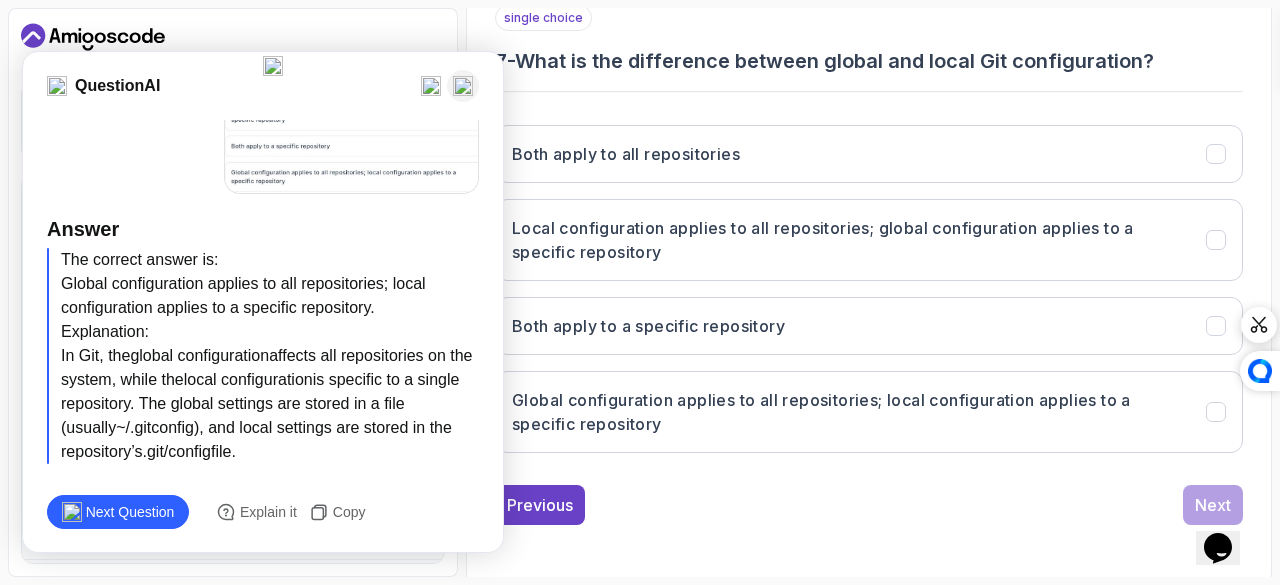 click at bounding box center [463, 86] 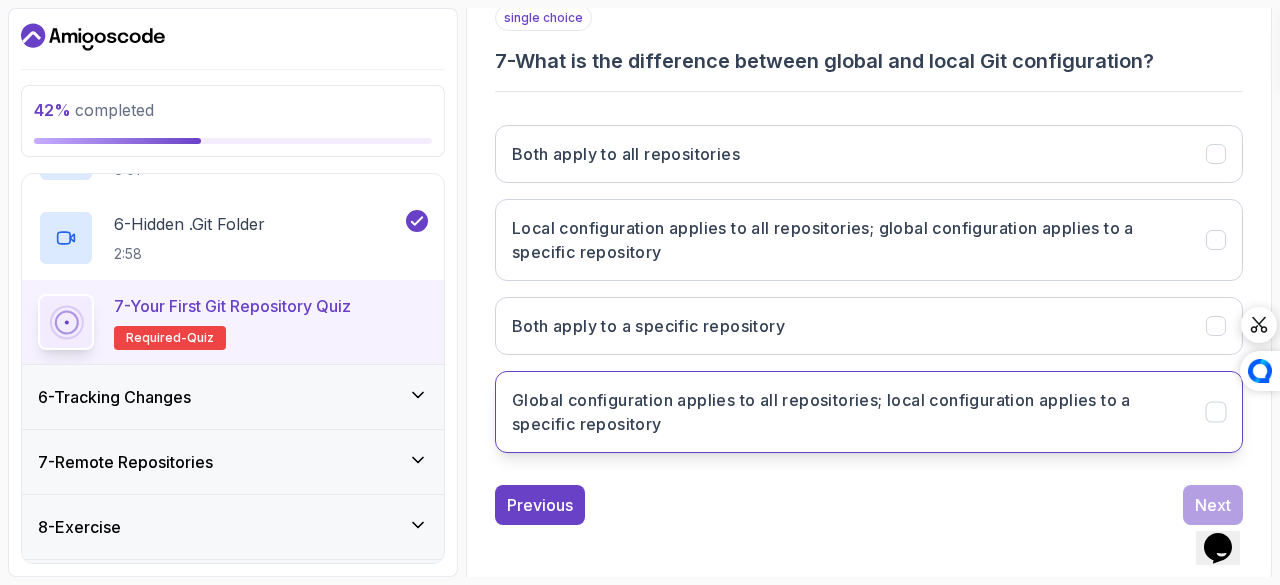 click on "Global configuration applies to all repositories; local configuration applies to a specific repository" at bounding box center (847, 412) 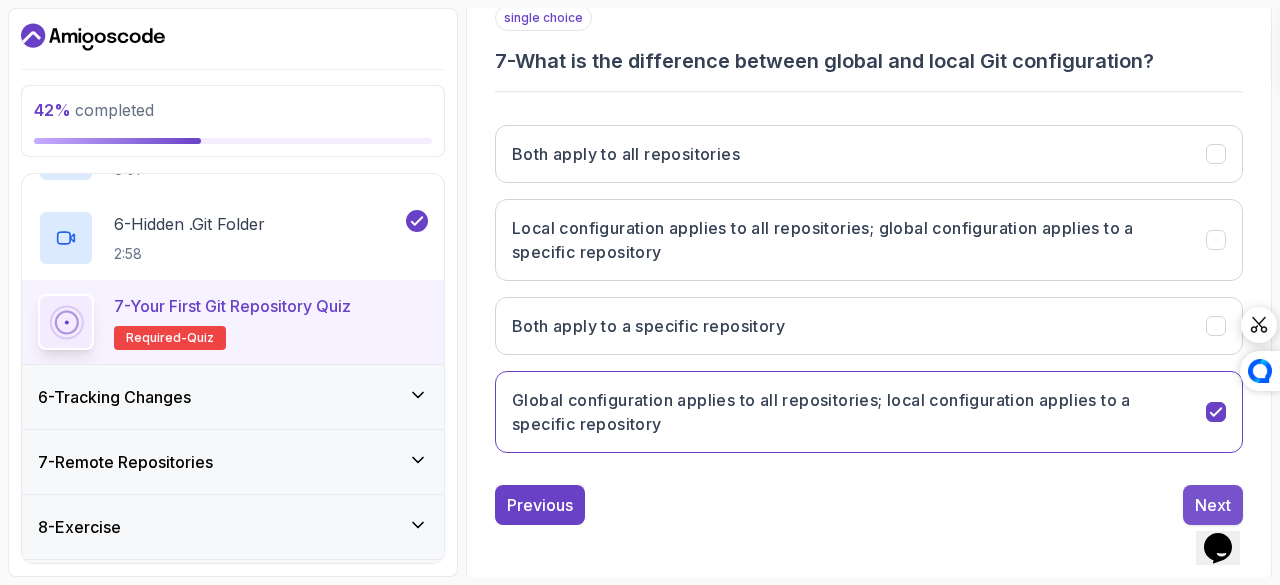 click on "Next" at bounding box center [1213, 505] 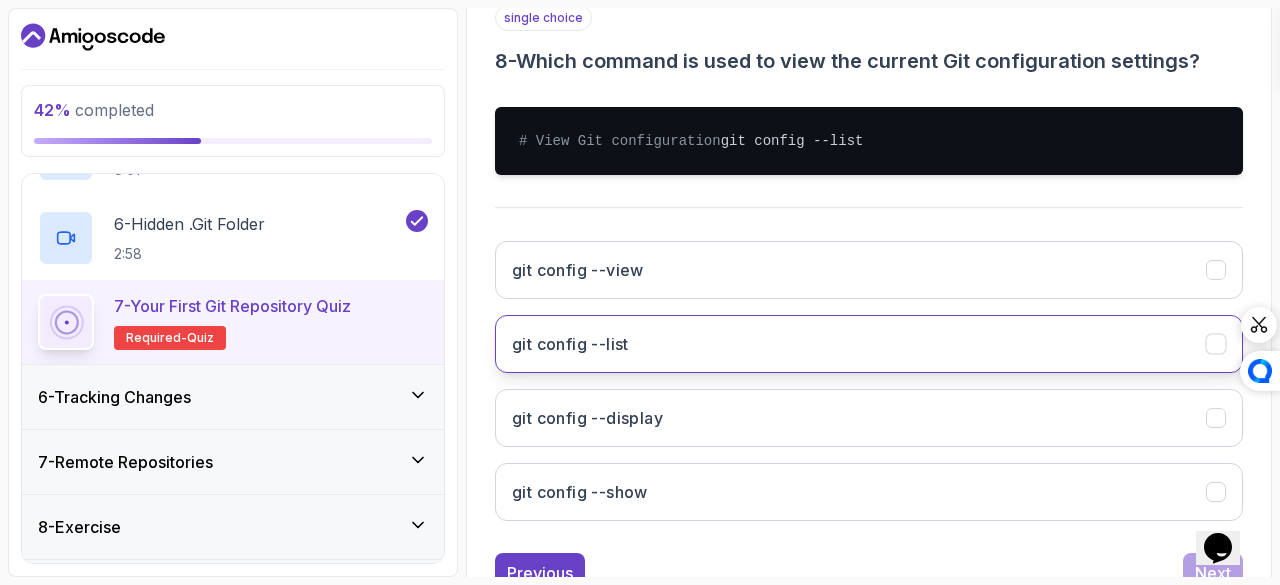 click on "git config --list" at bounding box center (869, 344) 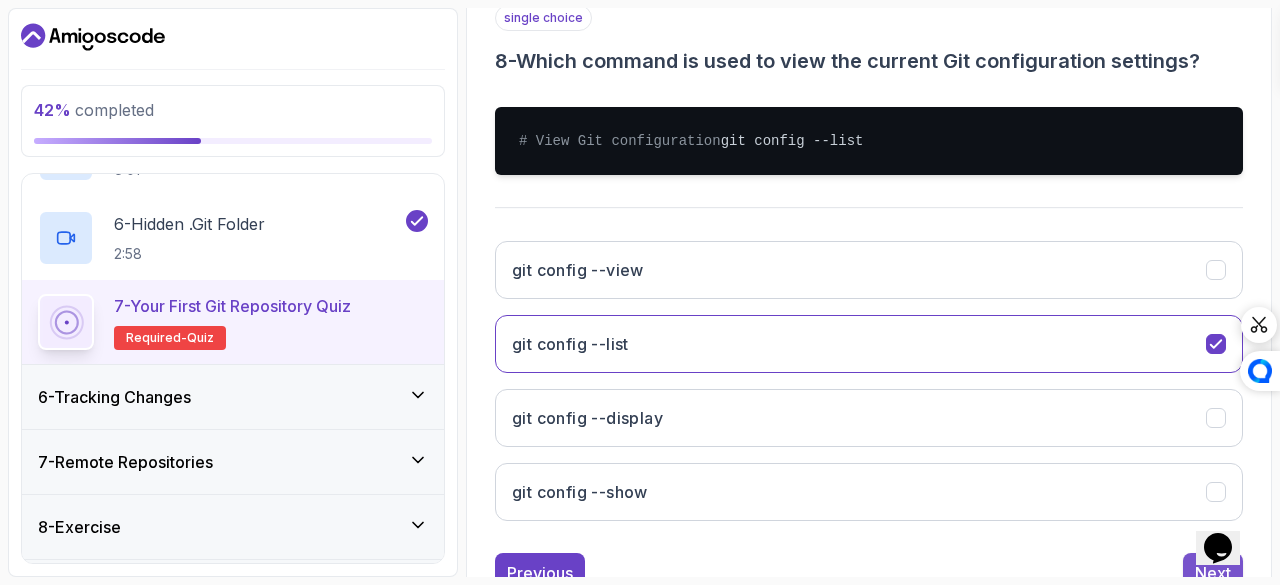 click on "Next" at bounding box center [1213, 573] 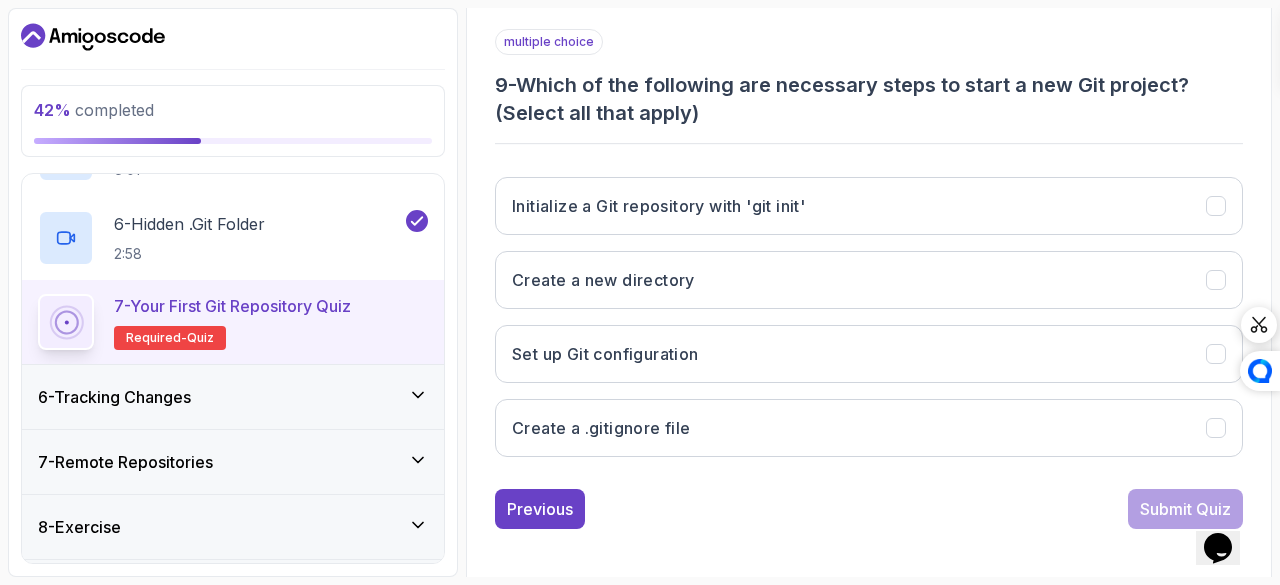 scroll, scrollTop: 363, scrollLeft: 0, axis: vertical 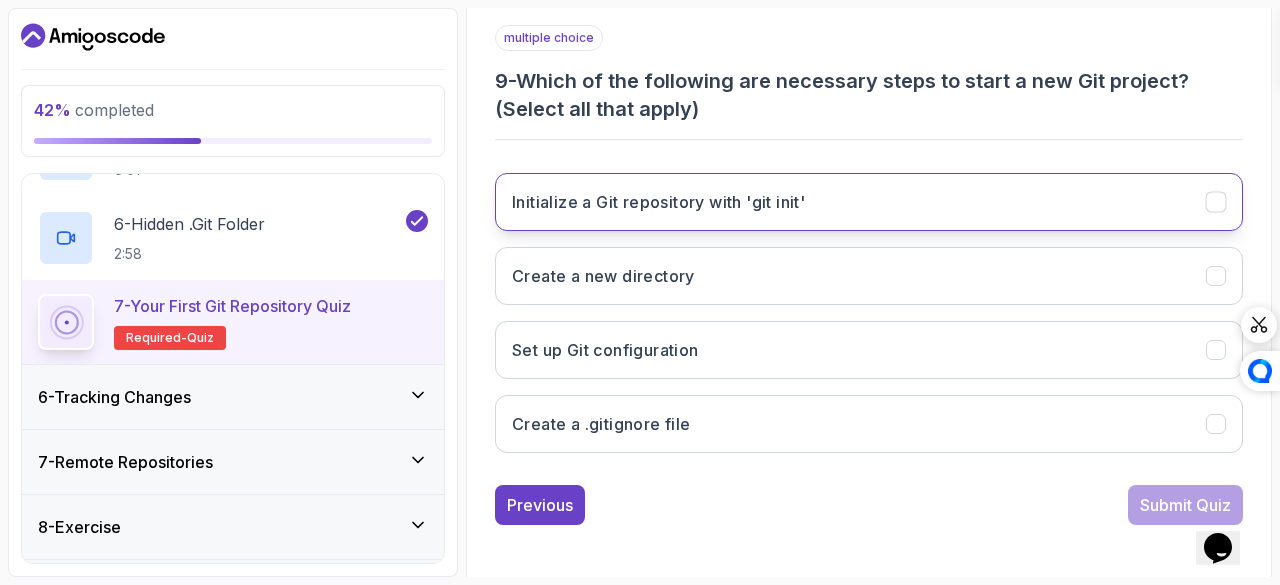 click on "Initialize a Git repository with 'git init'" at bounding box center [658, 202] 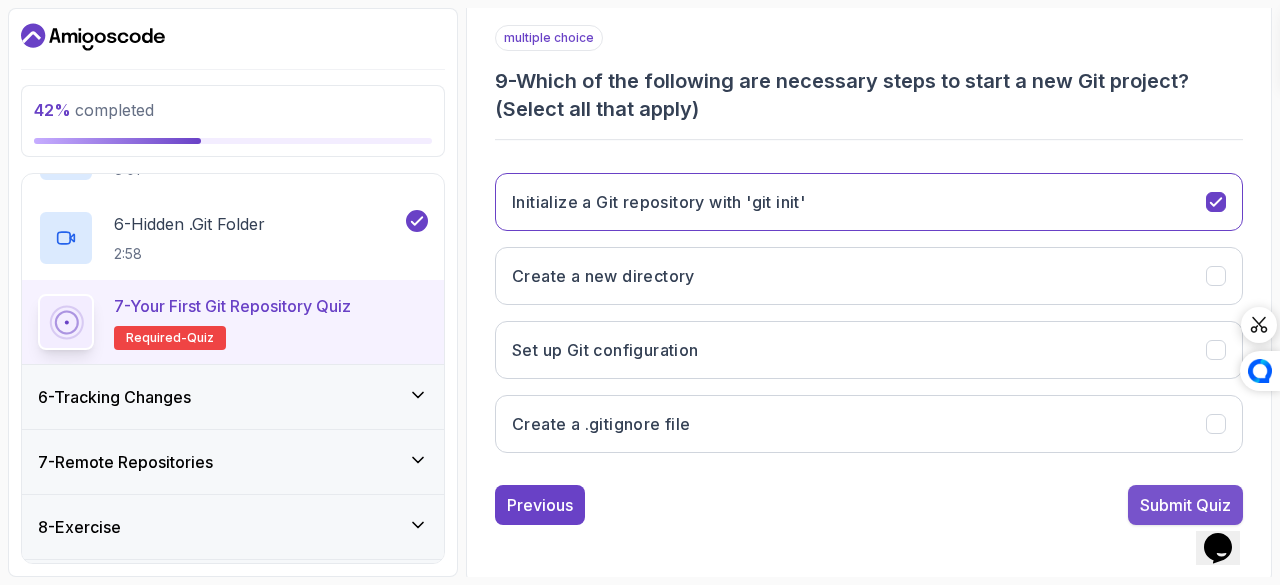 click on "Submit Quiz" at bounding box center (1185, 505) 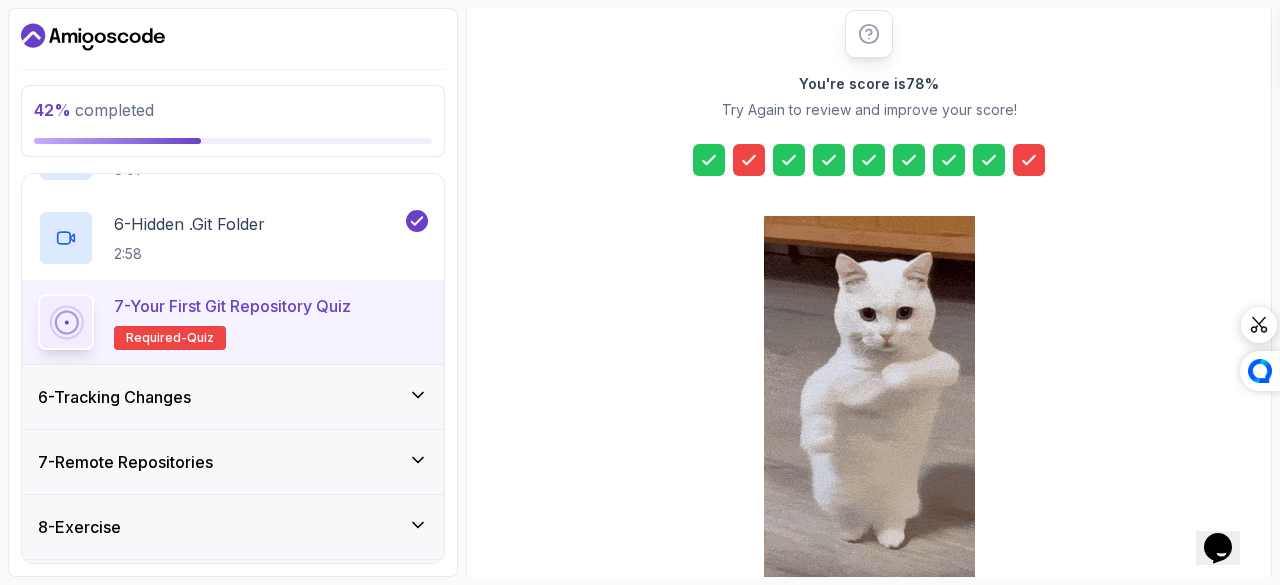 scroll, scrollTop: 371, scrollLeft: 0, axis: vertical 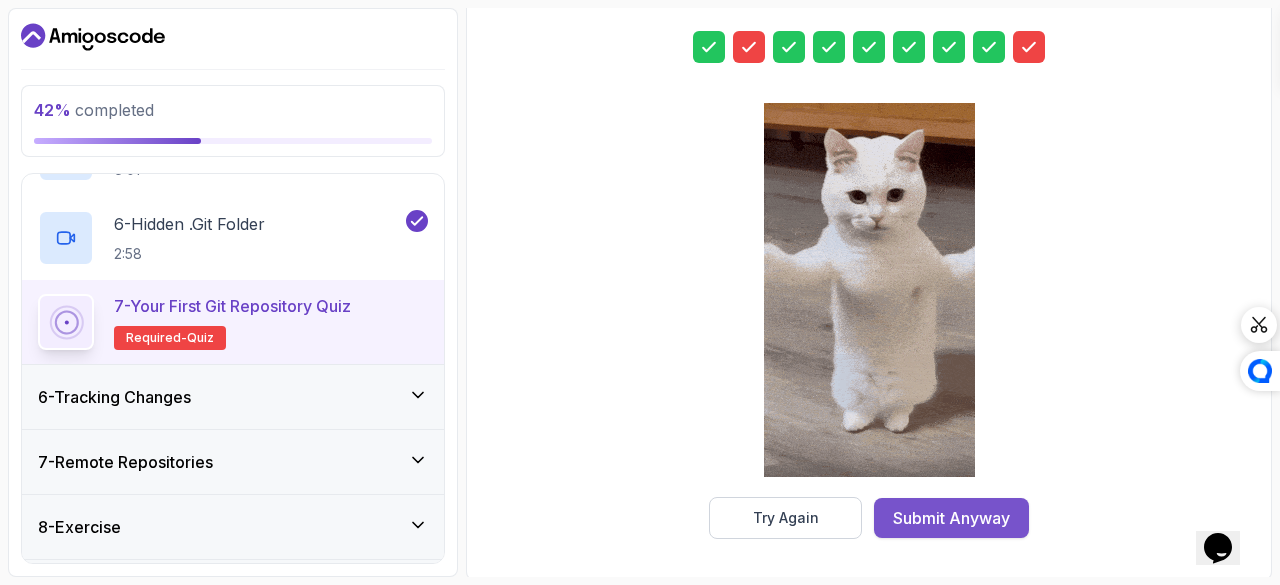 click on "Submit Anyway" at bounding box center (951, 518) 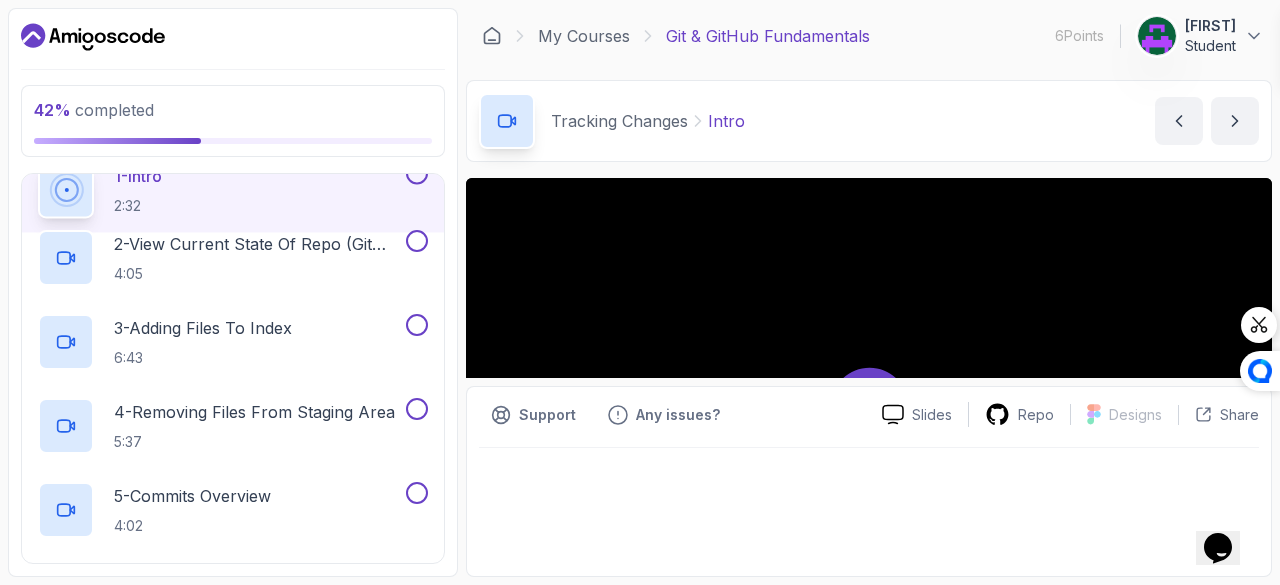 scroll, scrollTop: 0, scrollLeft: 0, axis: both 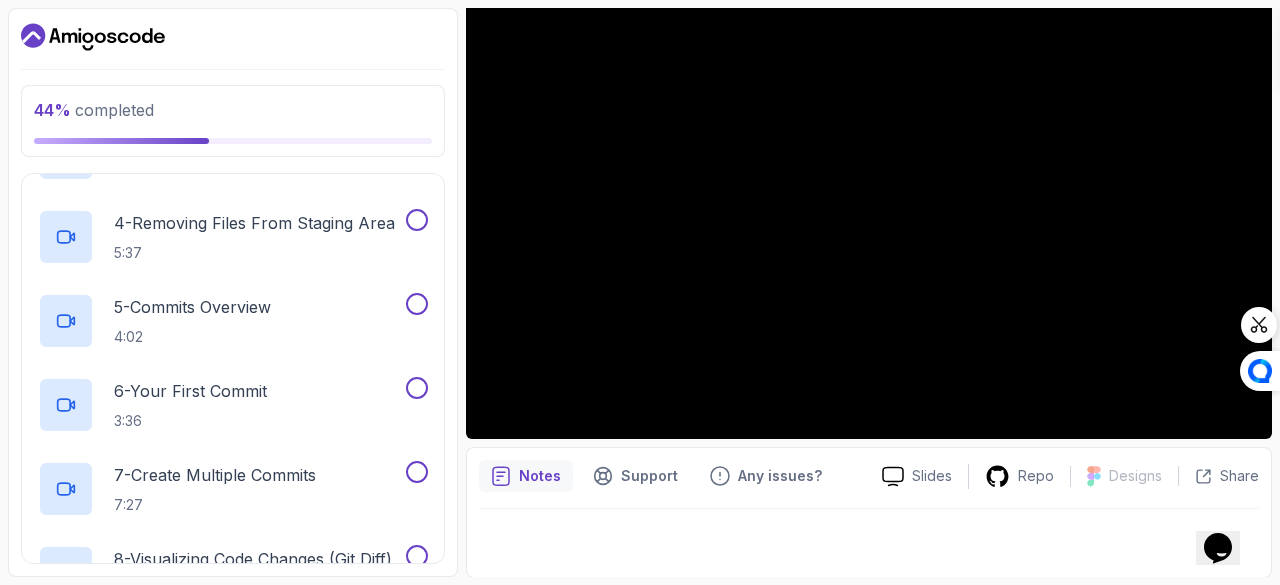 click on "Notes" at bounding box center [540, 476] 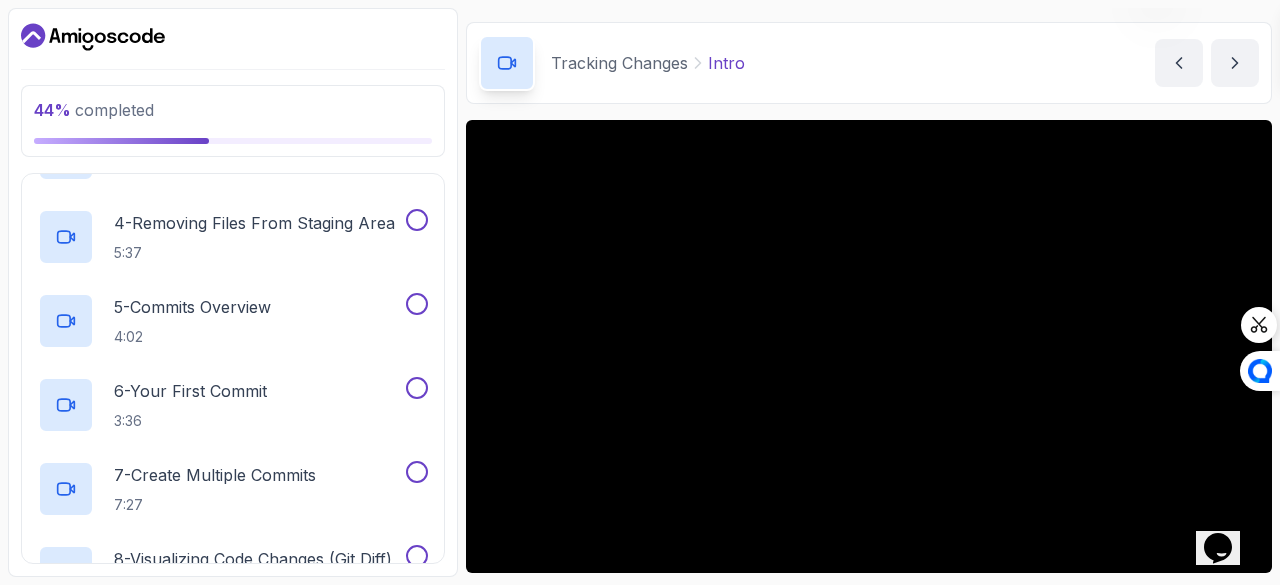 scroll, scrollTop: 69, scrollLeft: 0, axis: vertical 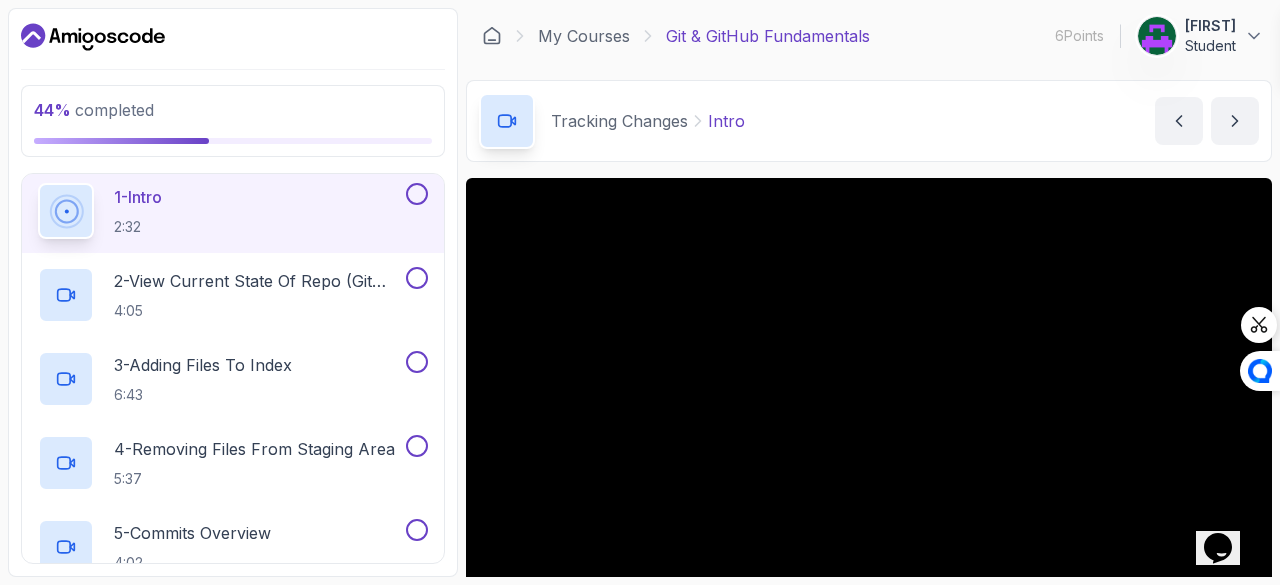 click at bounding box center [417, 194] 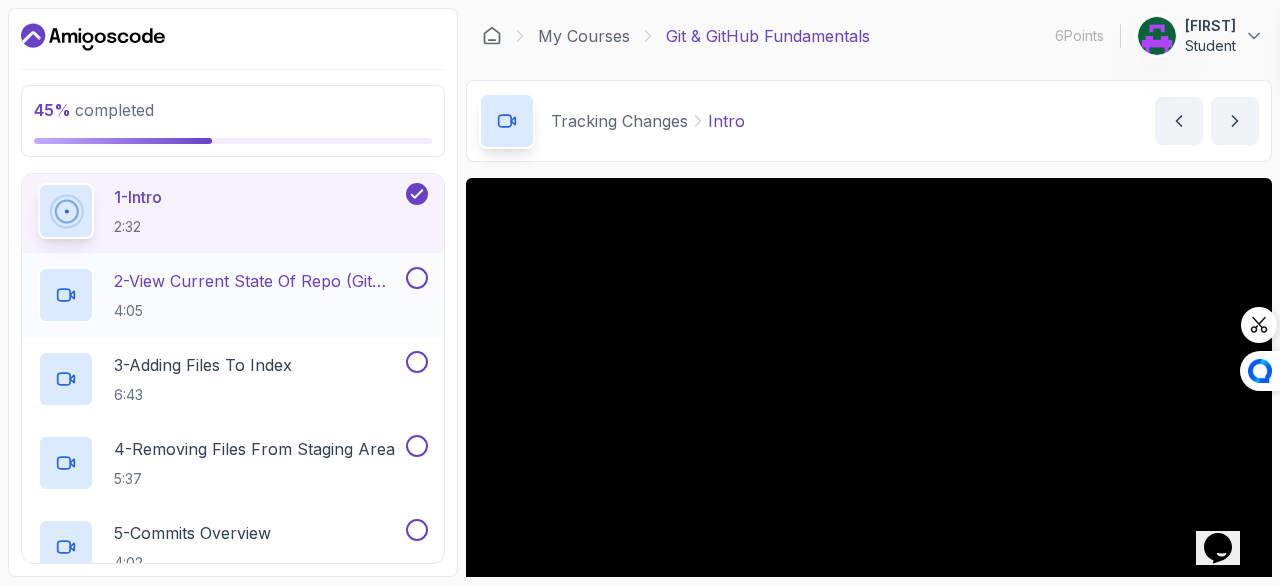 click on "2  -  View Current State Of Repo (Git Status) 4:05" at bounding box center (233, 295) 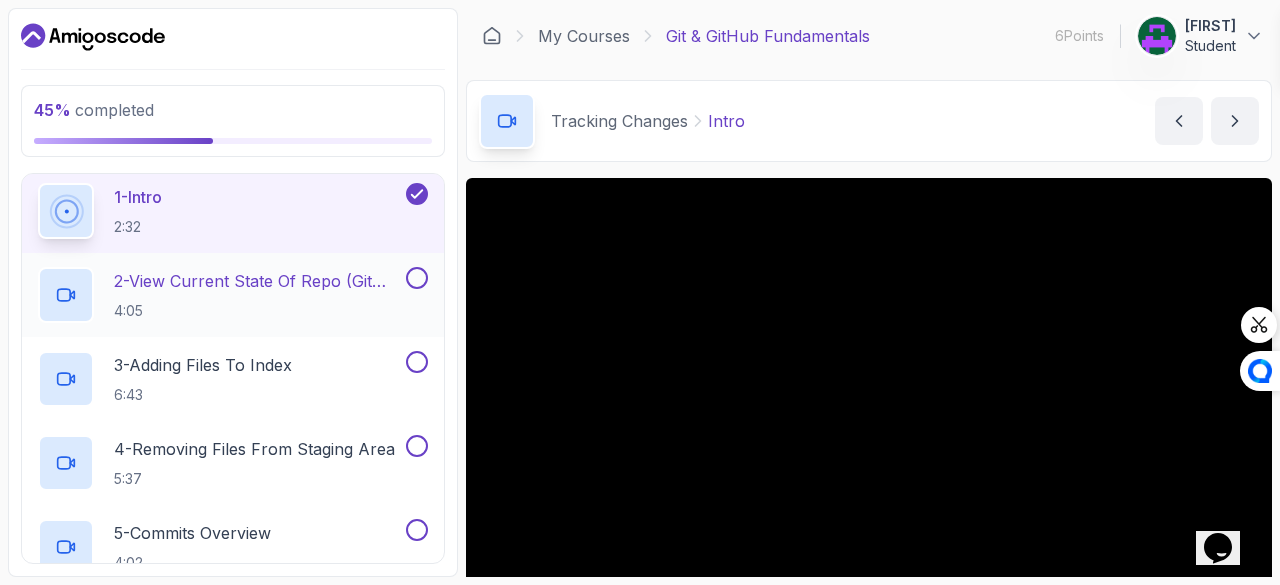 click on "2  -  View Current State Of Repo (Git Status) 4:05" at bounding box center (258, 295) 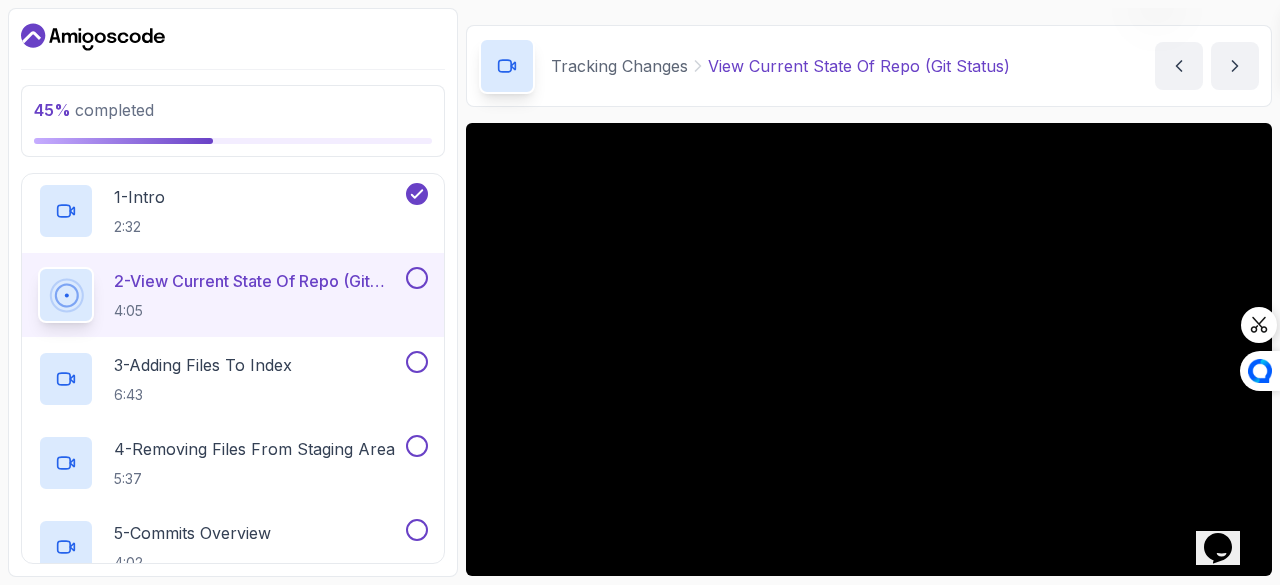 scroll, scrollTop: 192, scrollLeft: 0, axis: vertical 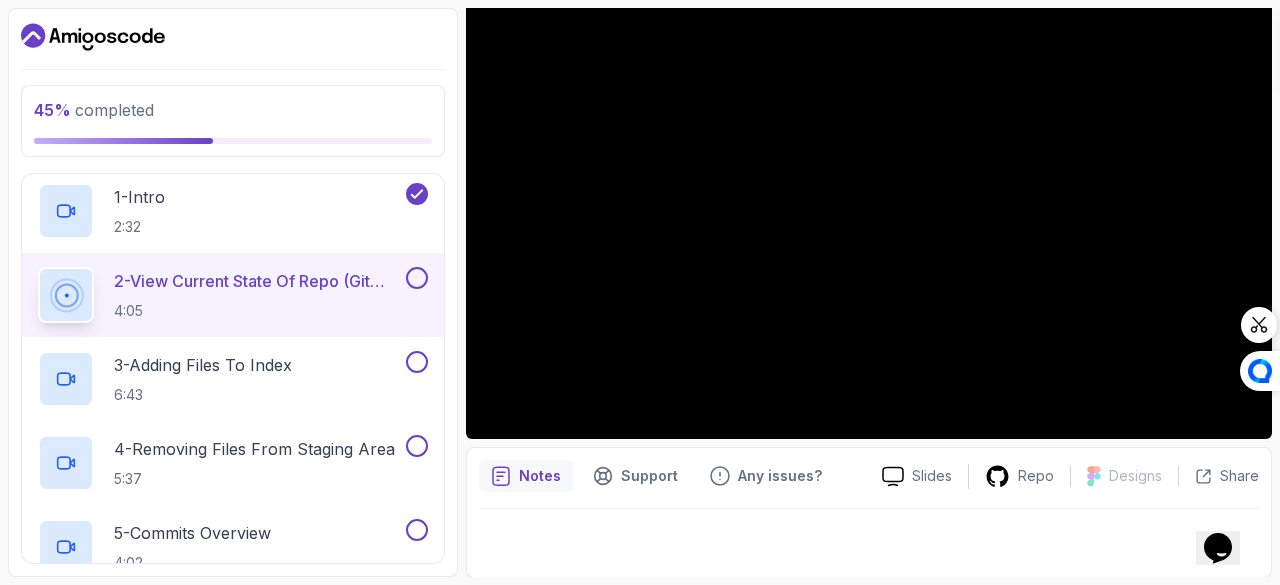 type 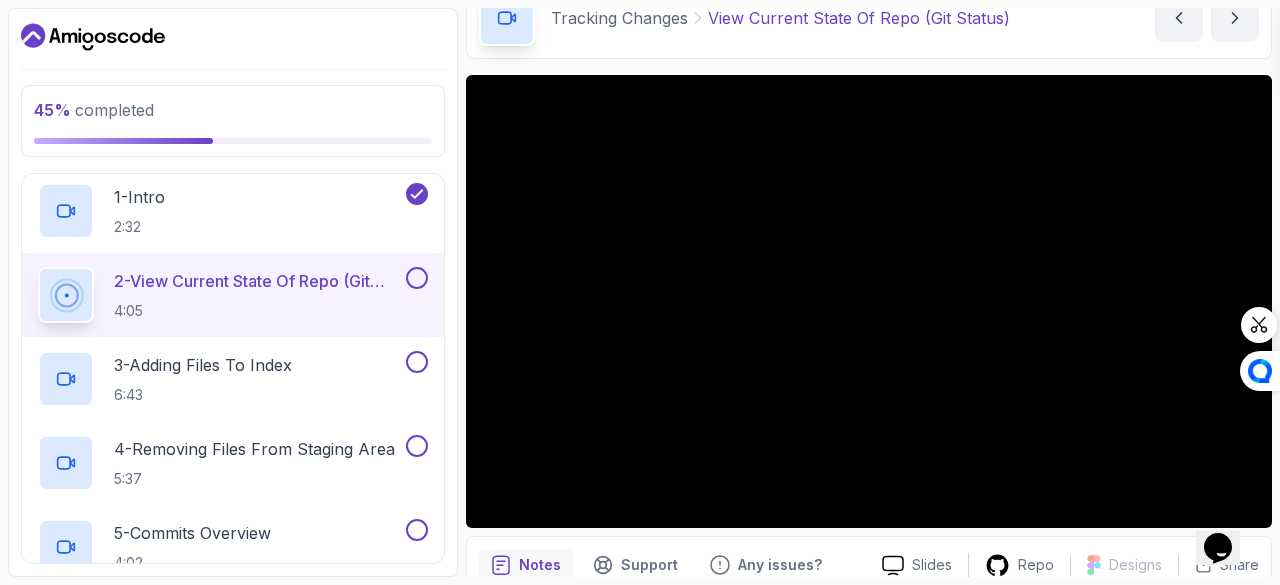 scroll, scrollTop: 102, scrollLeft: 0, axis: vertical 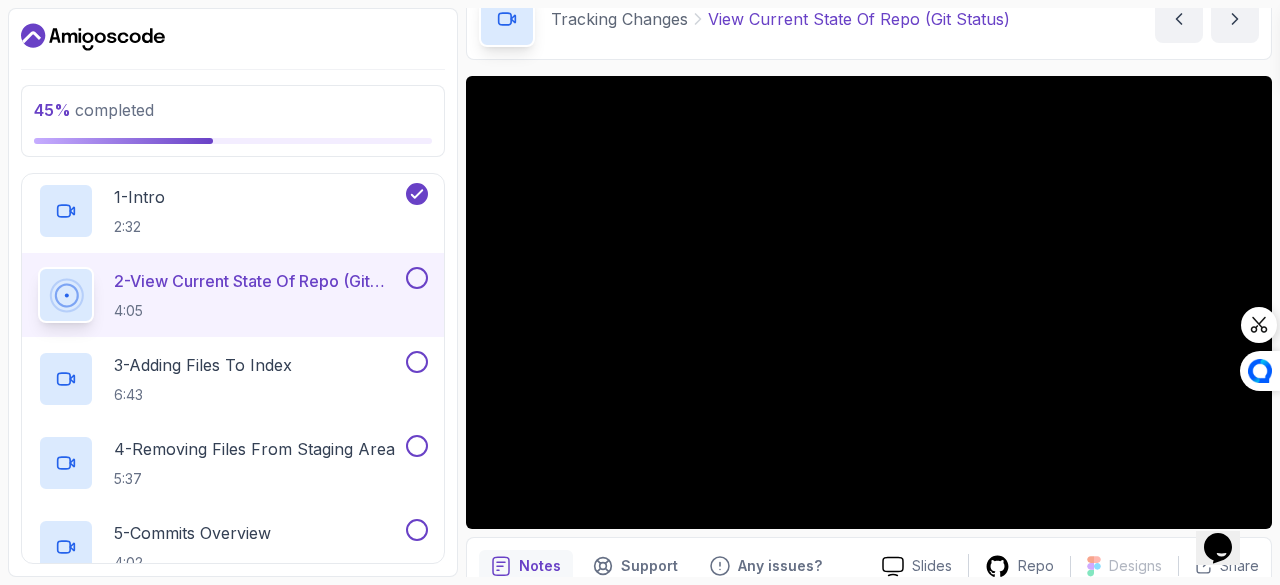 click at bounding box center [417, 278] 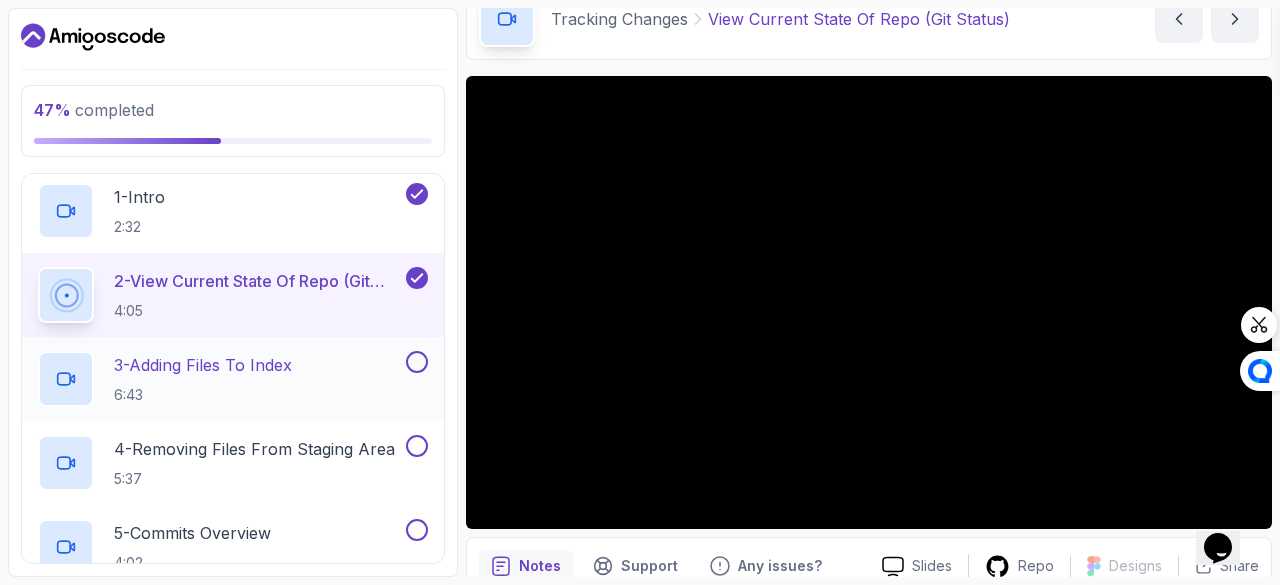 click on "3  -  Adding Files To Index 6:43" at bounding box center [220, 379] 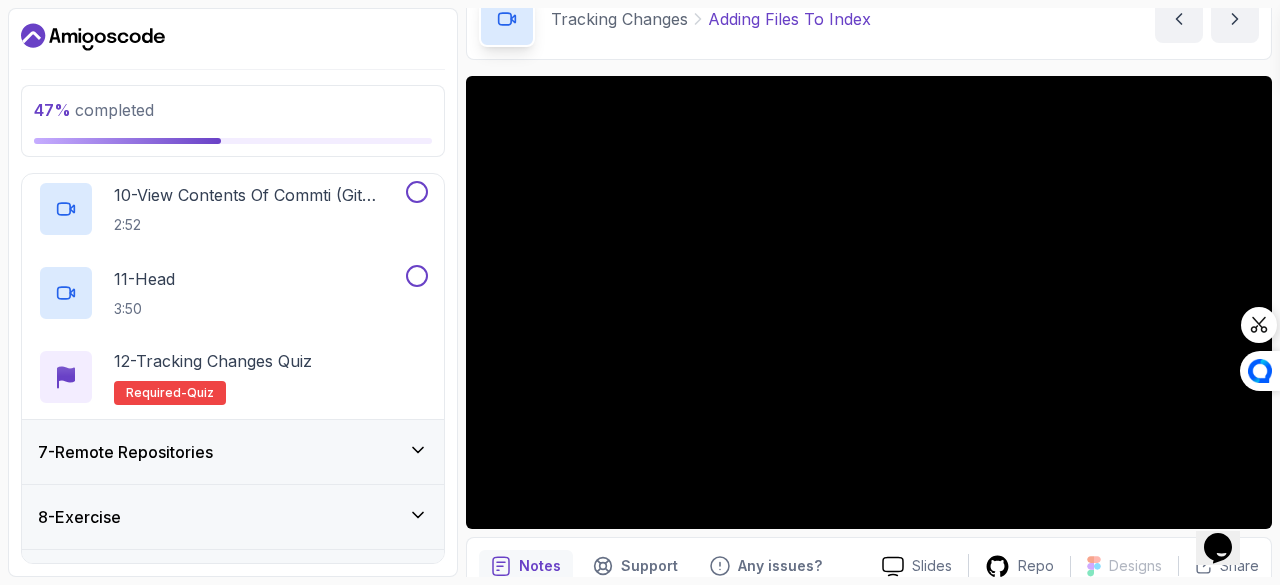 scroll, scrollTop: 1198, scrollLeft: 0, axis: vertical 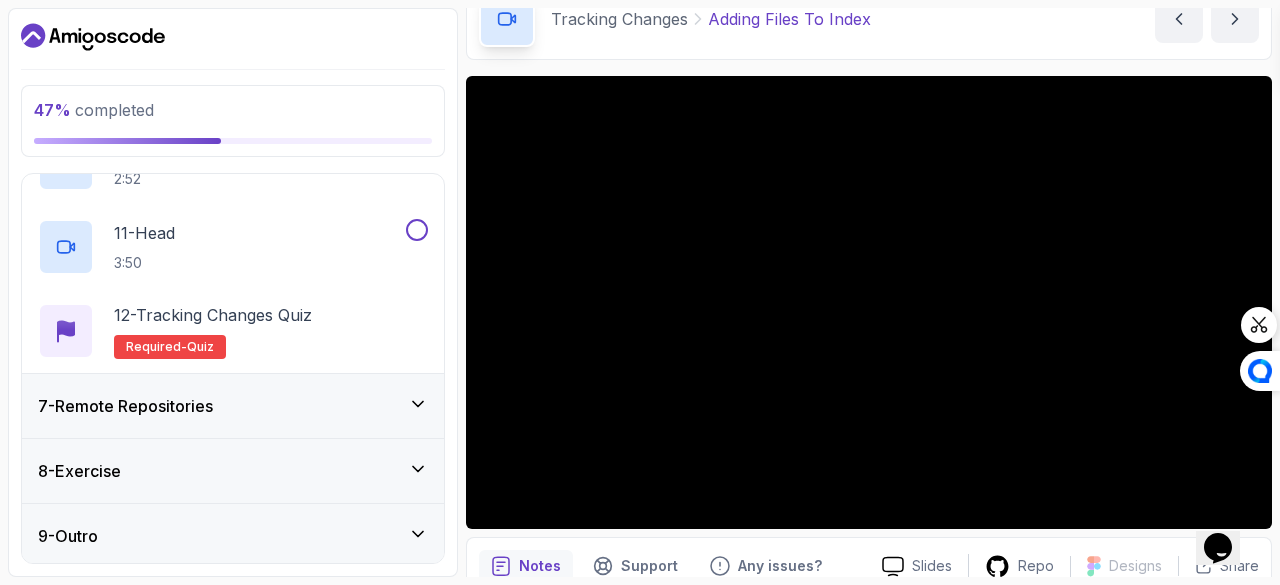 click on "7  -  Remote Repositories" at bounding box center (233, 406) 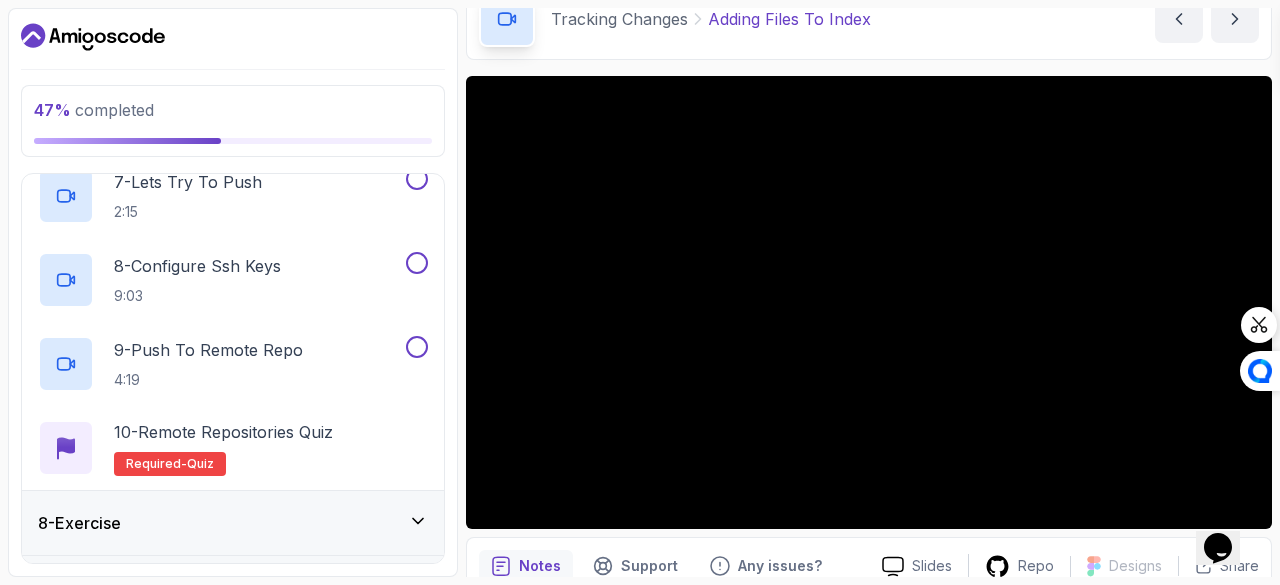 scroll, scrollTop: 1030, scrollLeft: 0, axis: vertical 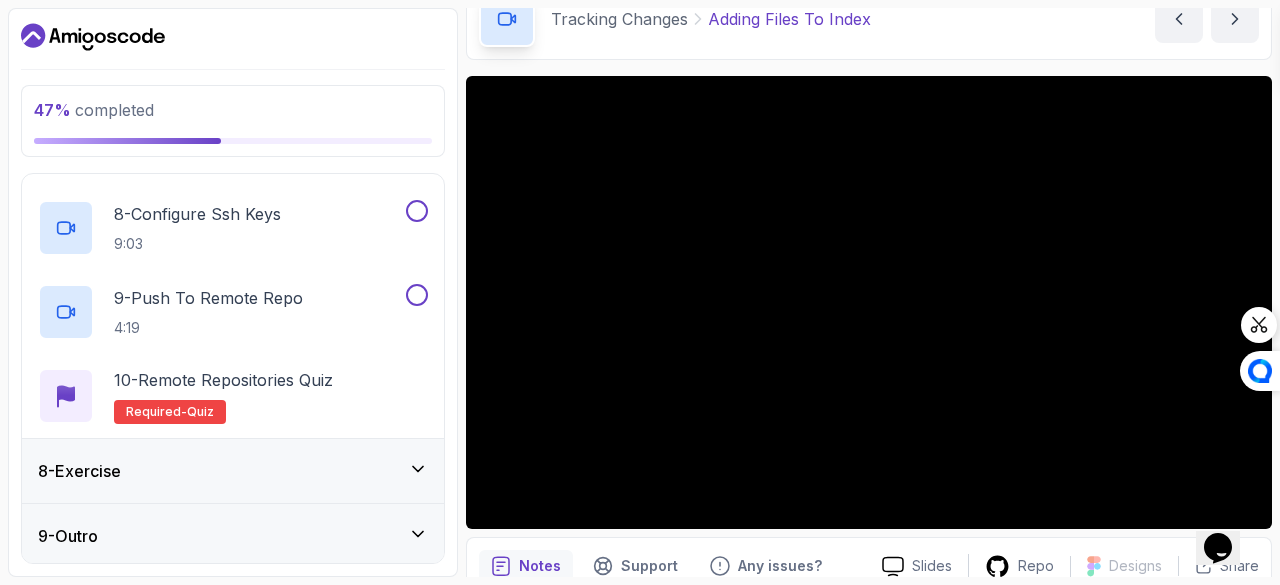 click on "8  -  Exercise" at bounding box center [233, 471] 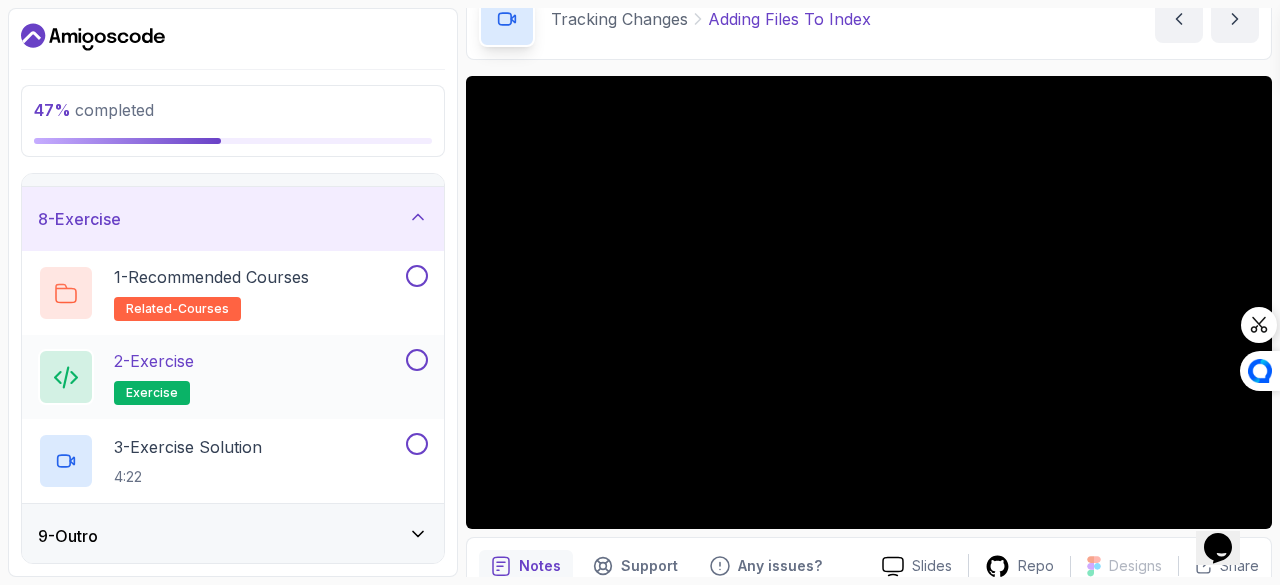 scroll, scrollTop: 0, scrollLeft: 0, axis: both 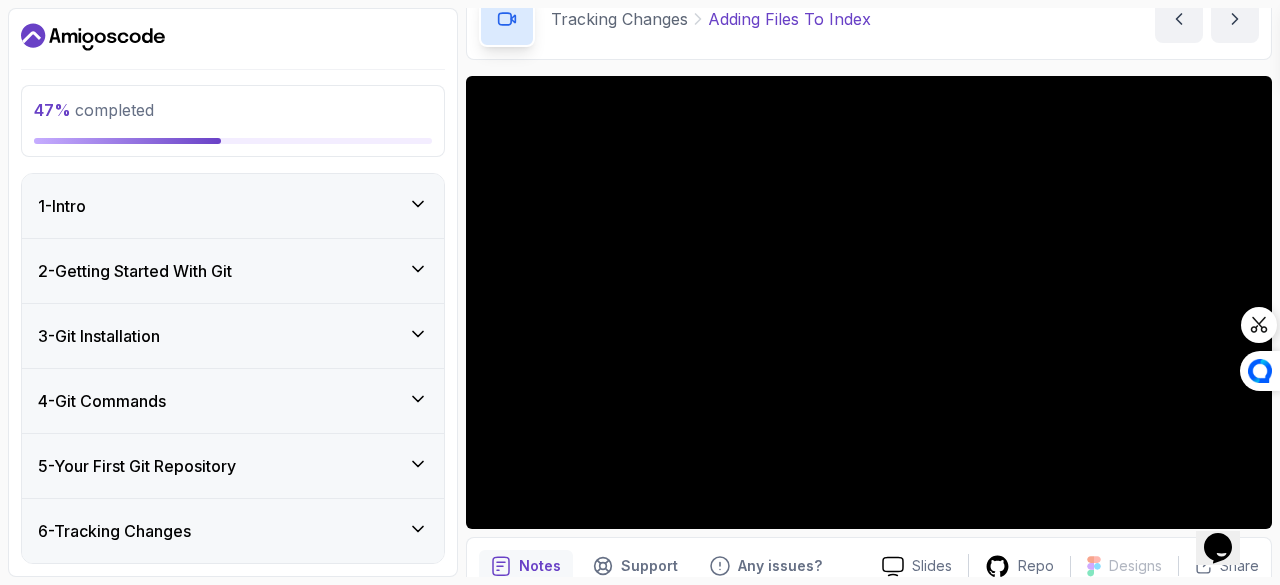click on "5  -  Your First Git Repository" at bounding box center (233, 466) 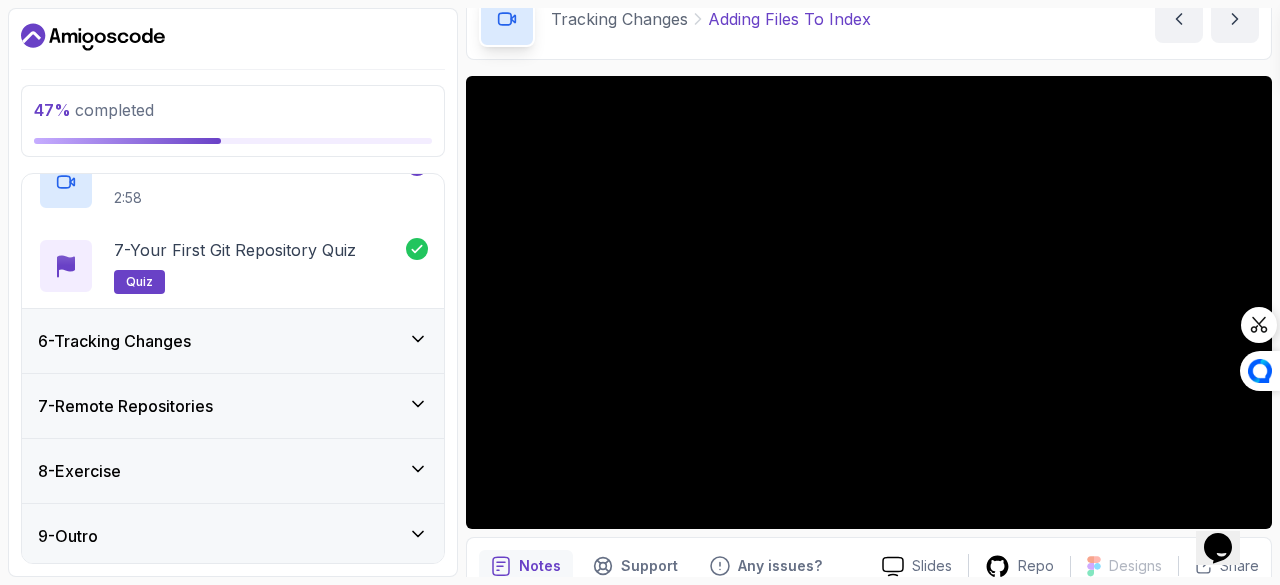 scroll, scrollTop: 776, scrollLeft: 0, axis: vertical 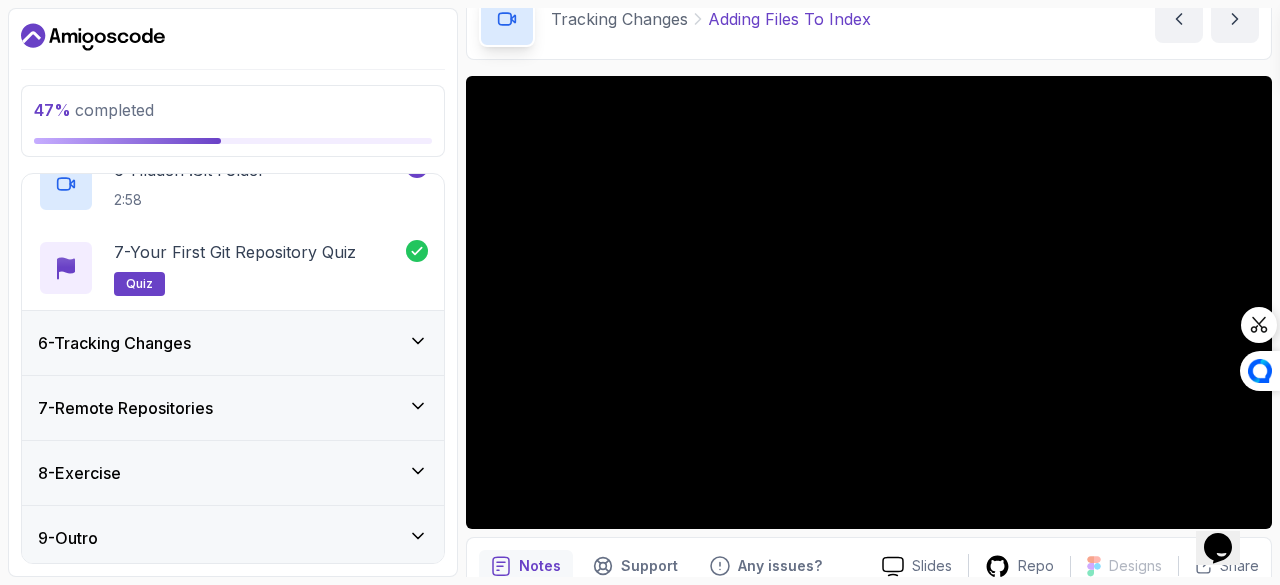 click on "6  -  Tracking Changes" at bounding box center (233, 343) 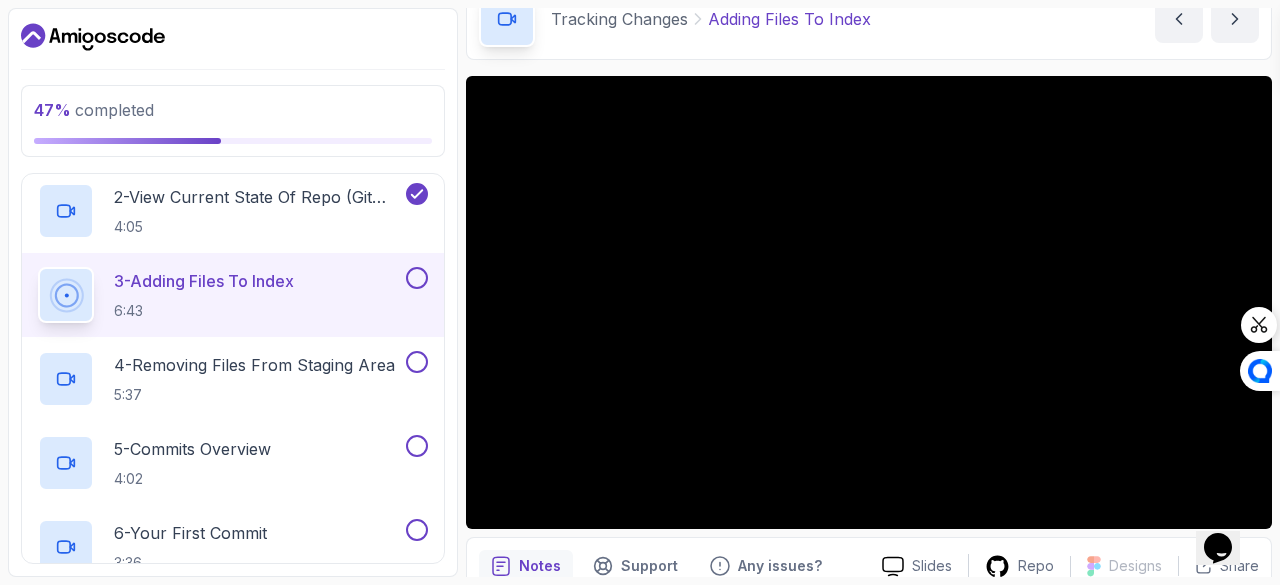 scroll, scrollTop: 484, scrollLeft: 0, axis: vertical 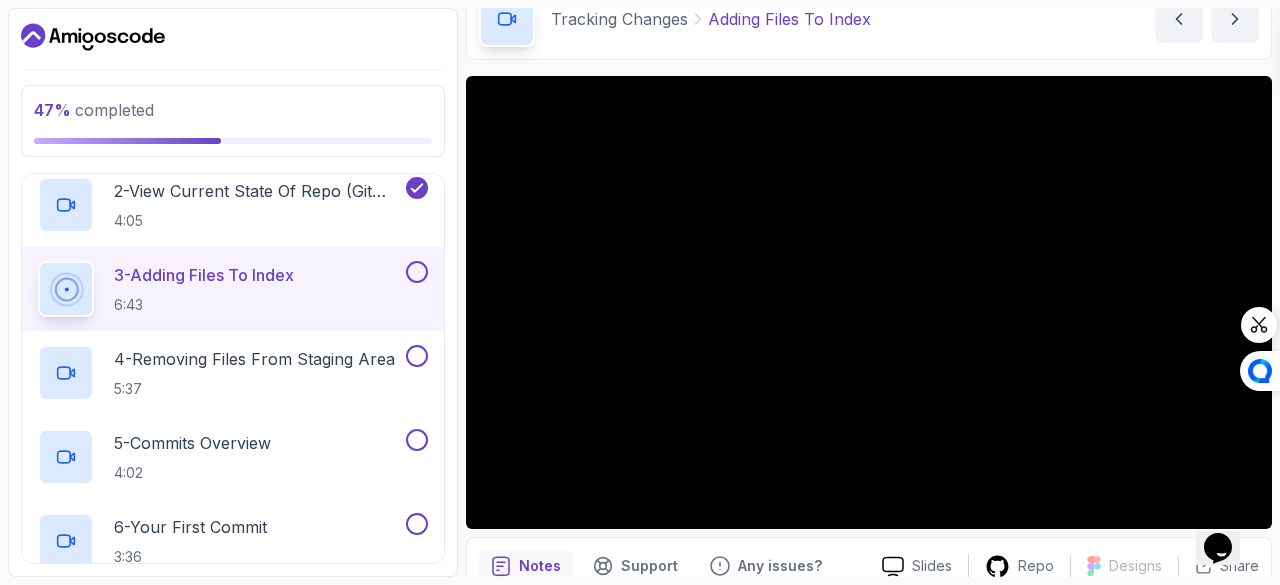 type 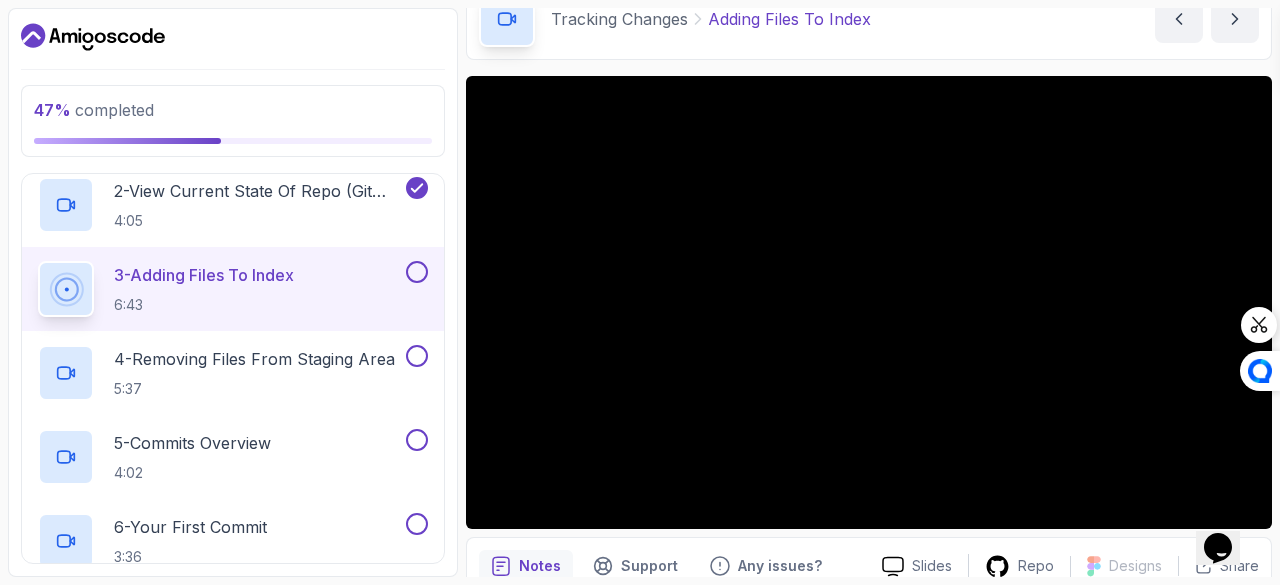 click at bounding box center [417, 272] 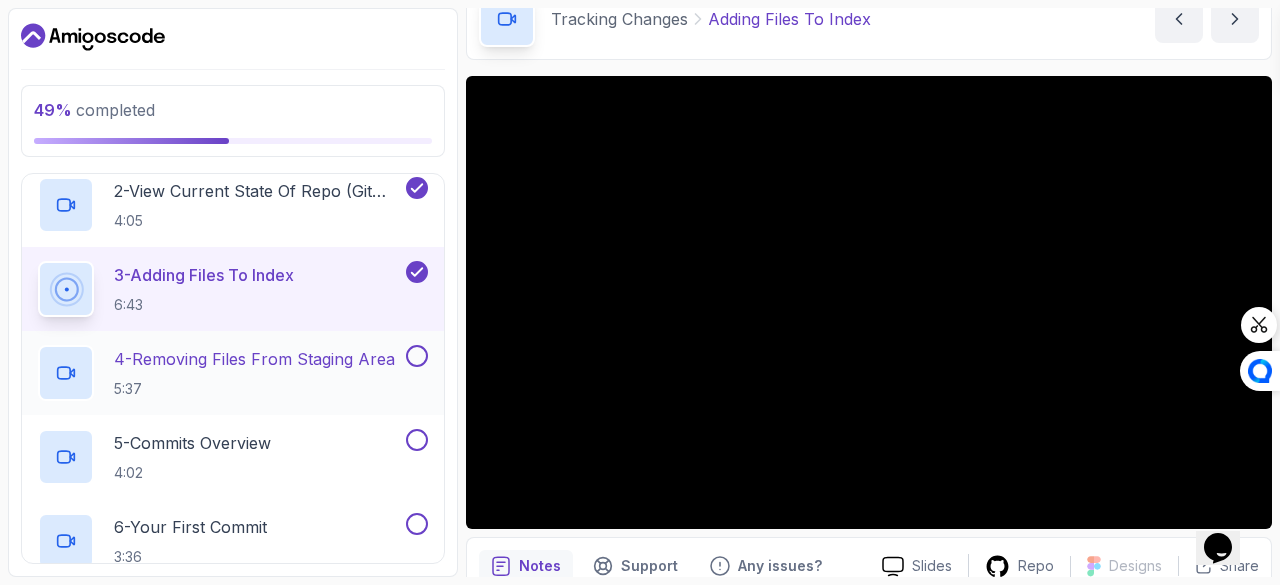 click on "4  -  Removing Files From Staging Area" at bounding box center (254, 359) 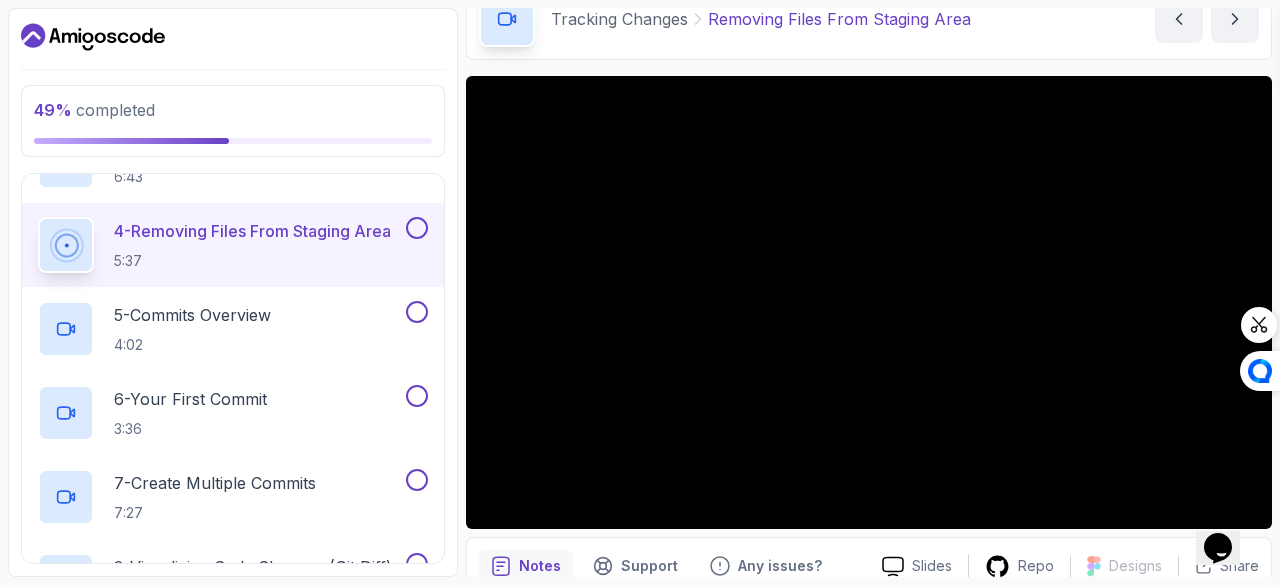 scroll, scrollTop: 612, scrollLeft: 0, axis: vertical 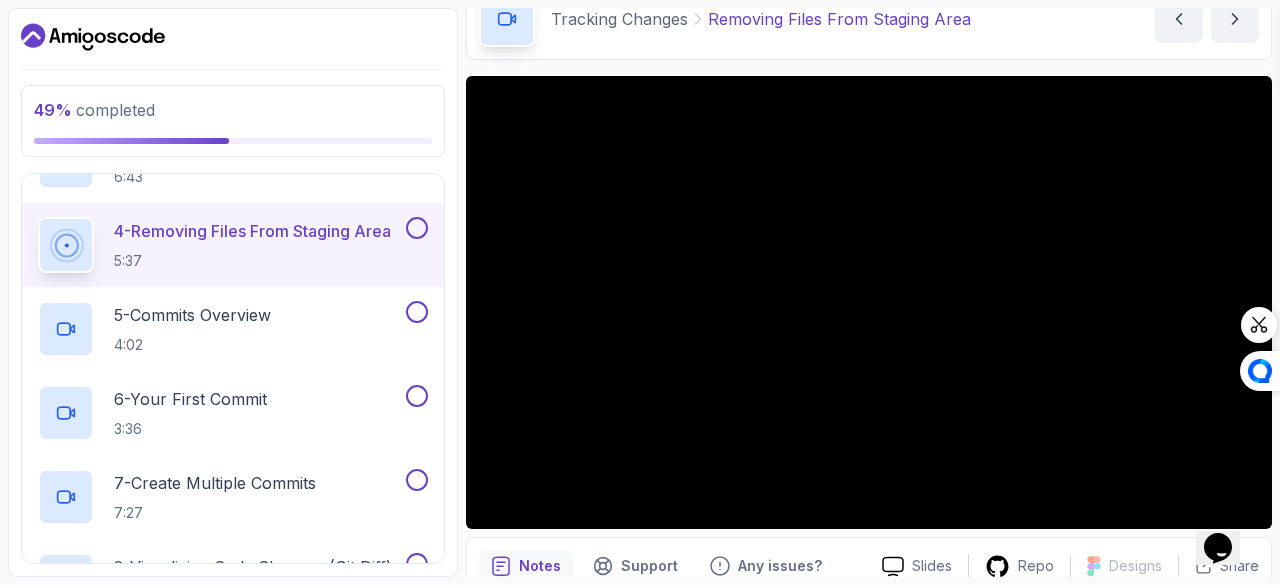 click at bounding box center (417, 228) 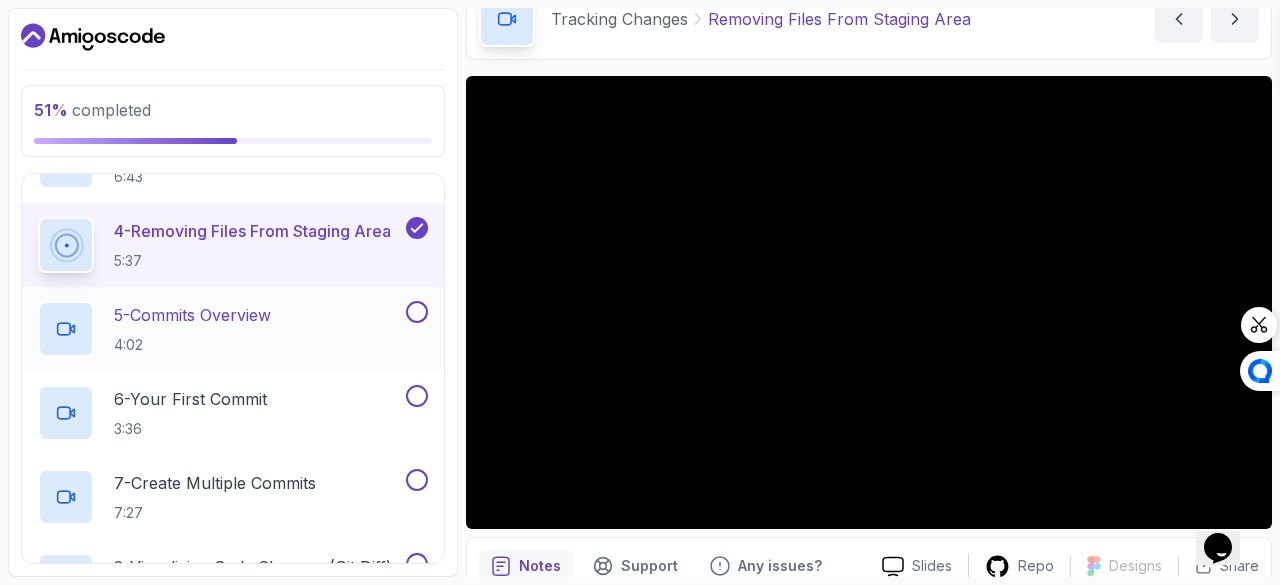 click on "5  -  Commits Overview 4:02" at bounding box center (220, 329) 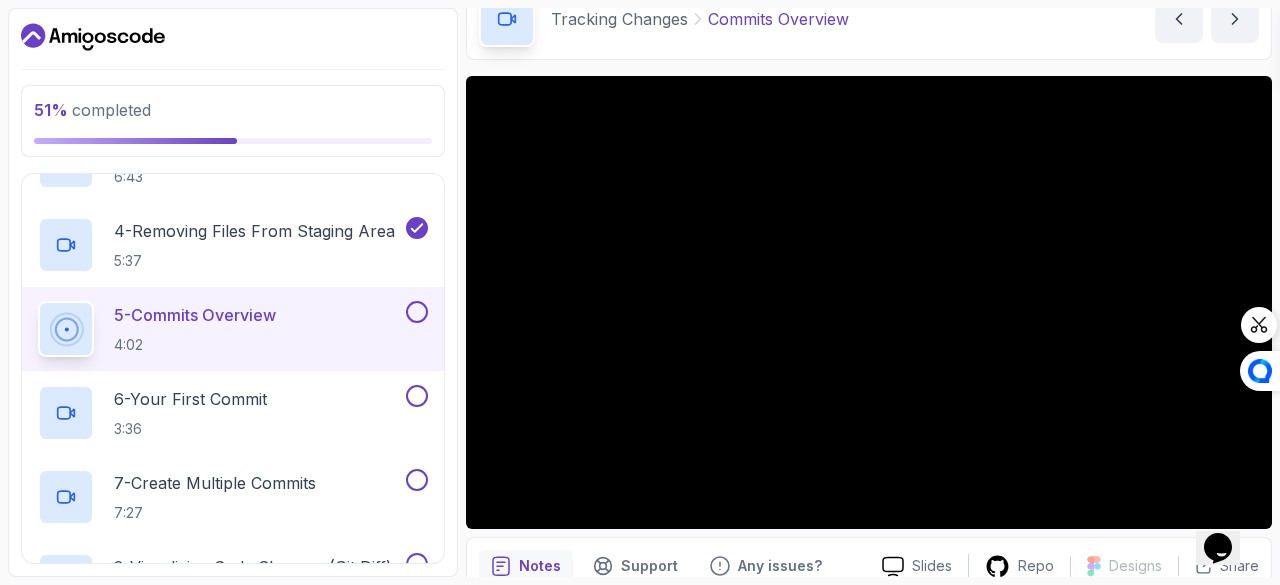 click at bounding box center (417, 312) 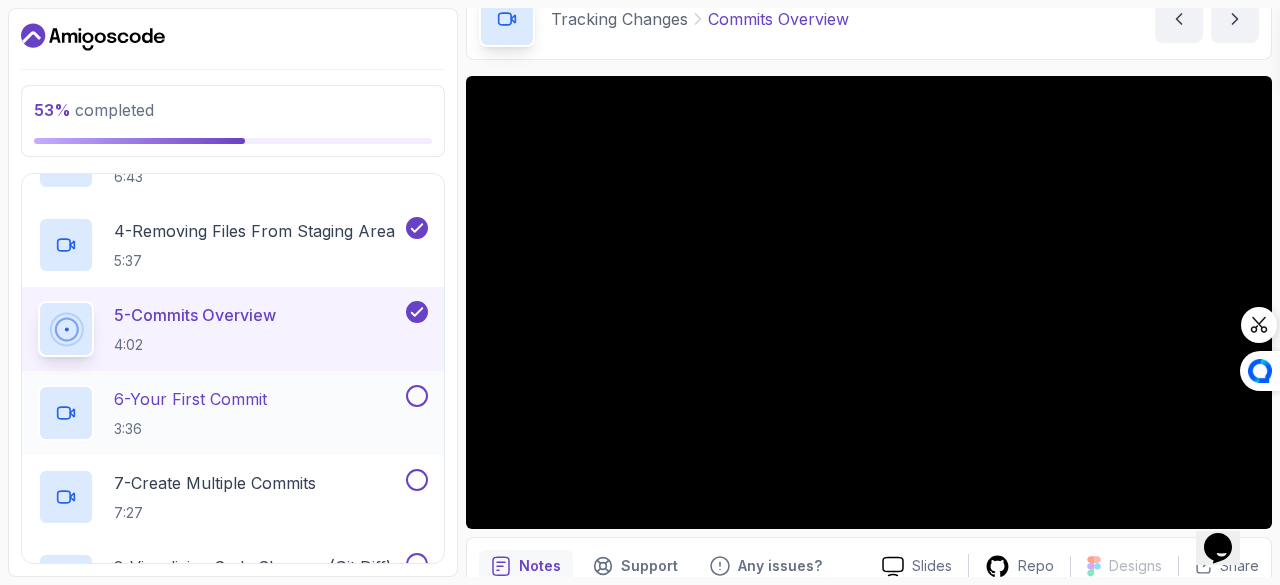 click on "6  -  Your First Commit 3:36" at bounding box center (220, 413) 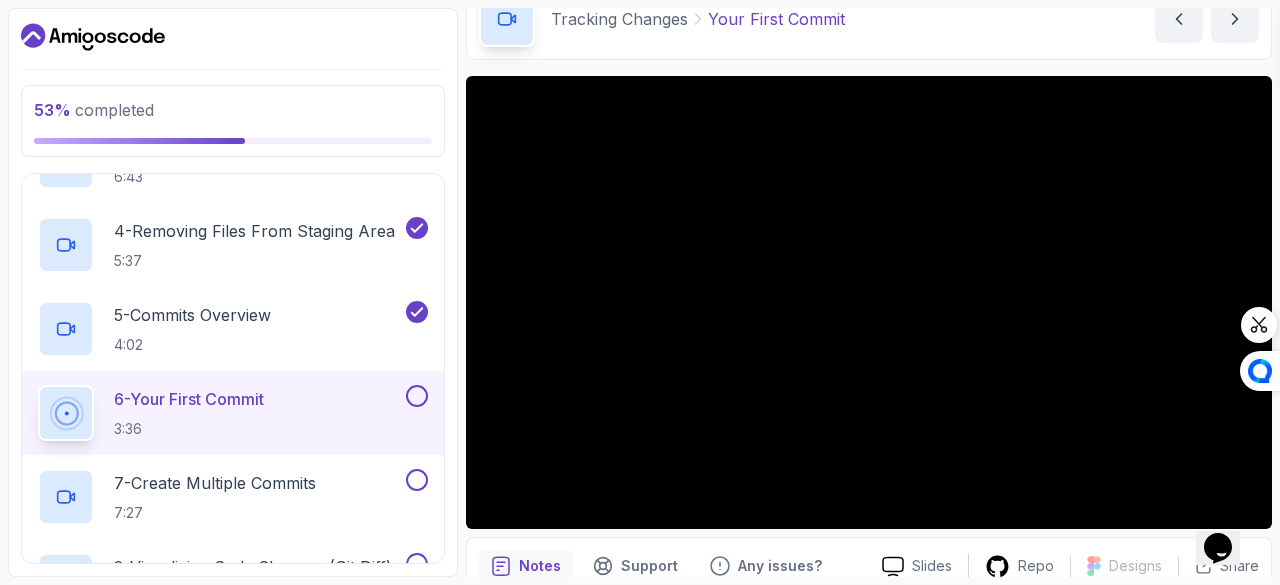 type 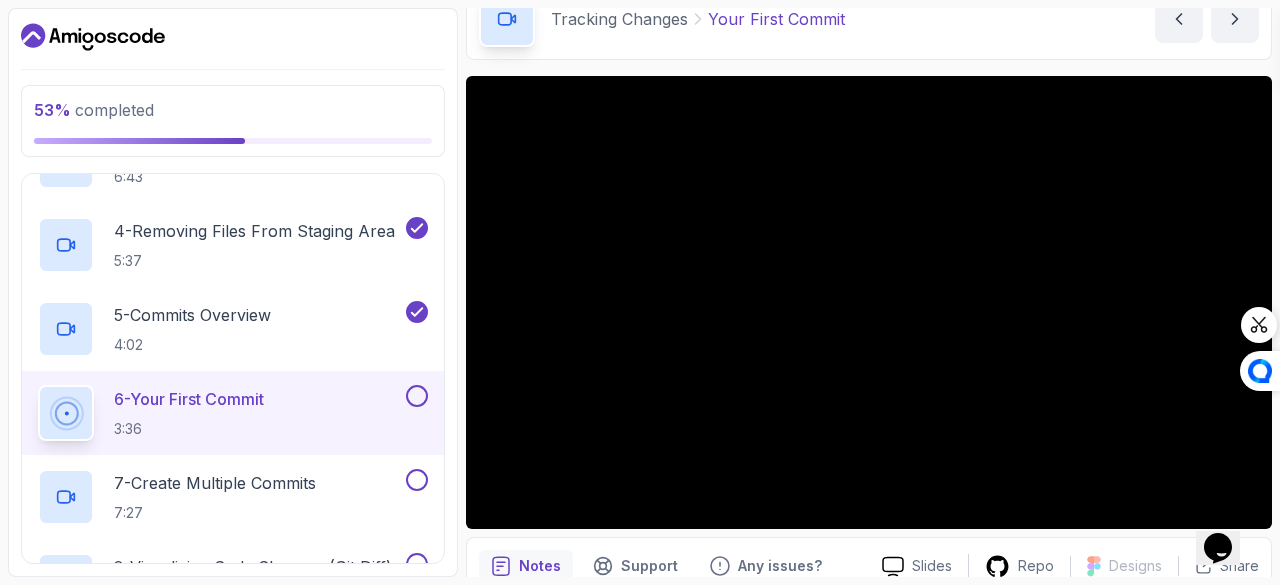 click at bounding box center (417, 396) 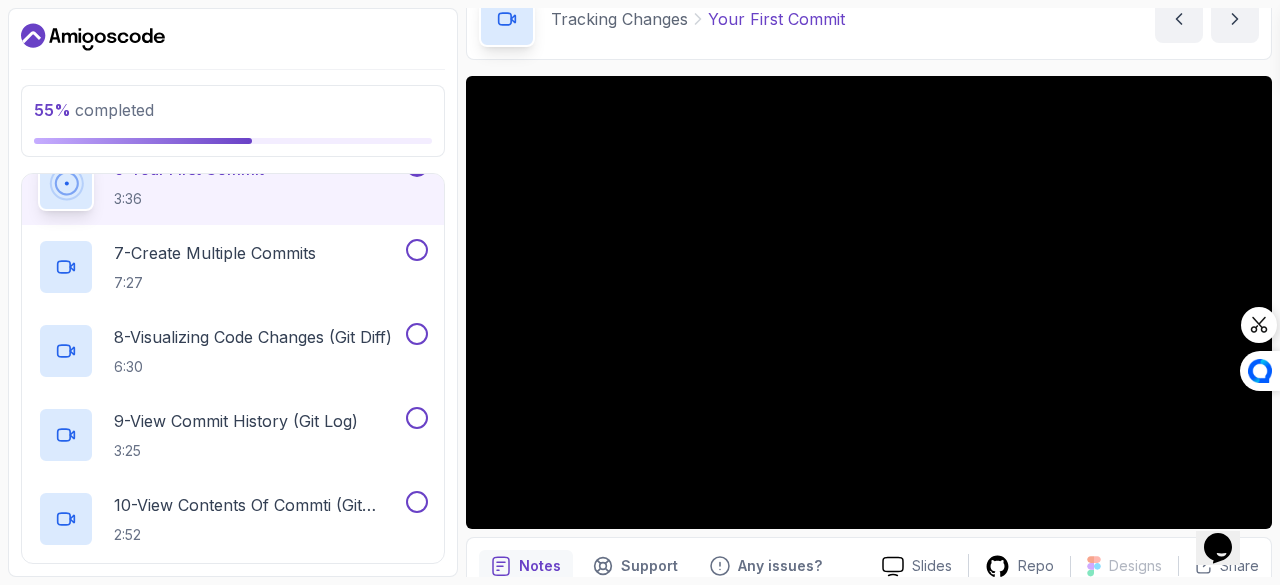scroll, scrollTop: 846, scrollLeft: 0, axis: vertical 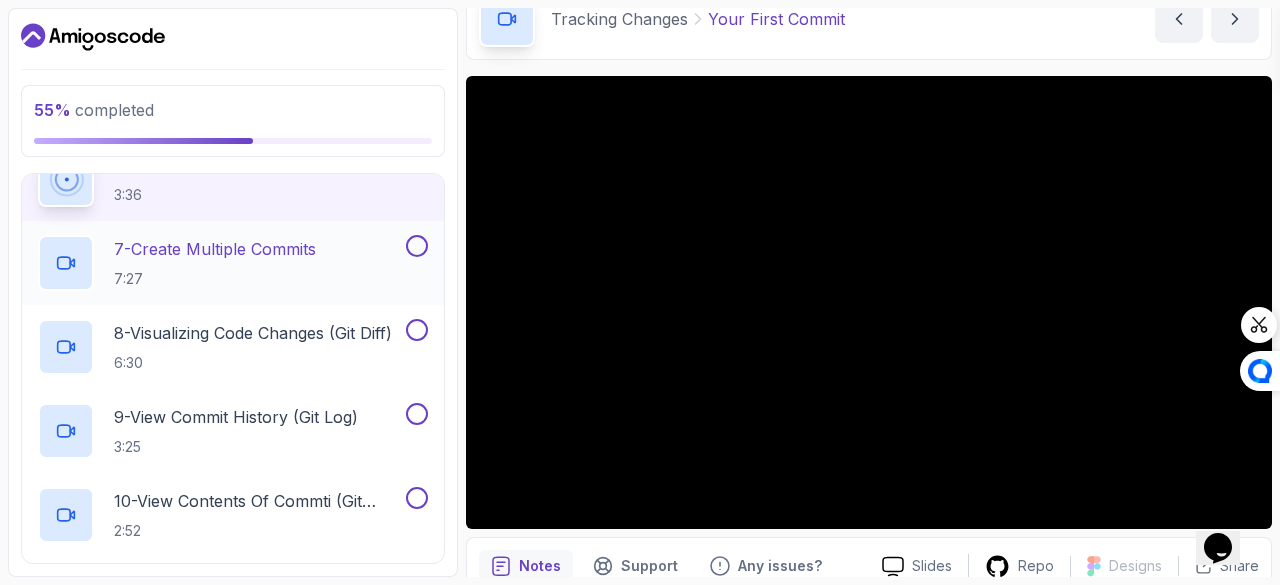 click on "7  -  Create Multiple Commits" at bounding box center (215, 249) 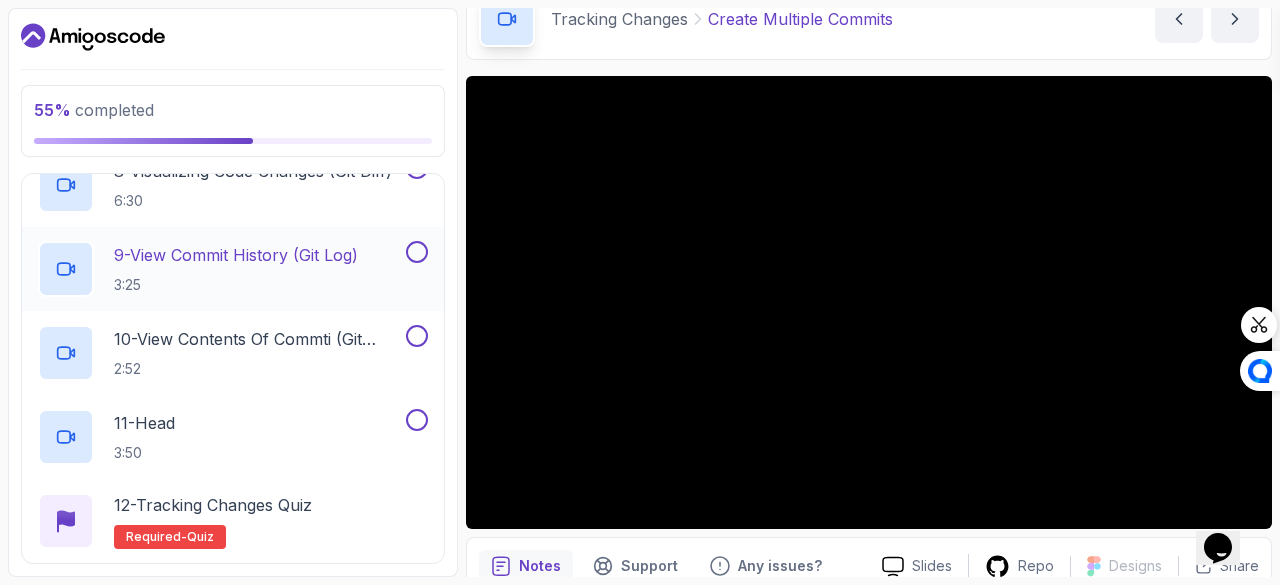 scroll, scrollTop: 1007, scrollLeft: 0, axis: vertical 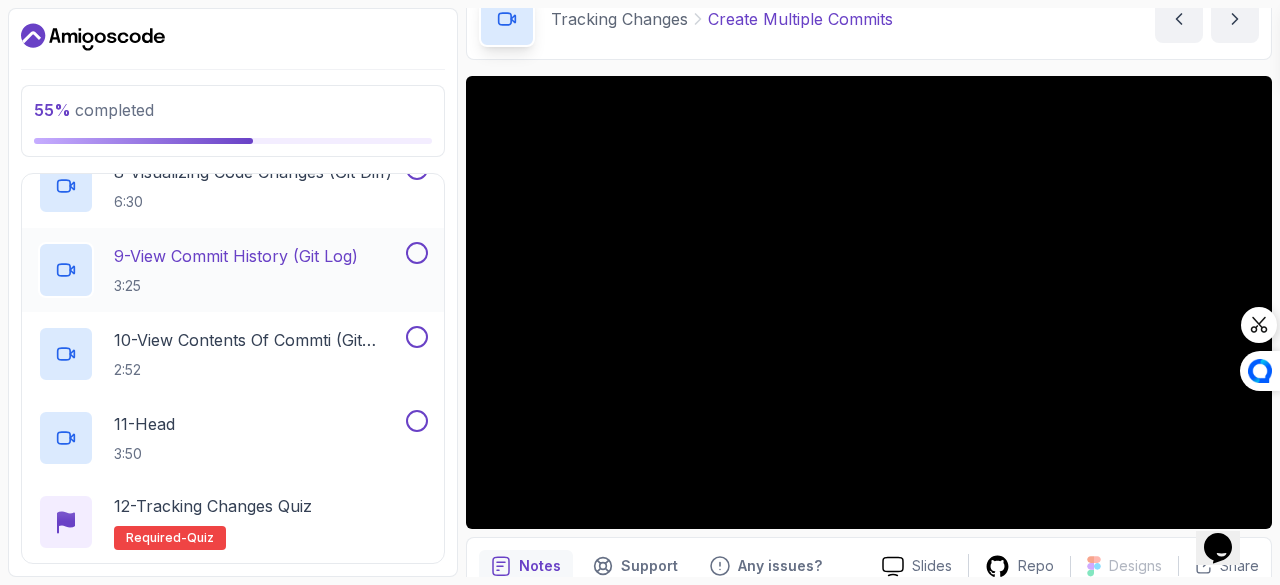 type 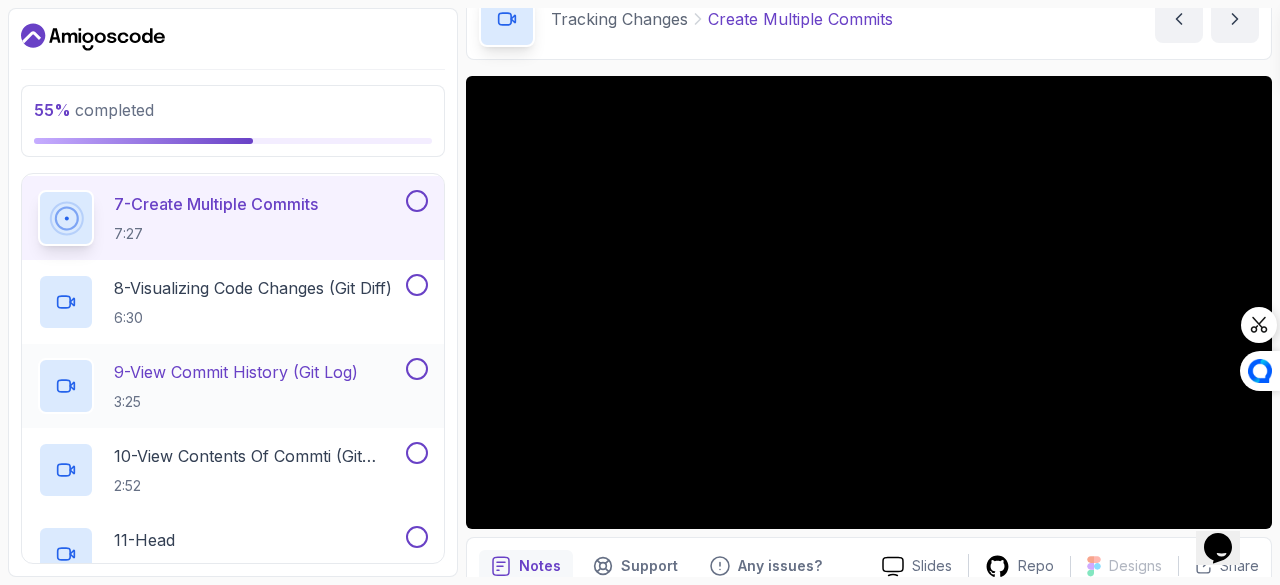 scroll, scrollTop: 889, scrollLeft: 0, axis: vertical 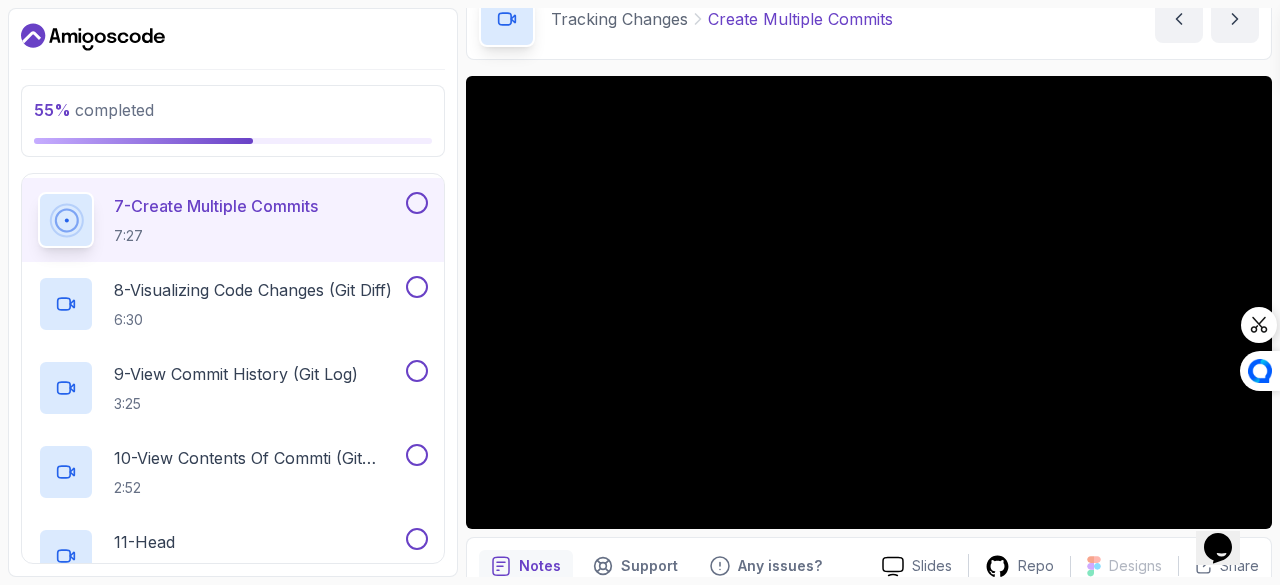 click at bounding box center (417, 203) 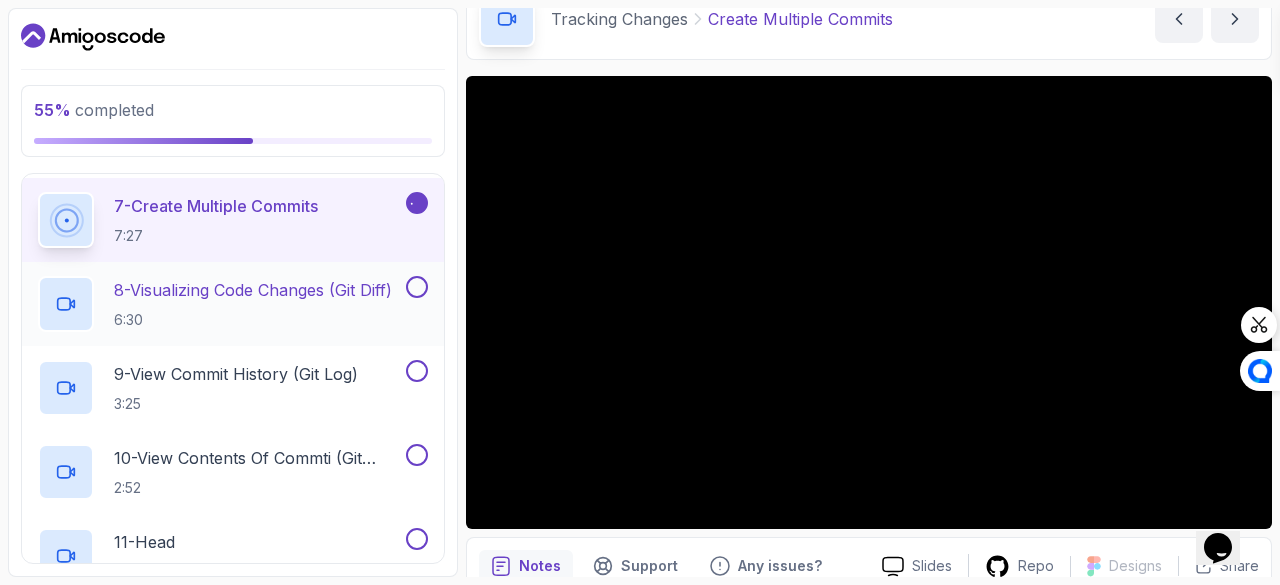 click on "8  -  Visualizing Code Changes (Git Diff)" at bounding box center [253, 290] 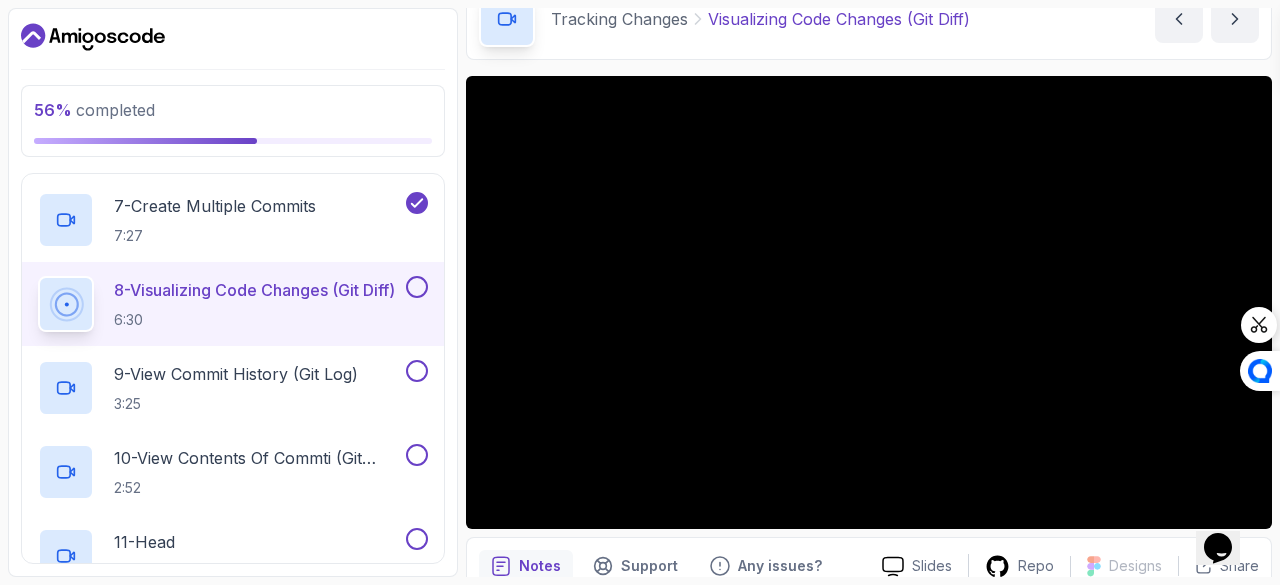 click at bounding box center [417, 287] 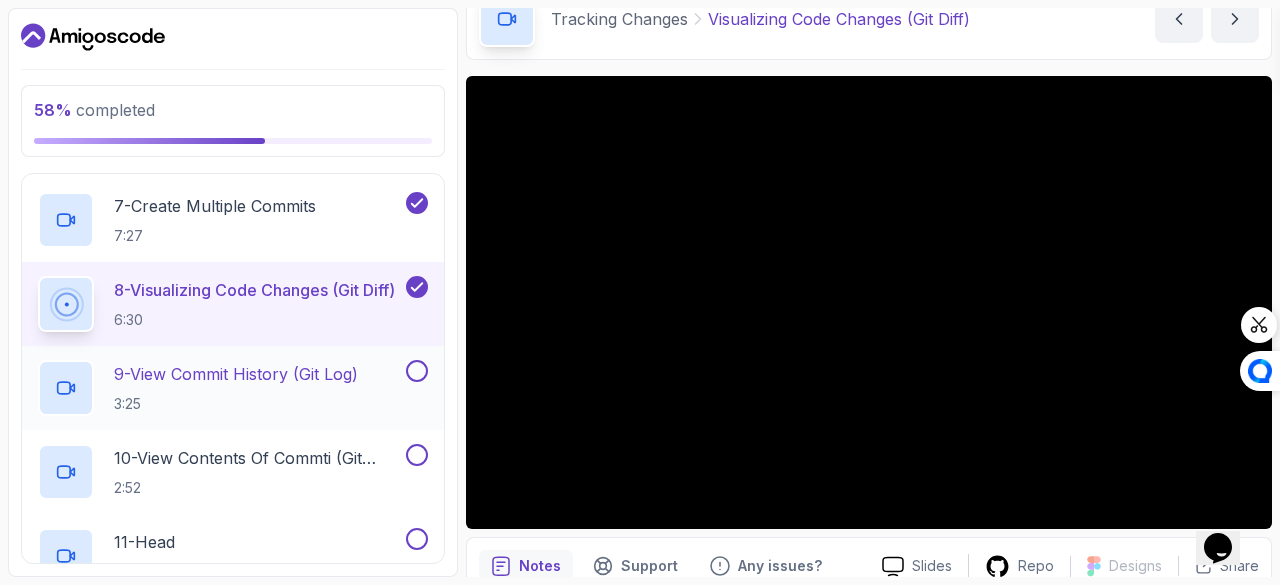 click at bounding box center [417, 371] 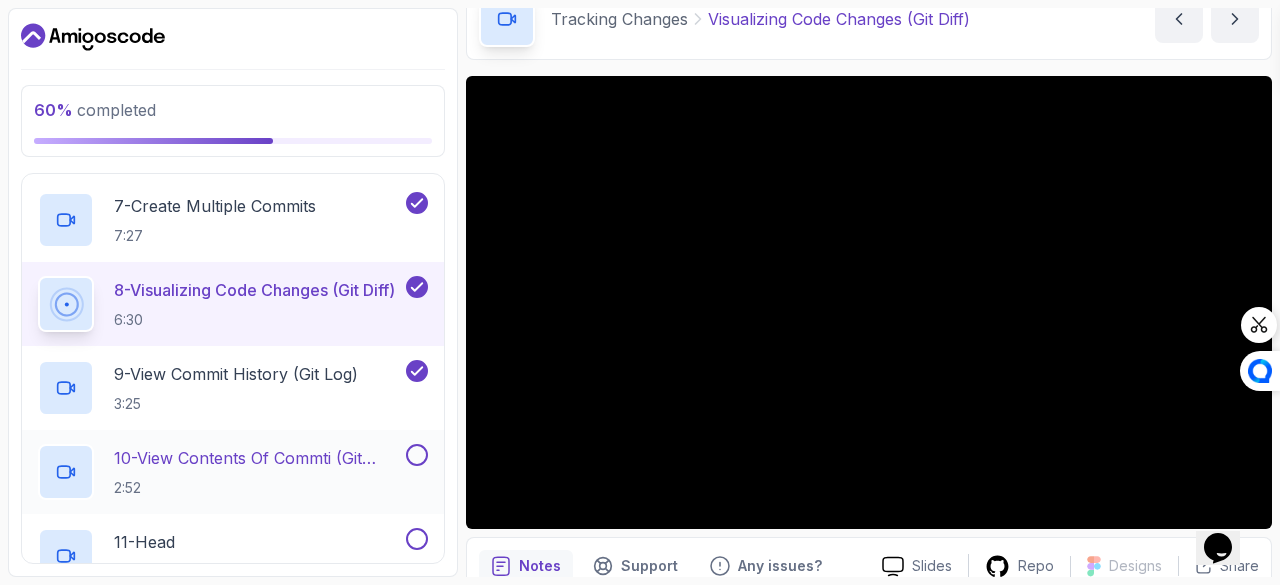 click at bounding box center [417, 455] 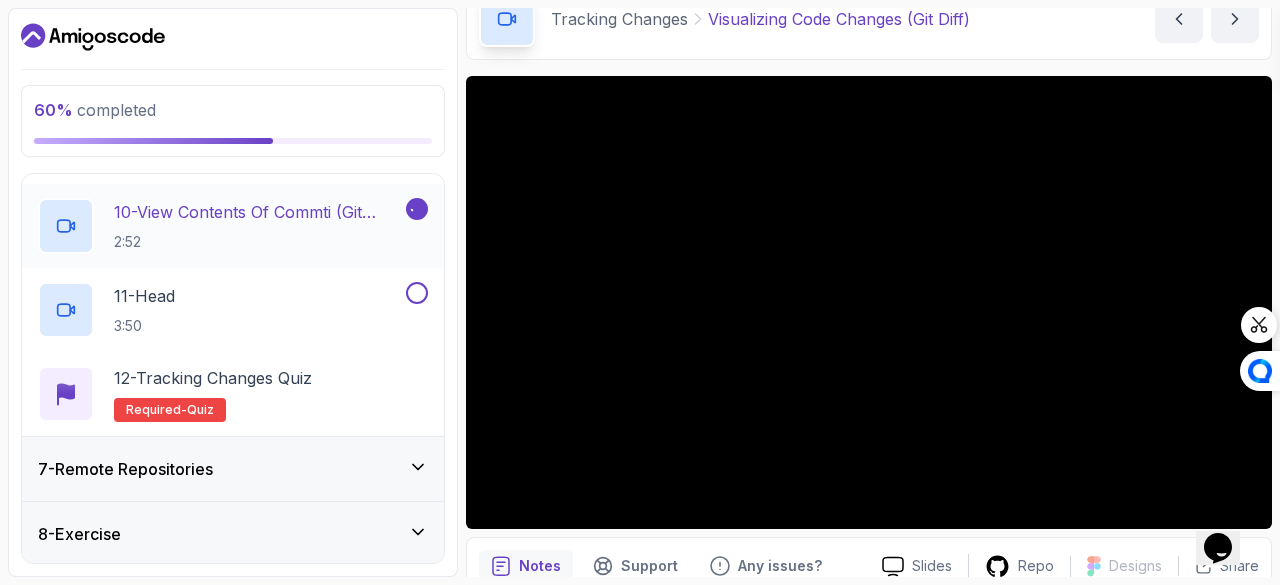 scroll, scrollTop: 1198, scrollLeft: 0, axis: vertical 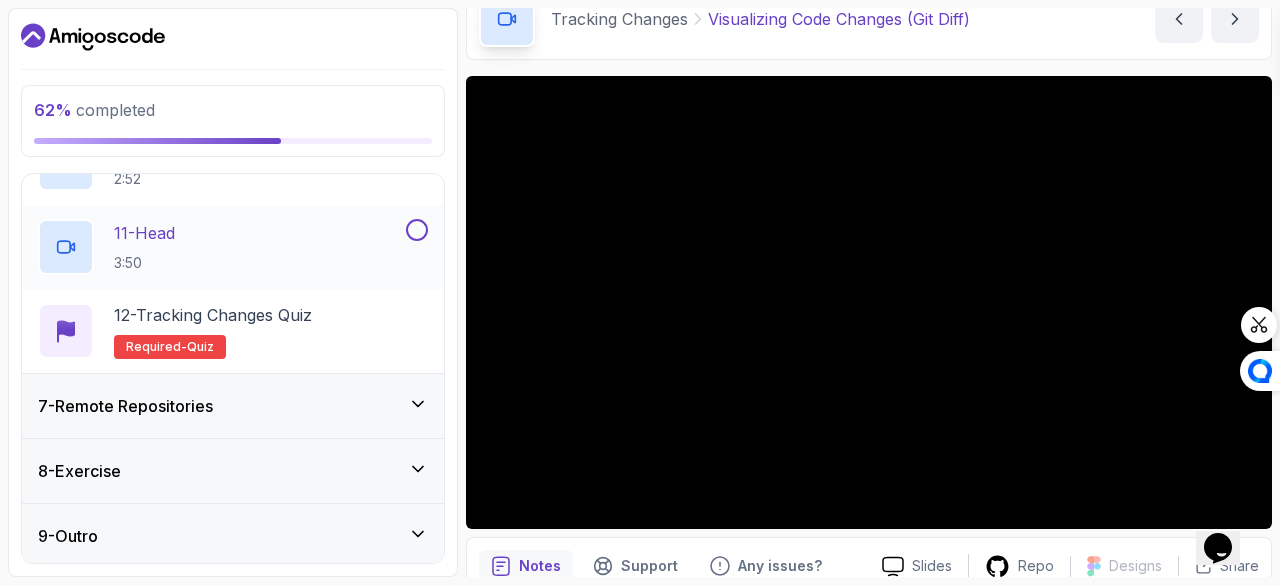 click at bounding box center [417, 230] 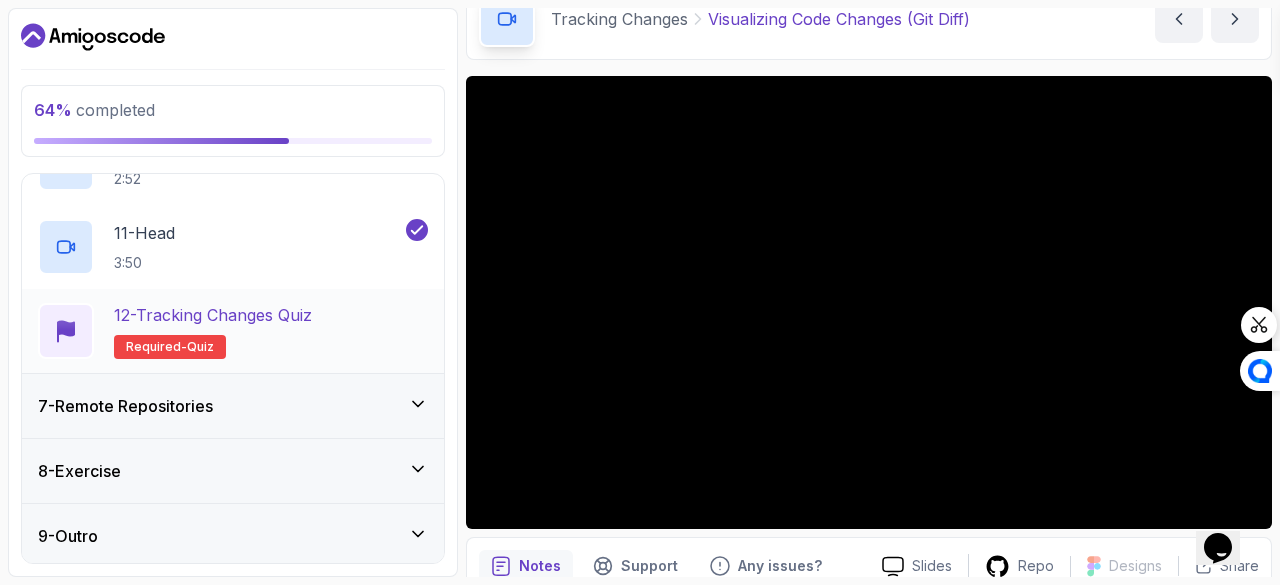 click on "12  -  Tracking Changes Quiz Required- quiz" at bounding box center [233, 331] 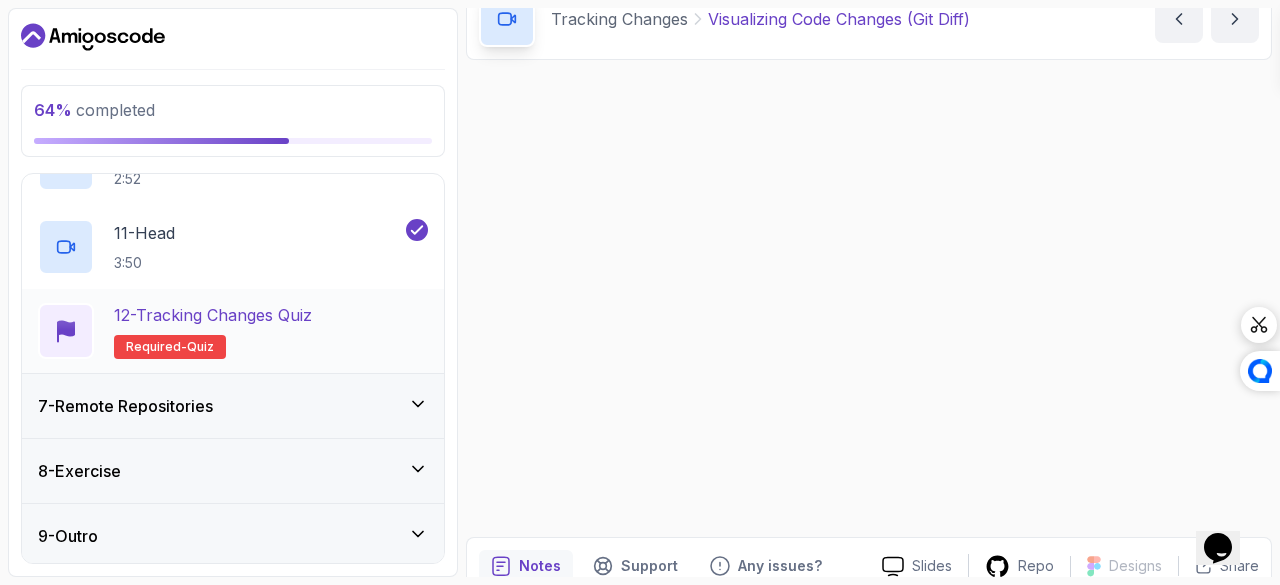 scroll, scrollTop: 0, scrollLeft: 0, axis: both 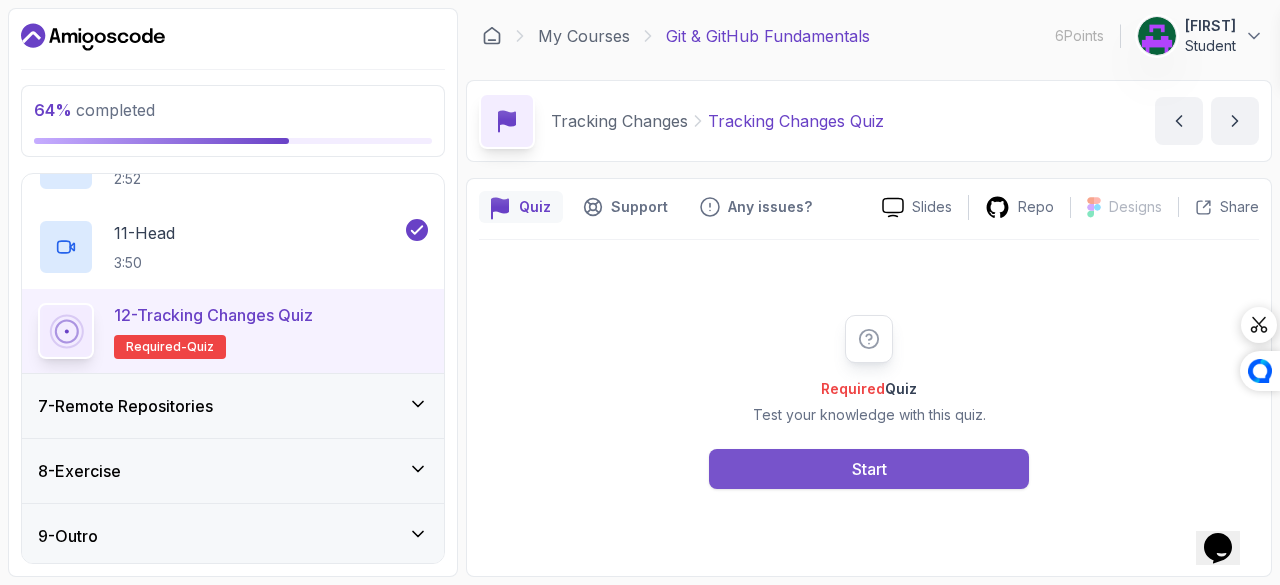 click on "Start" at bounding box center [869, 469] 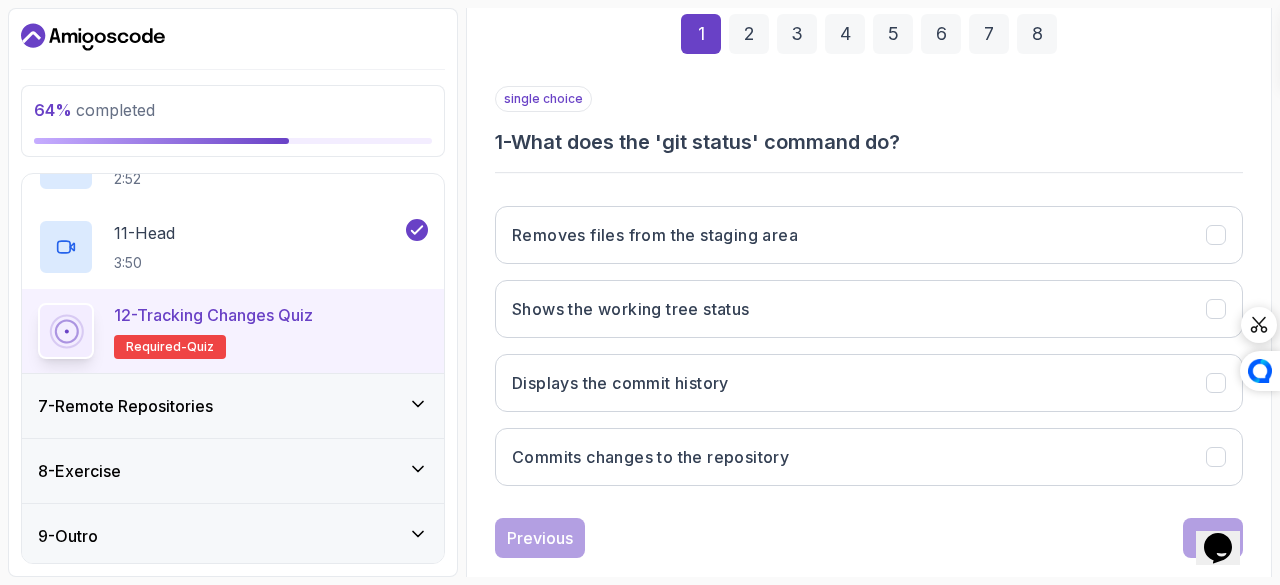scroll, scrollTop: 303, scrollLeft: 0, axis: vertical 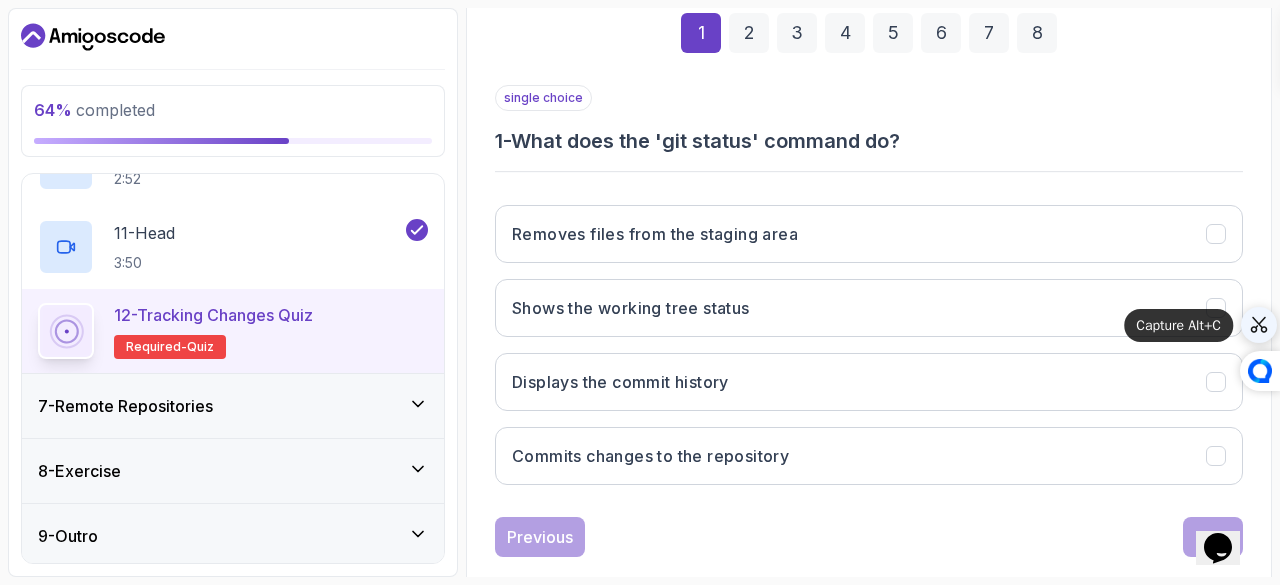 click on "Solve" at bounding box center [1259, 325] 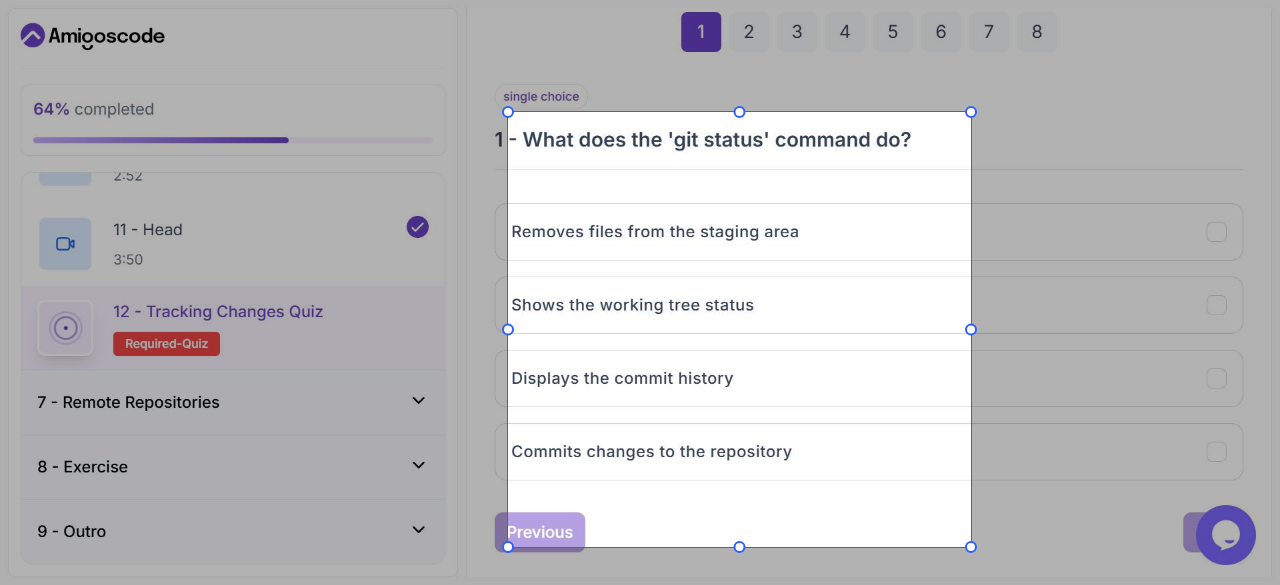 drag, startPoint x: 508, startPoint y: 112, endPoint x: 1047, endPoint y: 583, distance: 715.7947 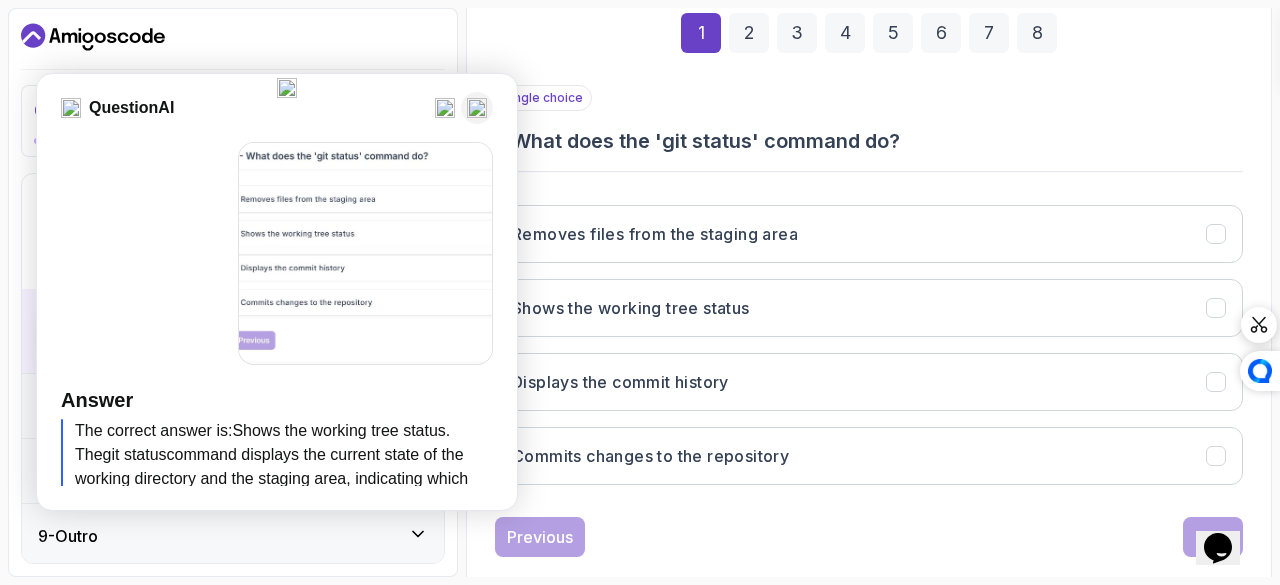 scroll, scrollTop: 53, scrollLeft: 0, axis: vertical 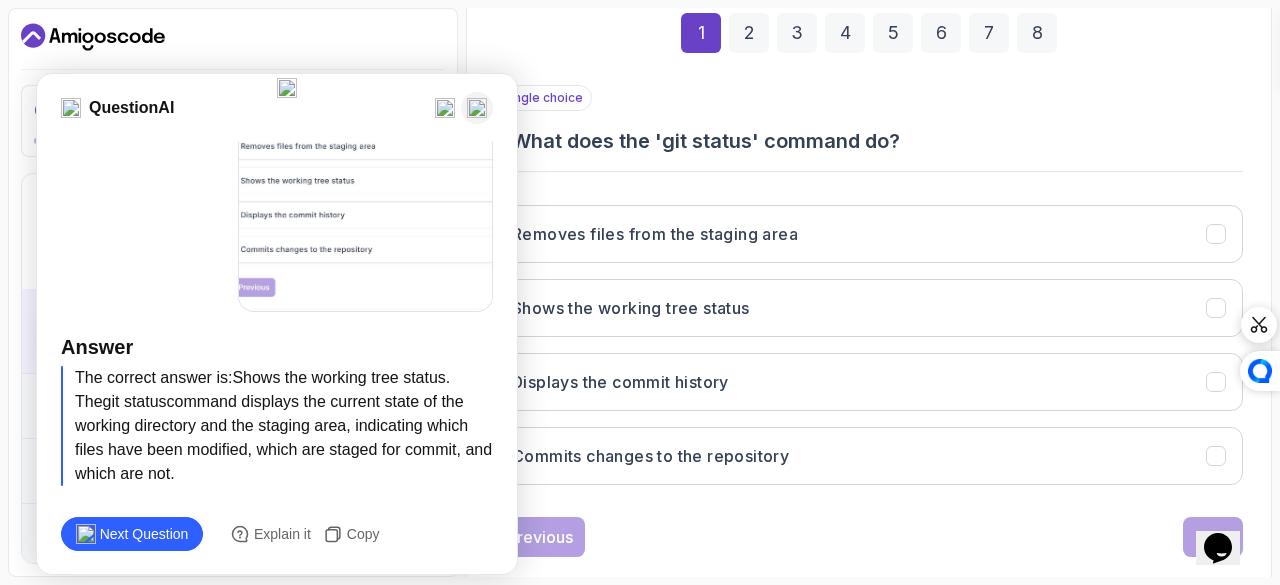 click at bounding box center (477, 108) 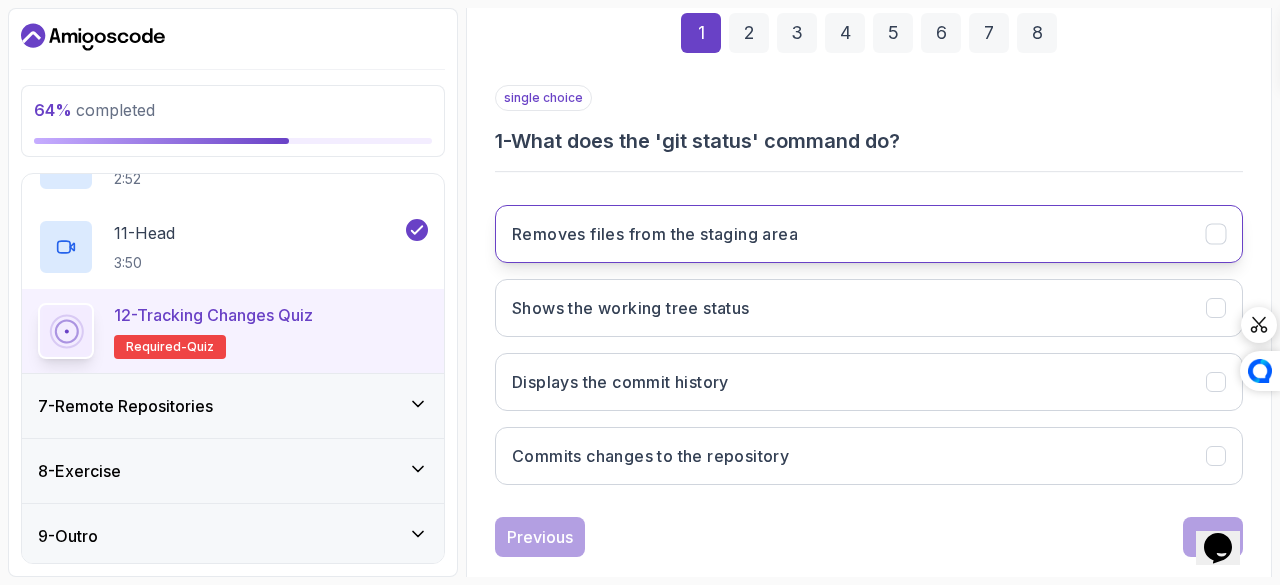 click on "Removes files from the staging area" at bounding box center (655, 234) 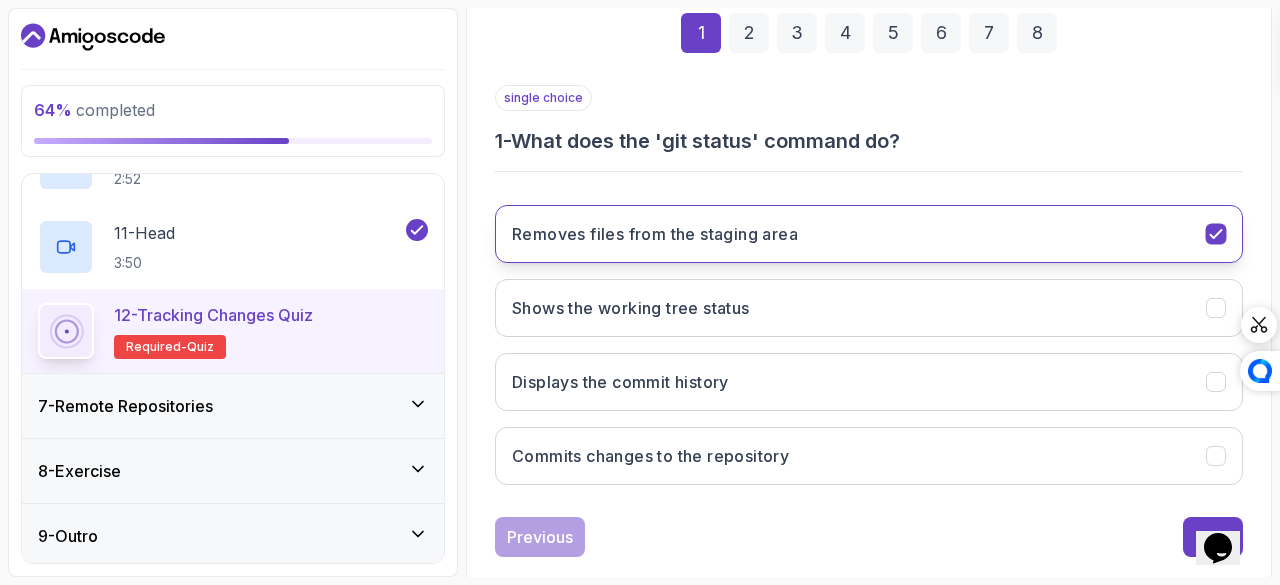 scroll, scrollTop: 335, scrollLeft: 0, axis: vertical 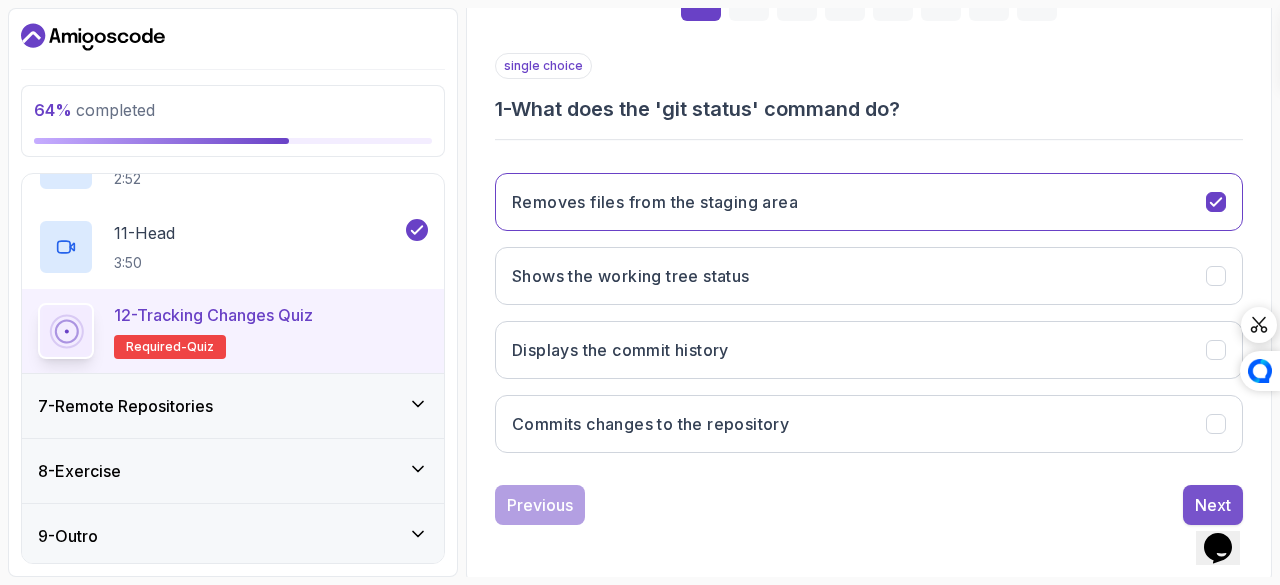 click on "Next" at bounding box center (1213, 505) 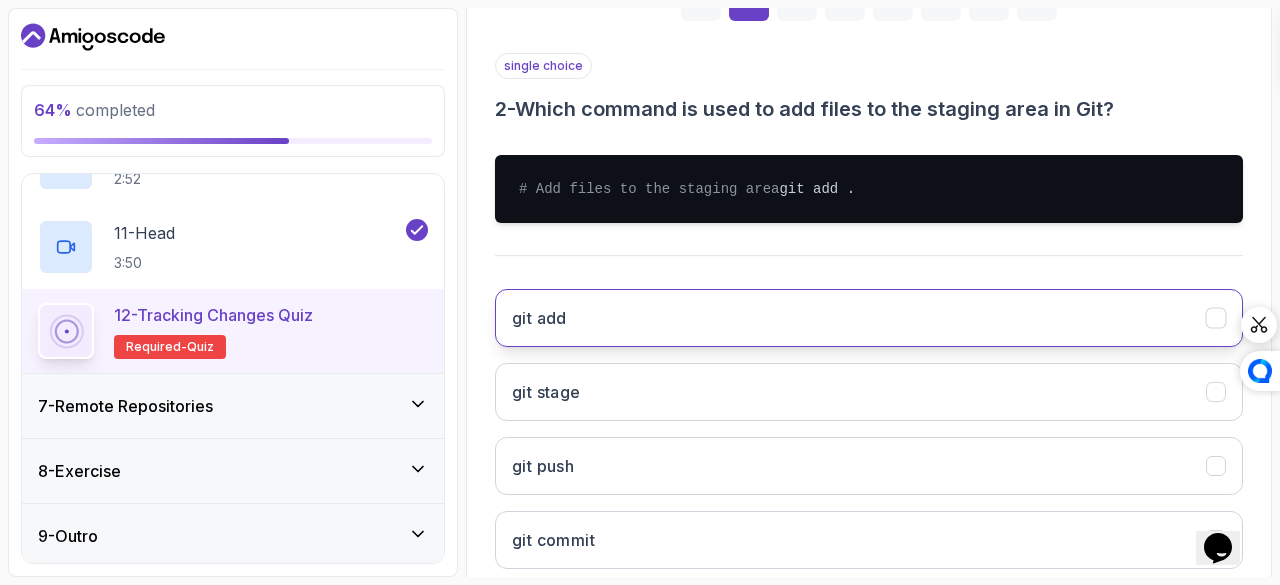 click on "git add" at bounding box center [869, 318] 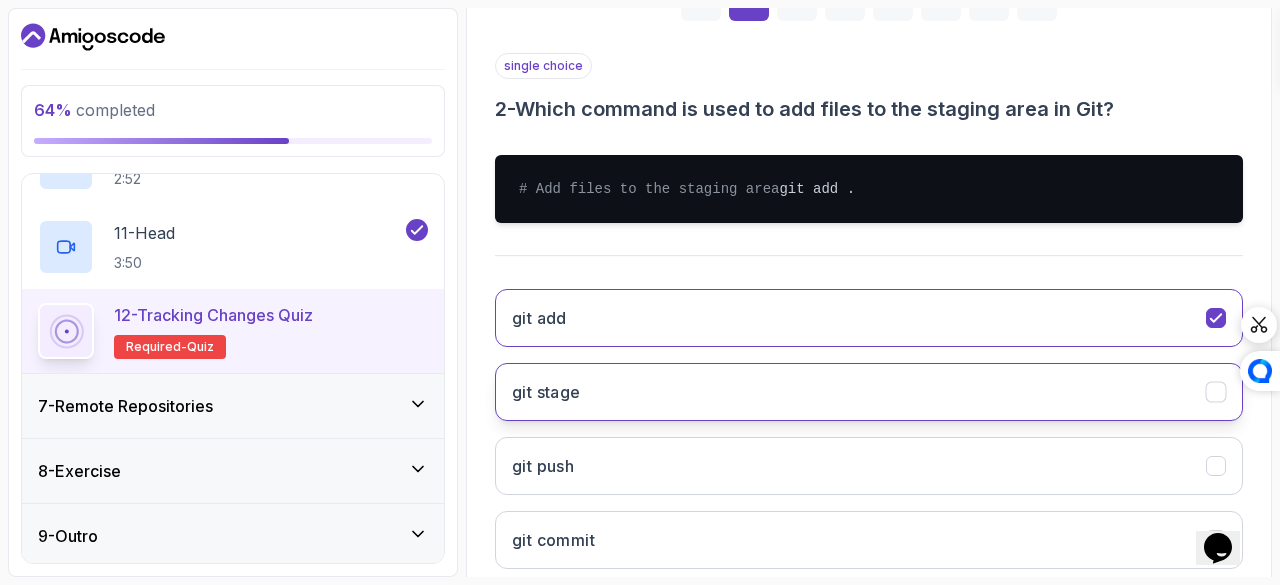 scroll, scrollTop: 471, scrollLeft: 0, axis: vertical 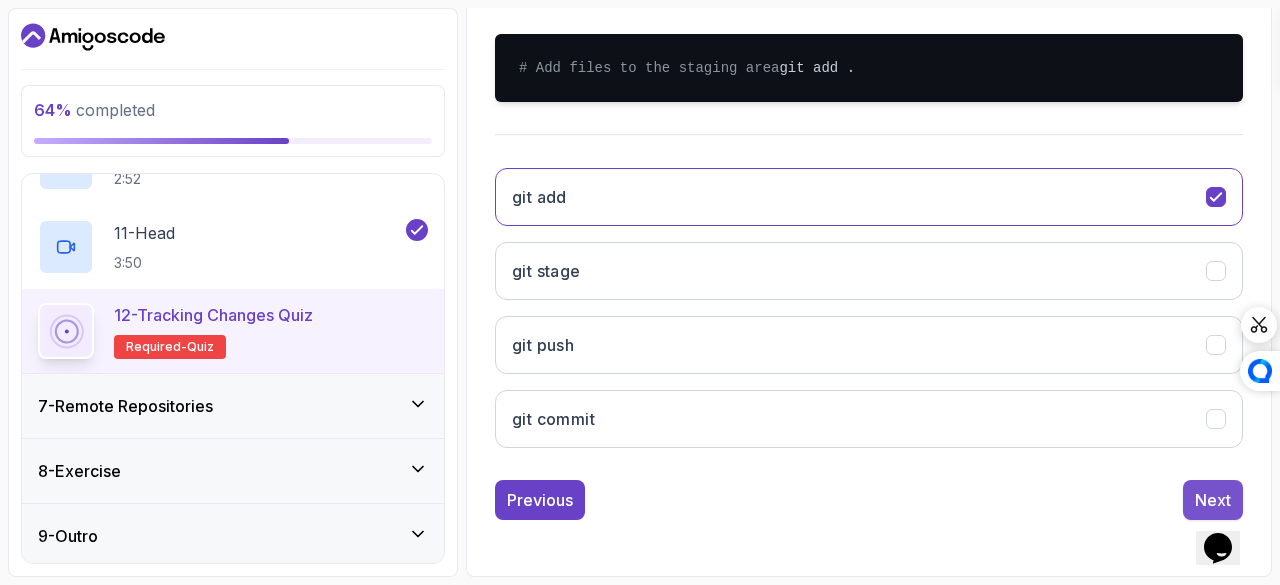 click on "Next" at bounding box center [1213, 500] 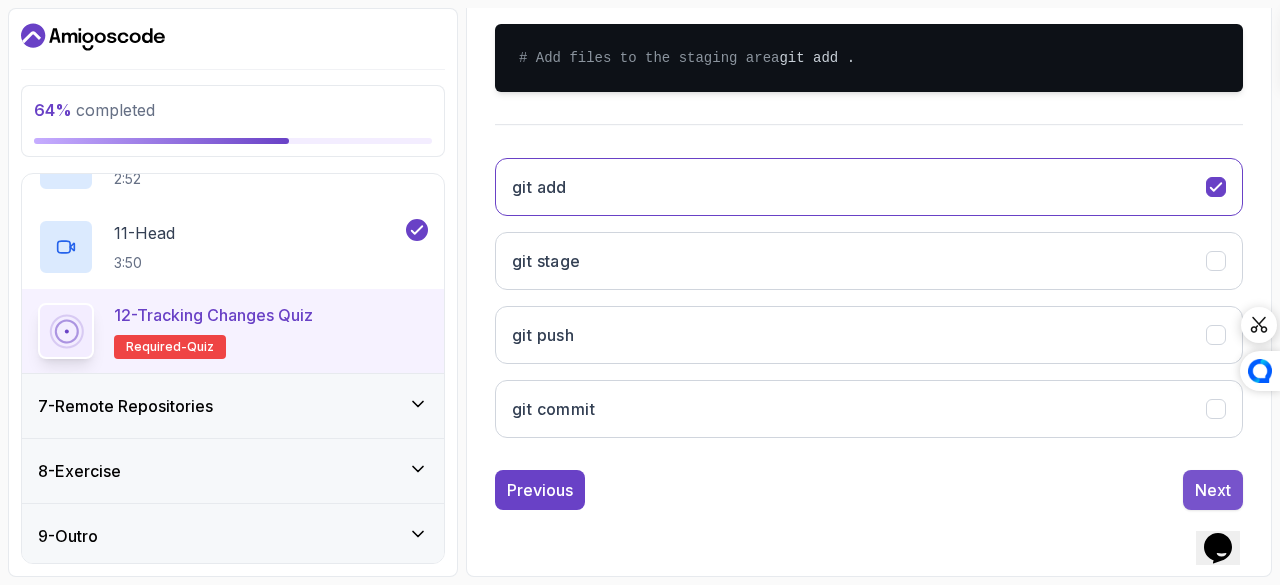 scroll, scrollTop: 335, scrollLeft: 0, axis: vertical 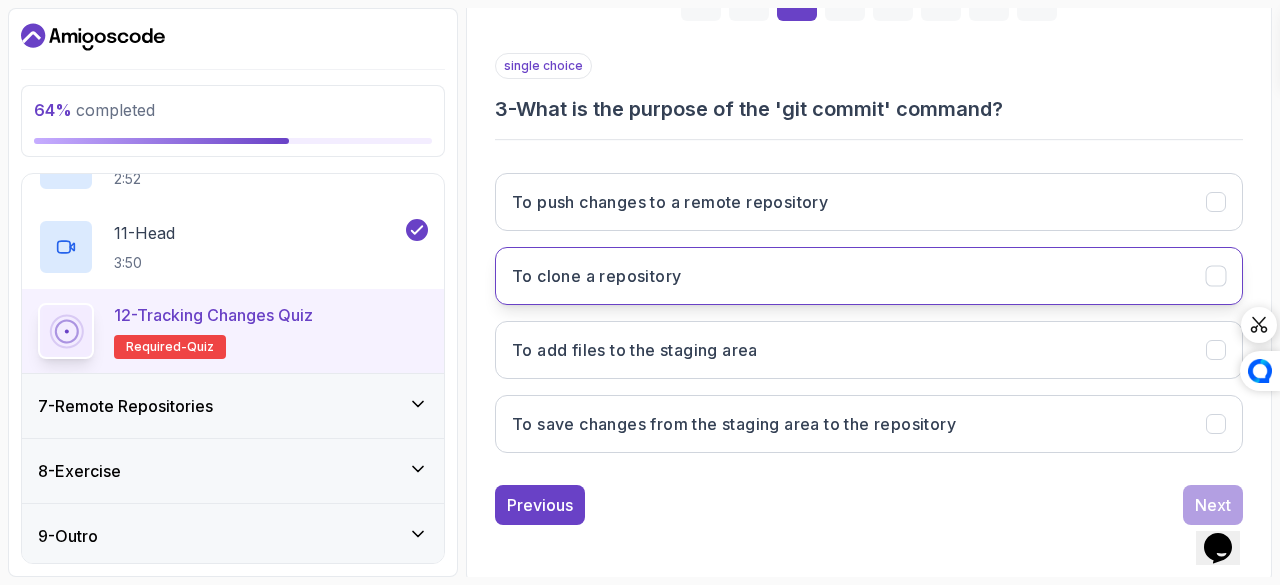 click on "To clone a repository" at bounding box center [869, 276] 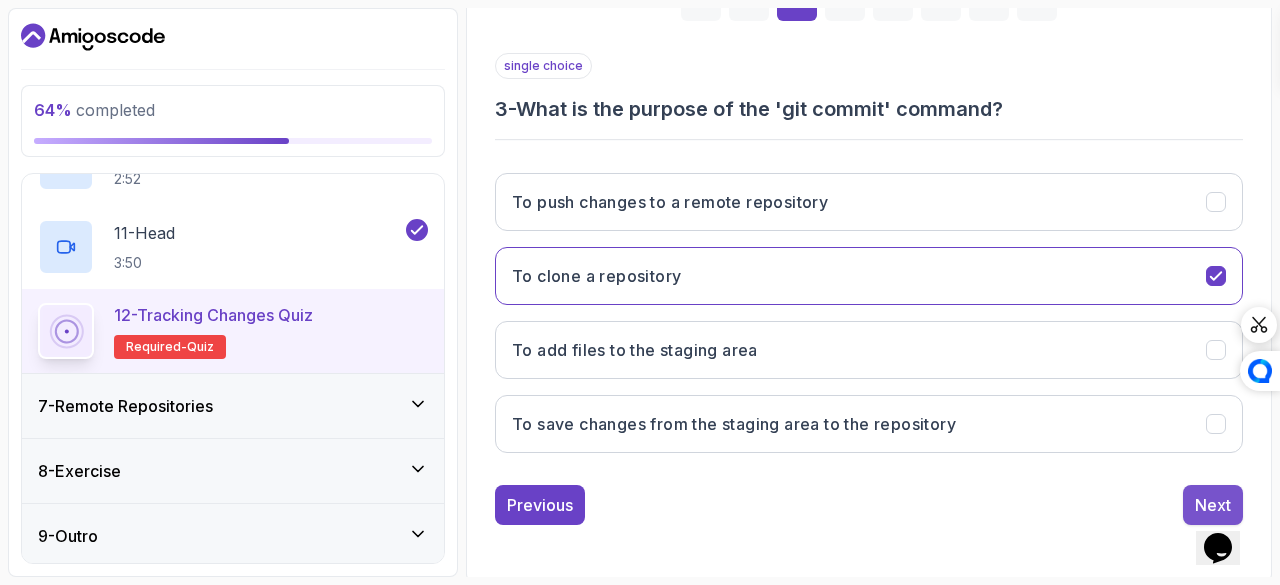 click on "Next" at bounding box center (1213, 505) 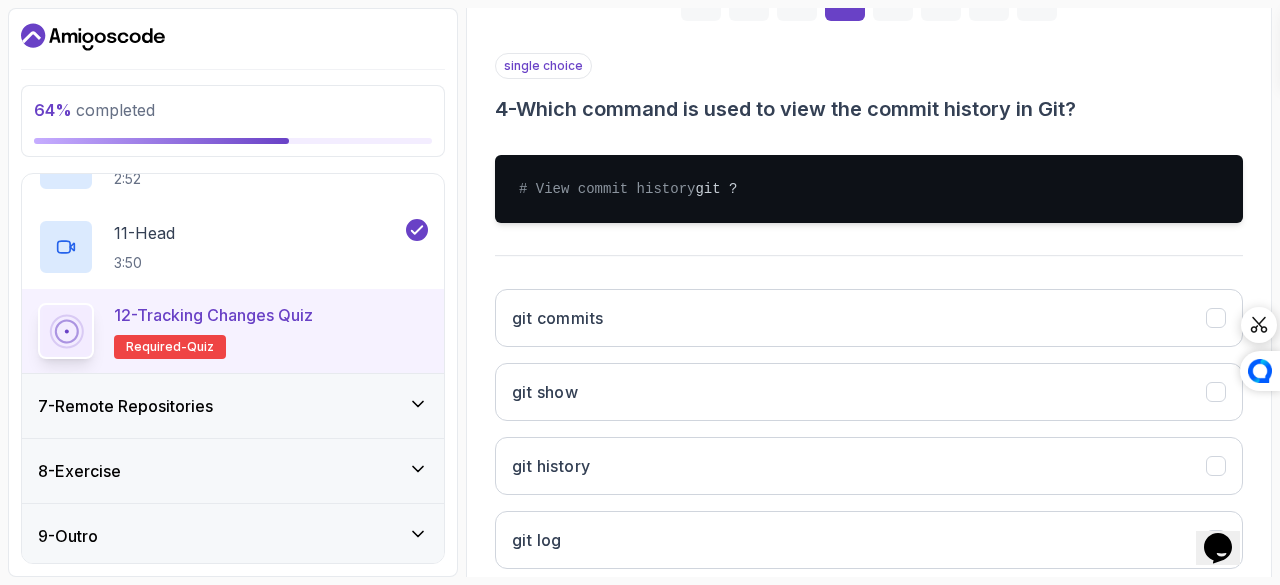 click on "single choice 4  -  Which command is used to view the commit history in Git? # View commit history
git ?
git commits git show git history git log" at bounding box center [869, 319] 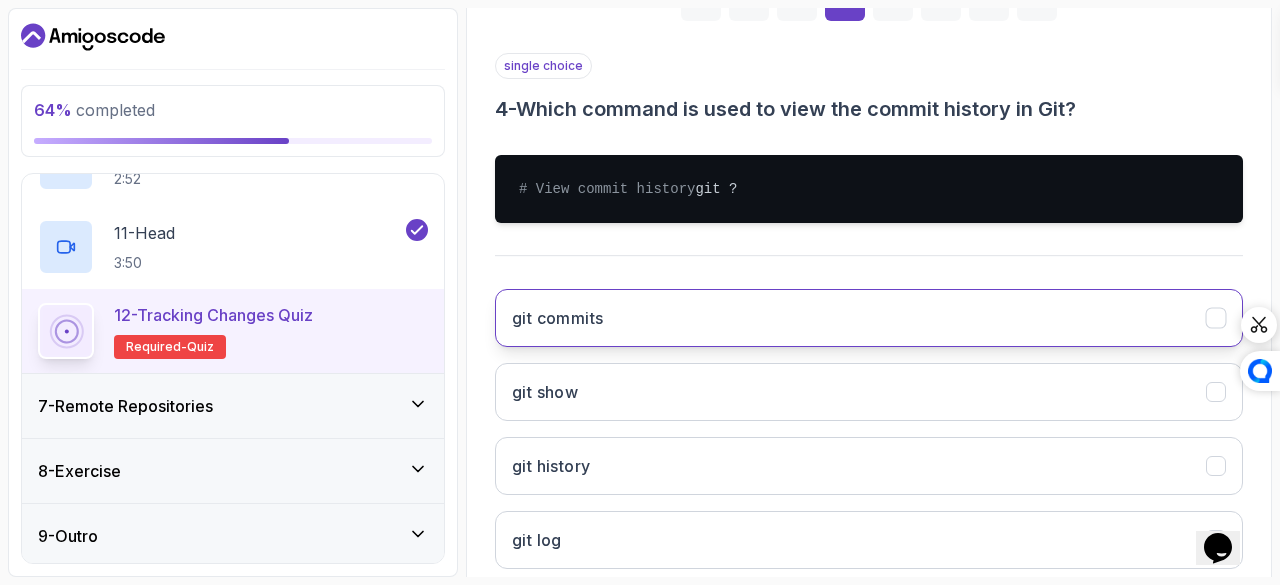 click on "git commits" at bounding box center [869, 318] 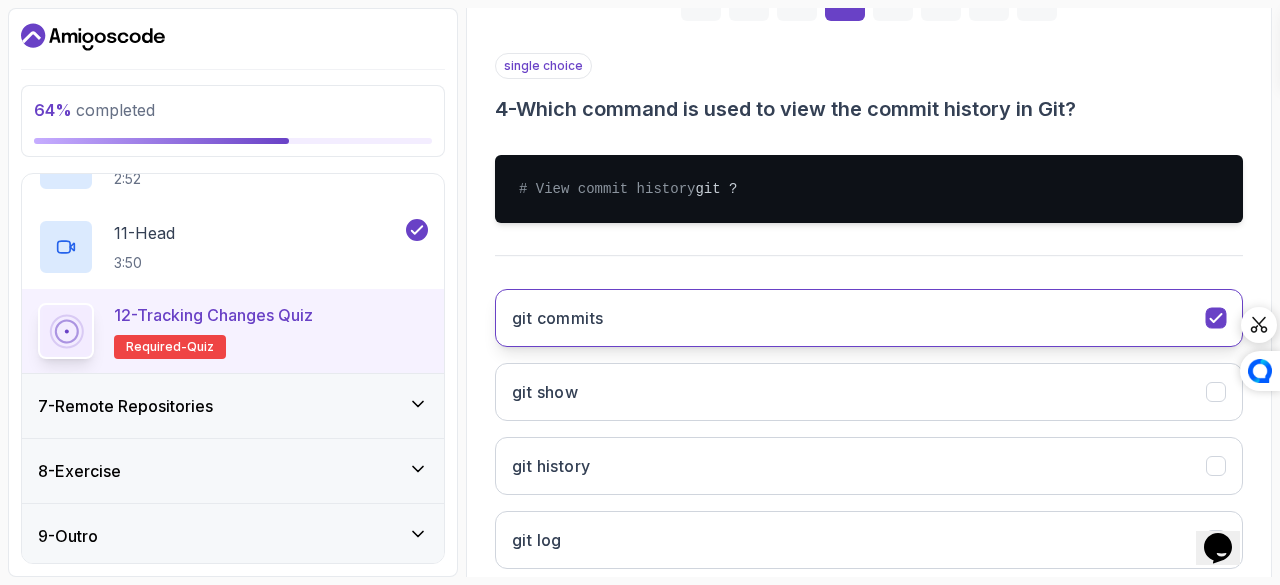 scroll, scrollTop: 471, scrollLeft: 0, axis: vertical 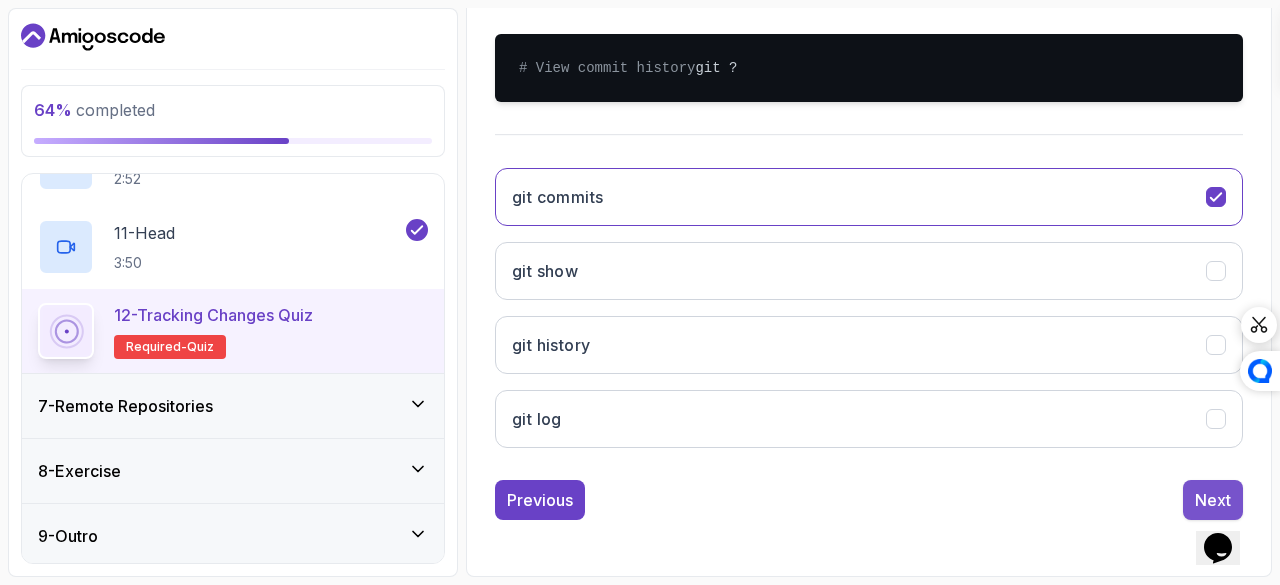 click on "Next" at bounding box center [1213, 500] 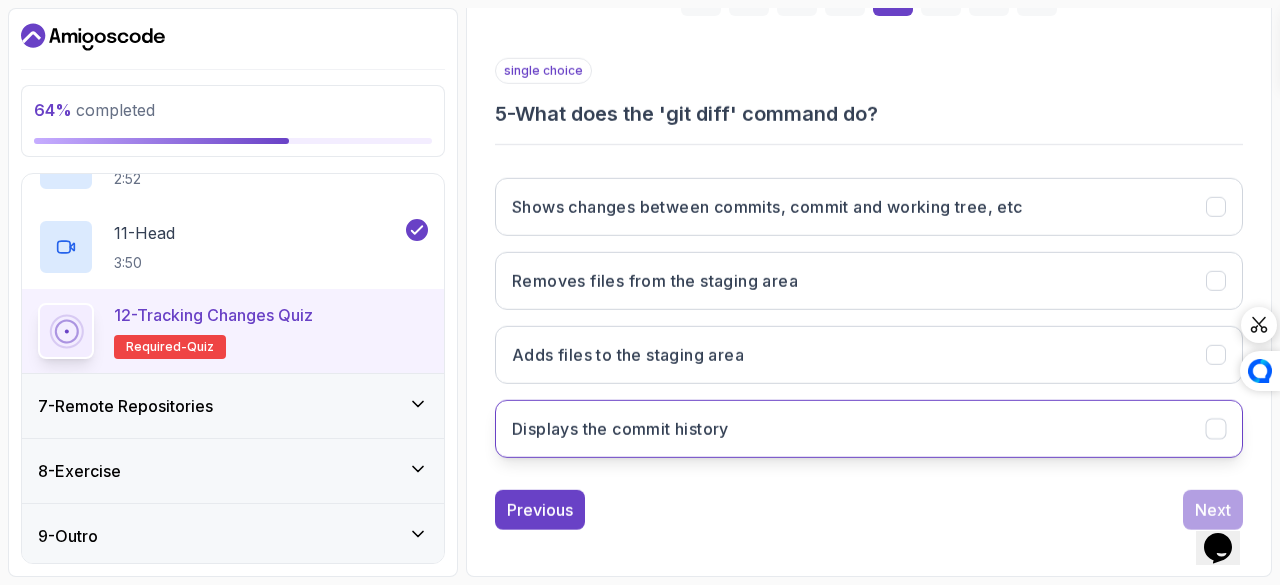 scroll, scrollTop: 335, scrollLeft: 0, axis: vertical 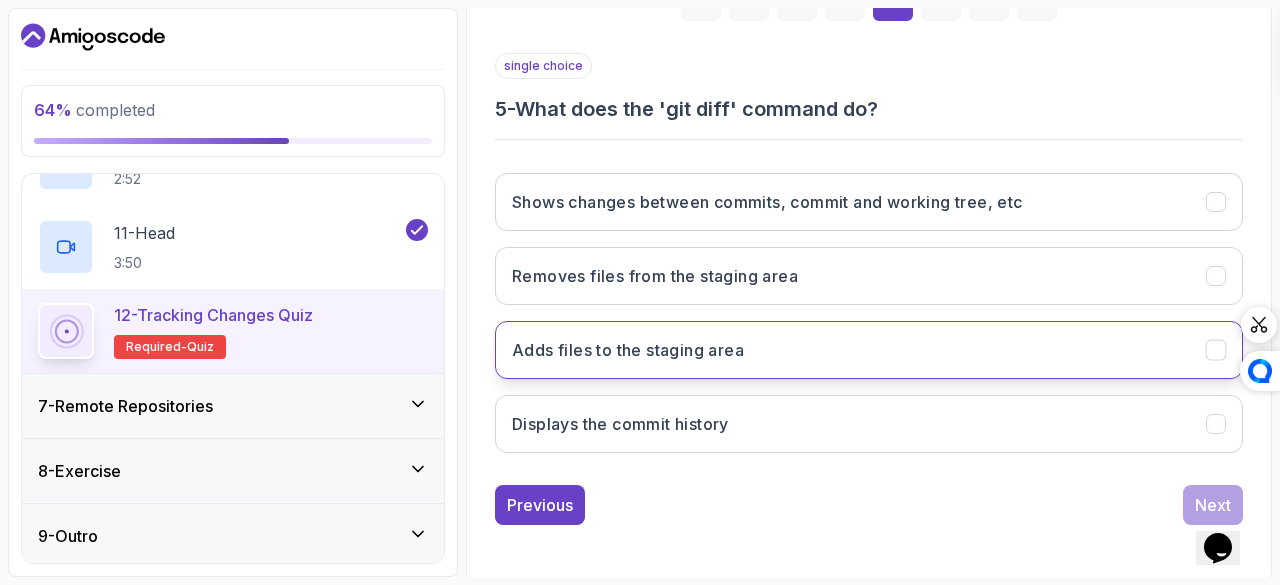 click on "Adds files to the staging area" at bounding box center [869, 350] 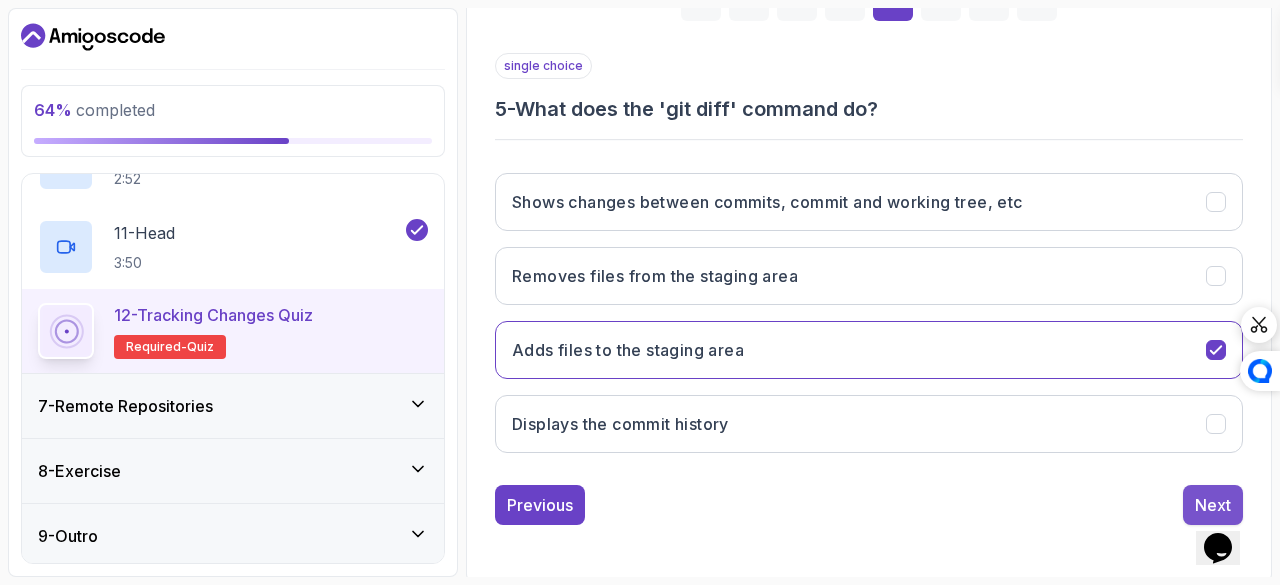 click on "Next" at bounding box center (1213, 505) 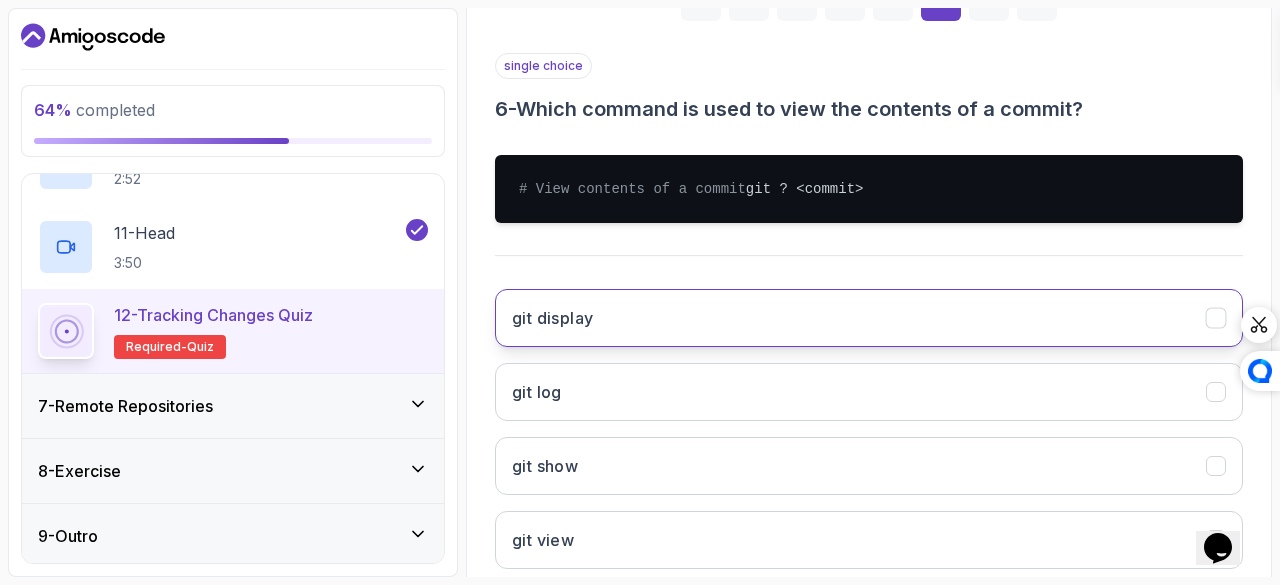 click on "git display" at bounding box center [869, 318] 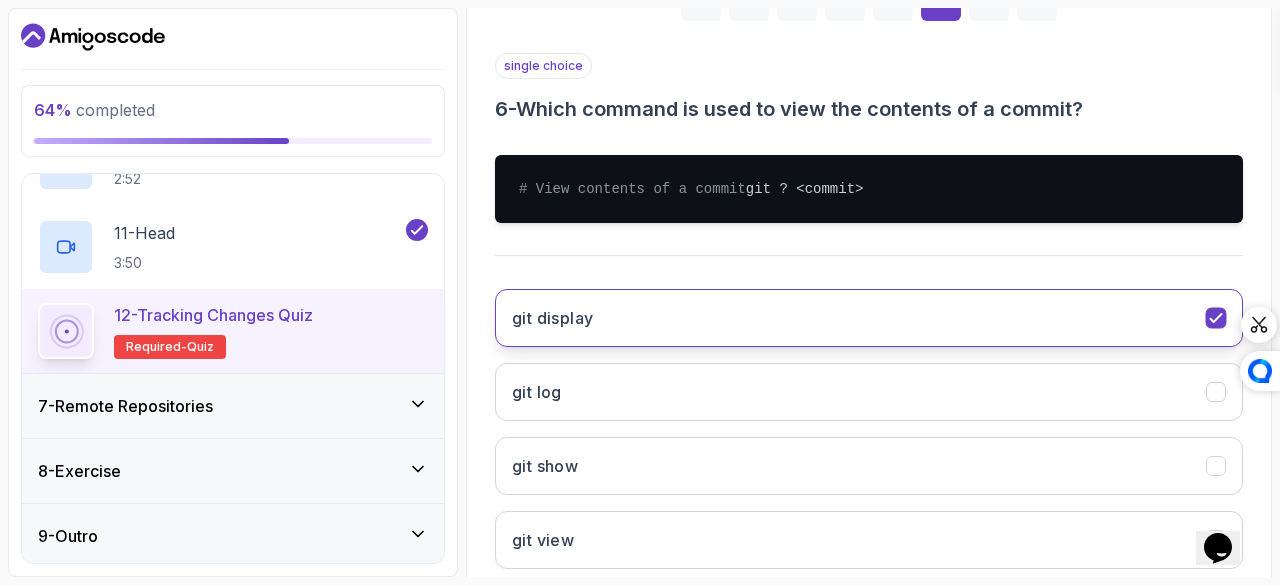 scroll, scrollTop: 471, scrollLeft: 0, axis: vertical 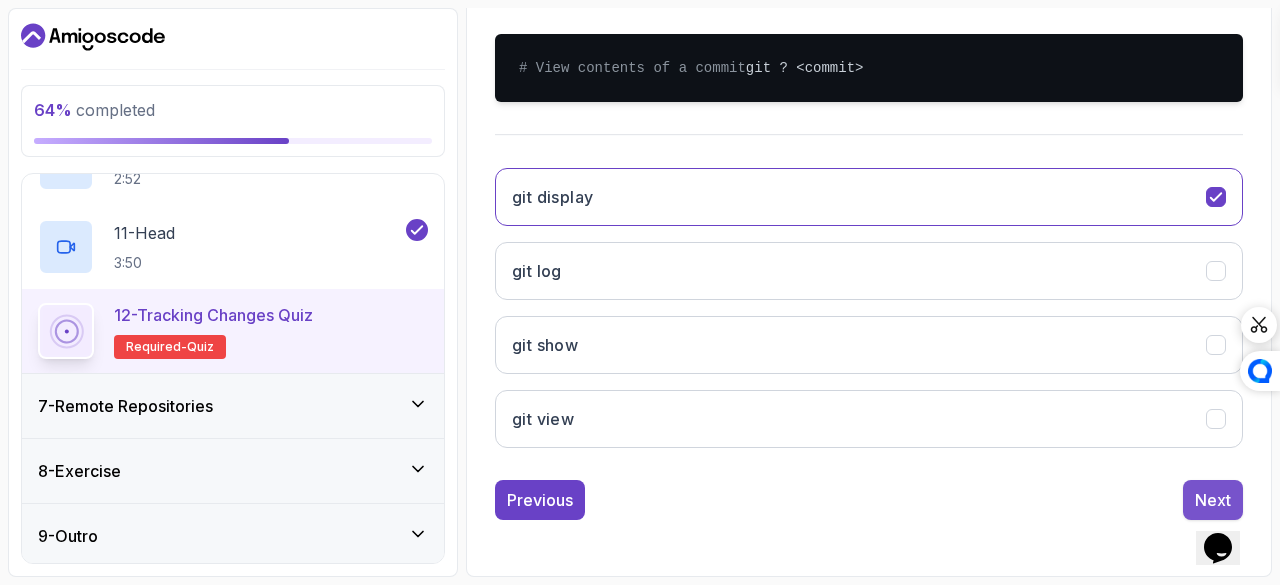 click on "Next" at bounding box center [1213, 500] 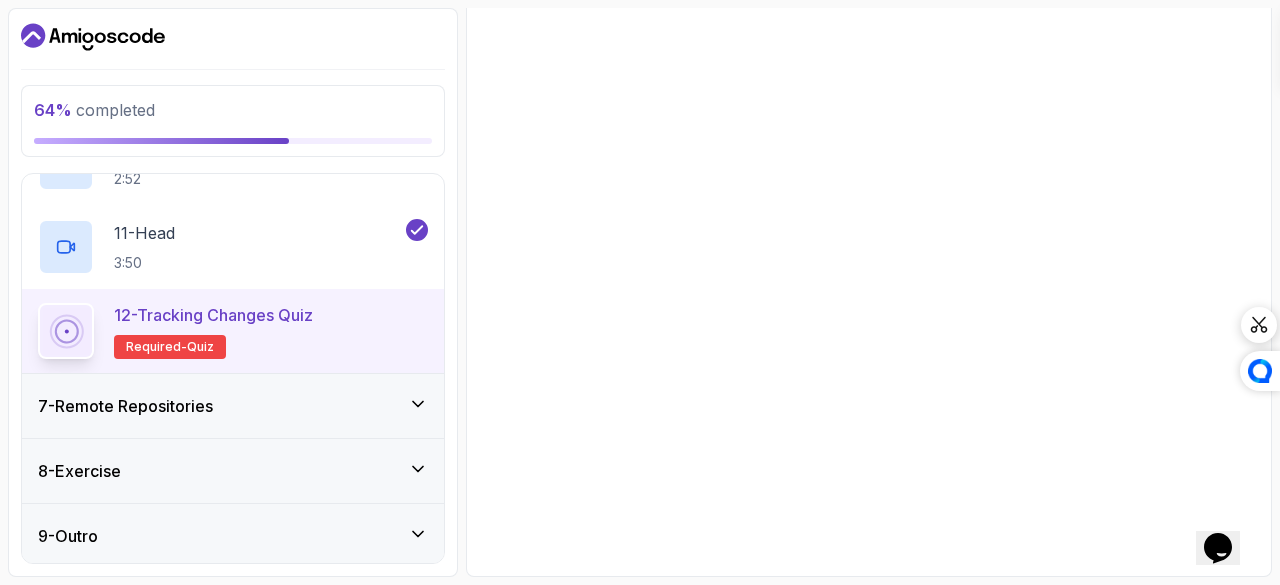 scroll, scrollTop: 363, scrollLeft: 0, axis: vertical 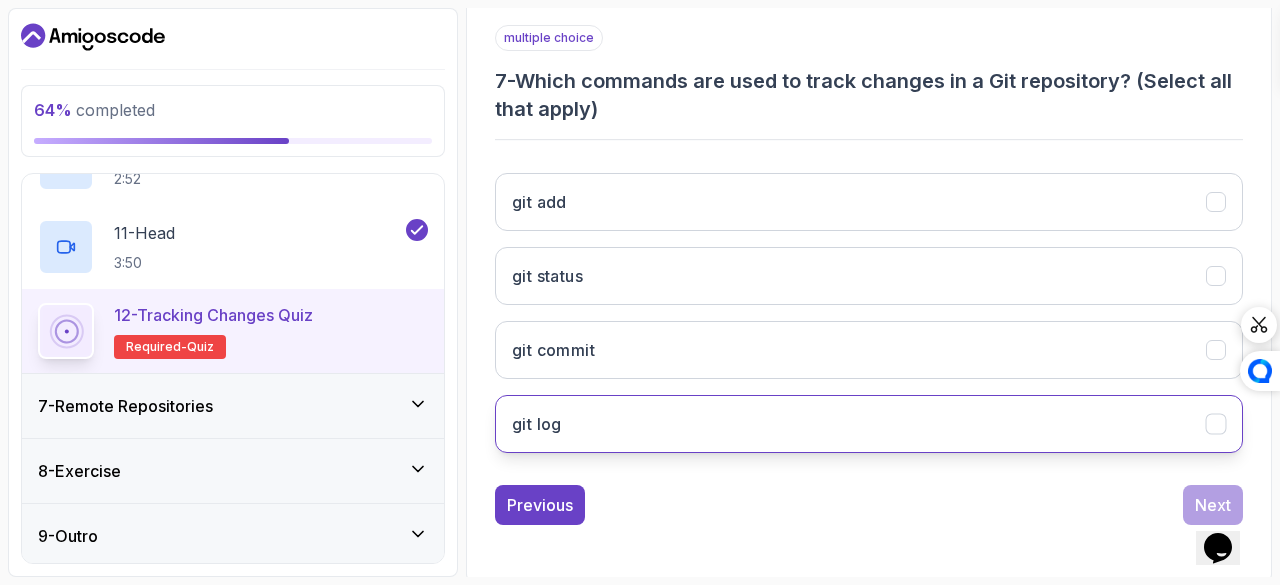 click on "git log" at bounding box center [869, 424] 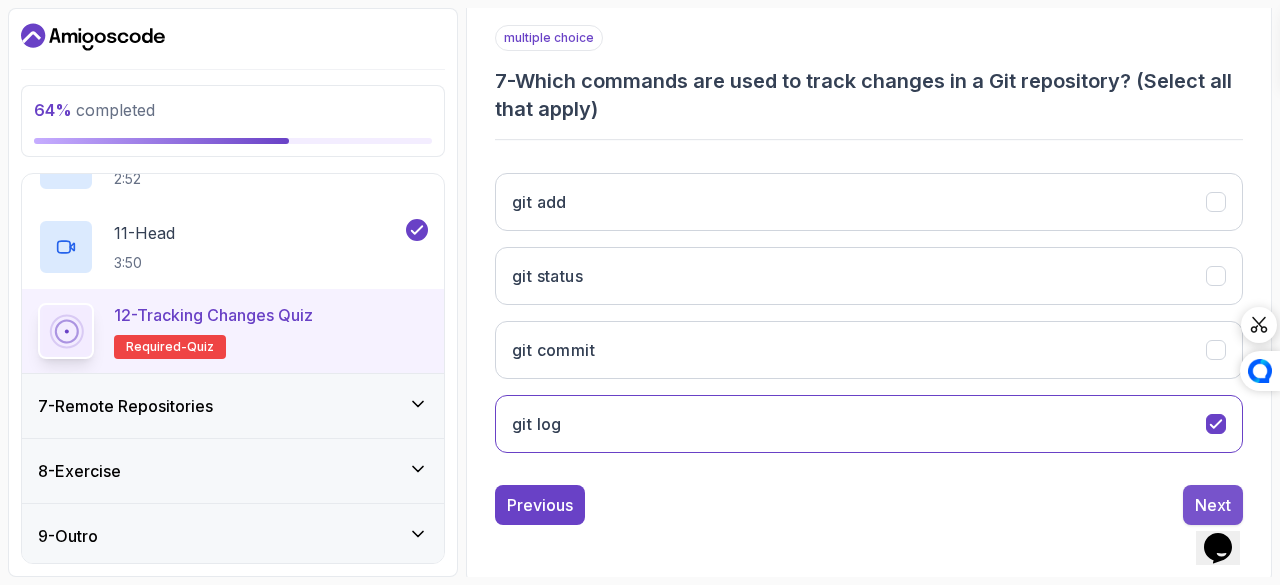 click on "Next" at bounding box center [1213, 505] 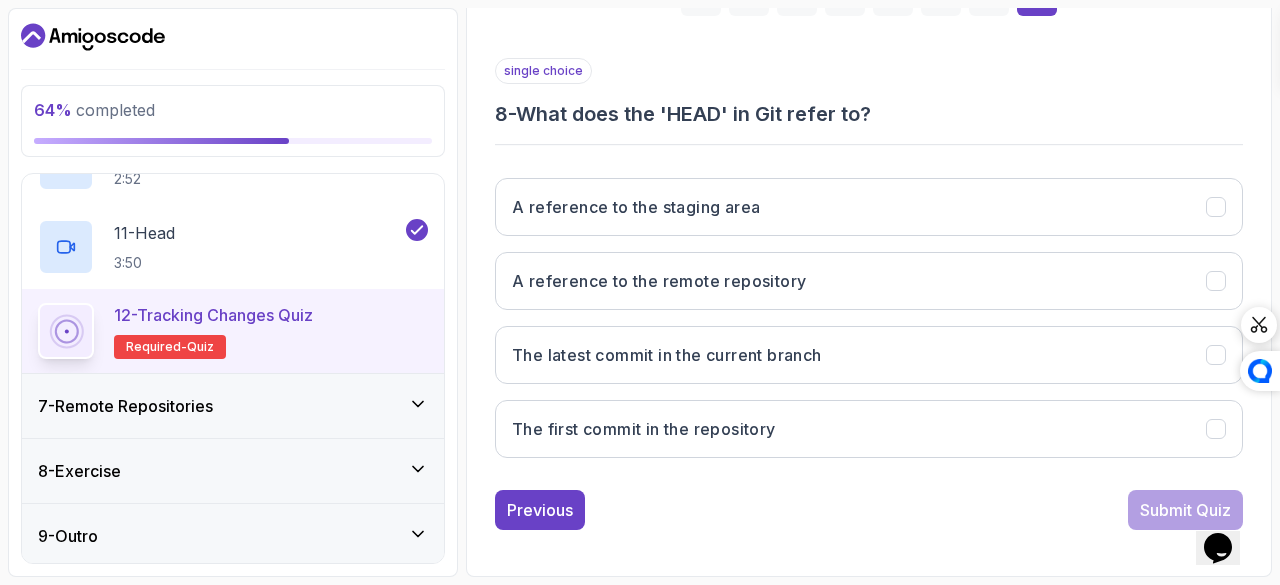 scroll, scrollTop: 335, scrollLeft: 0, axis: vertical 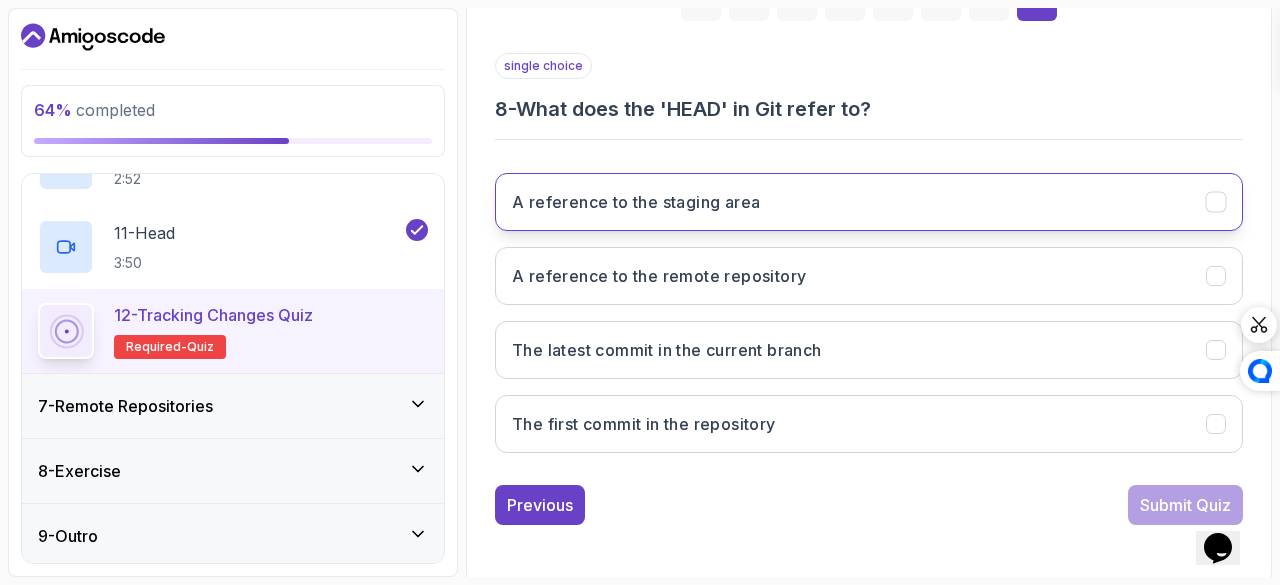 click on "A reference to the staging area" at bounding box center (869, 202) 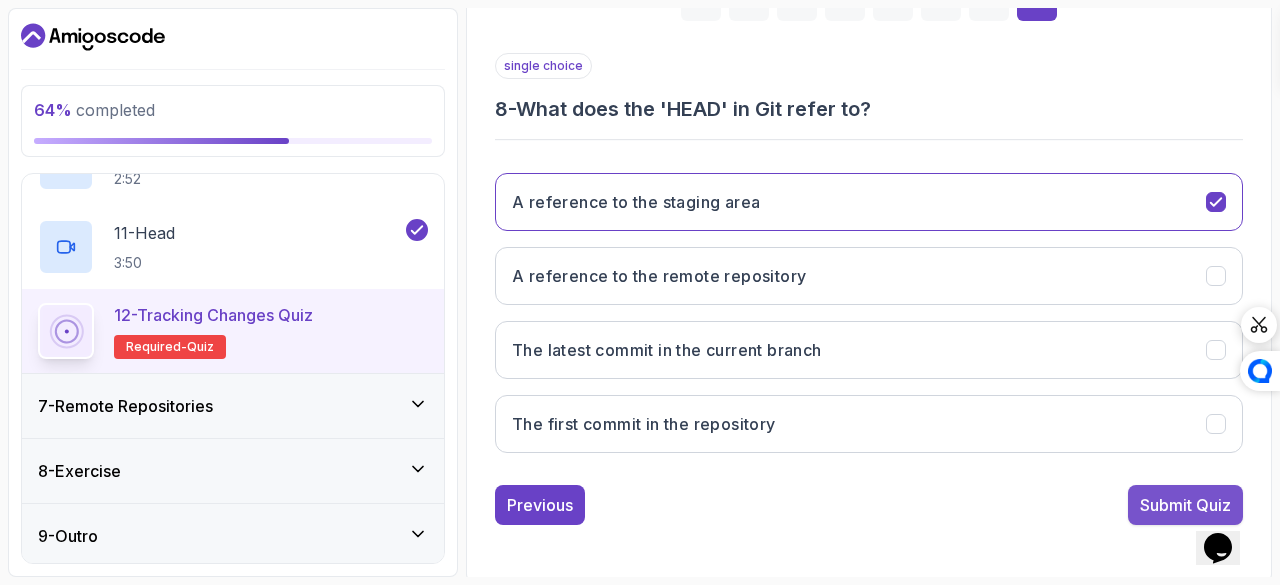 click on "Submit Quiz" at bounding box center [1185, 505] 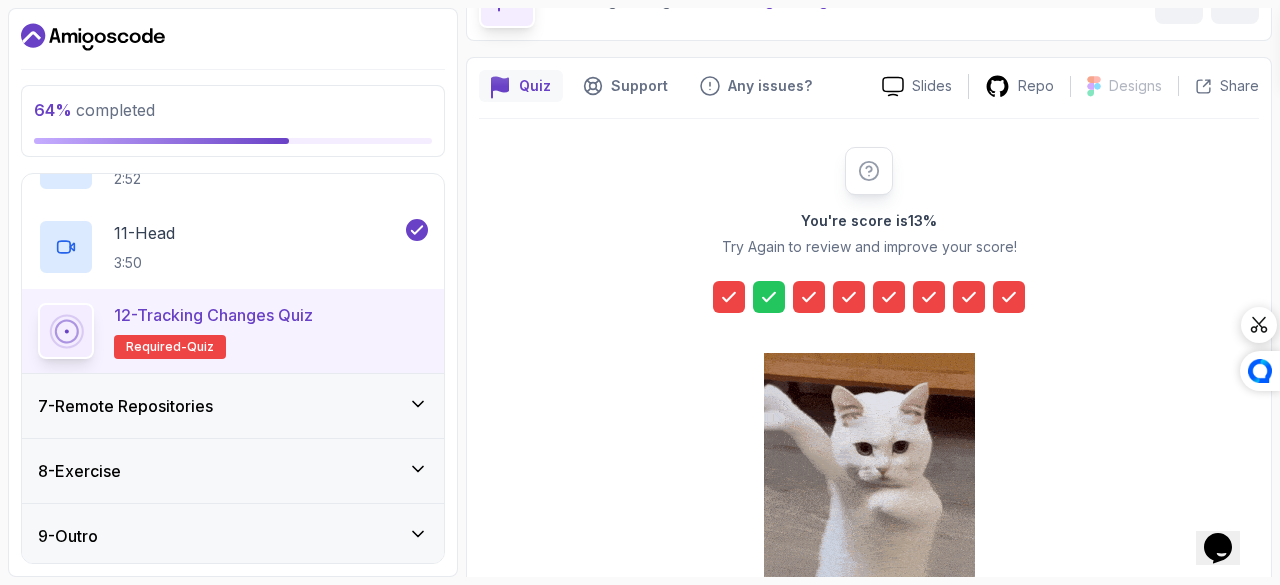 scroll, scrollTop: 371, scrollLeft: 0, axis: vertical 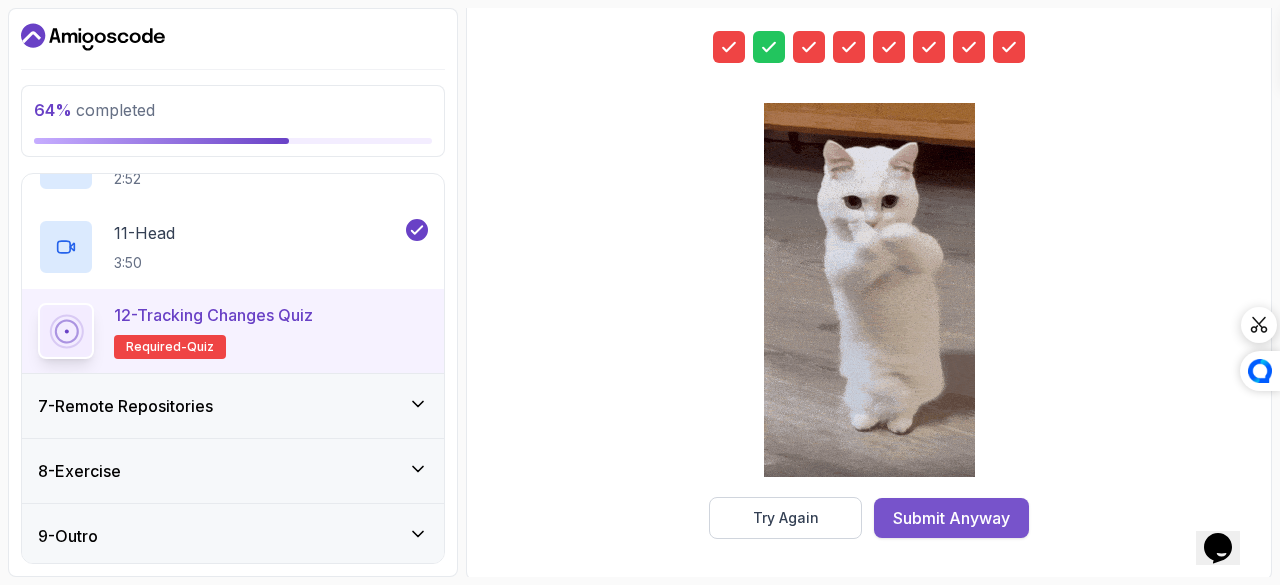click on "Submit Anyway" at bounding box center [951, 518] 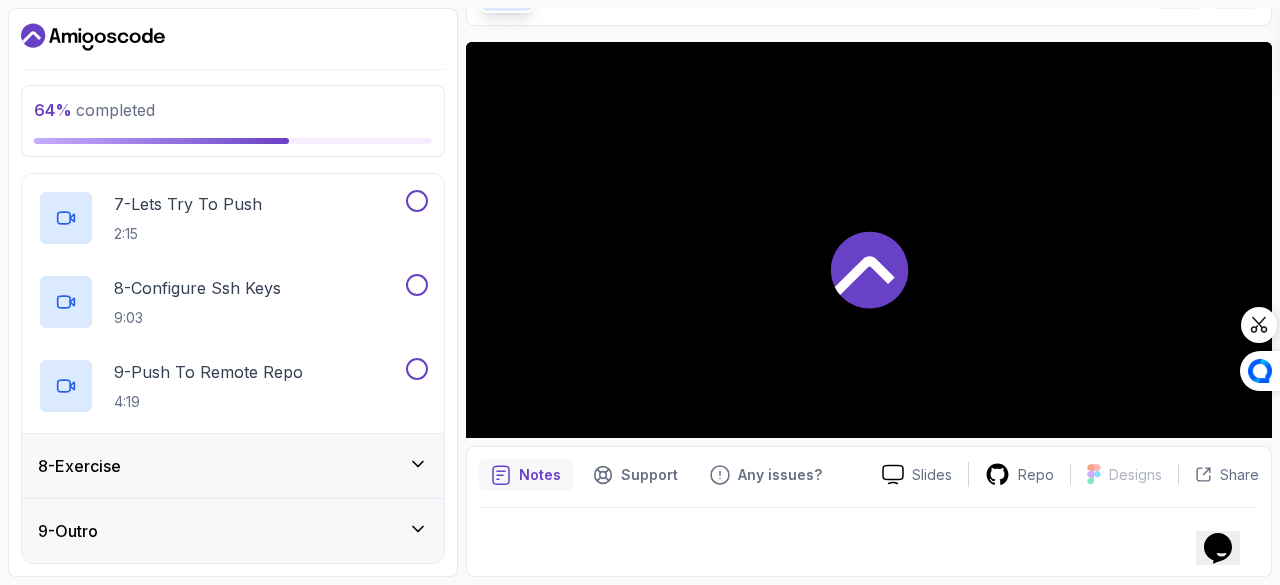 scroll, scrollTop: 0, scrollLeft: 0, axis: both 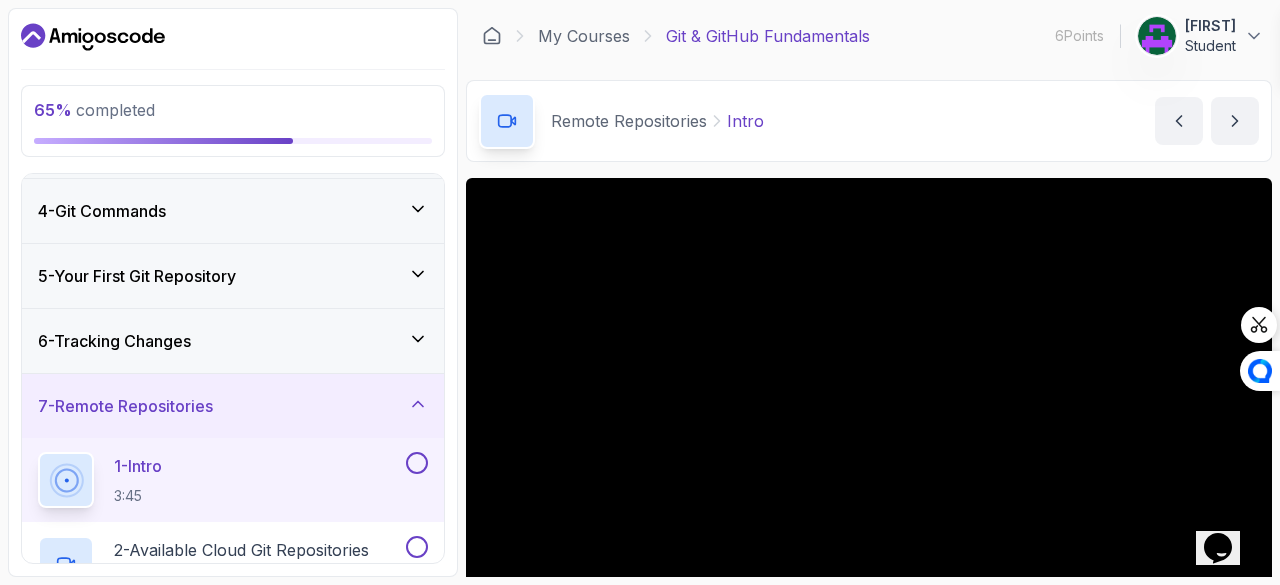 click on "6  -  Tracking Changes" at bounding box center [233, 341] 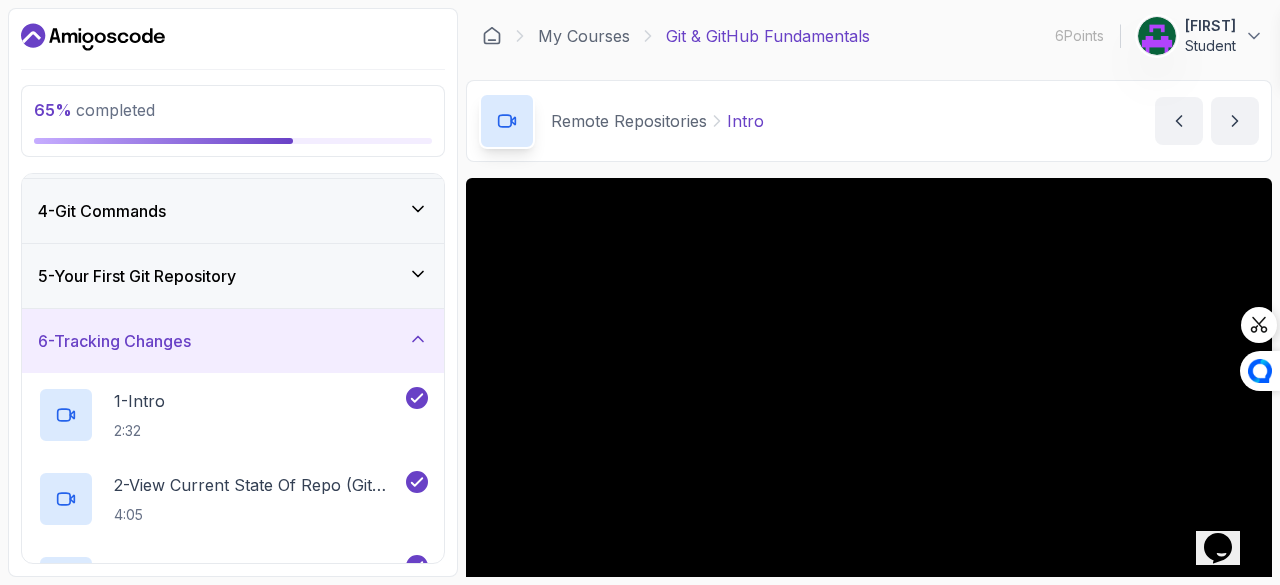 click on "6  -  Tracking Changes" at bounding box center (233, 341) 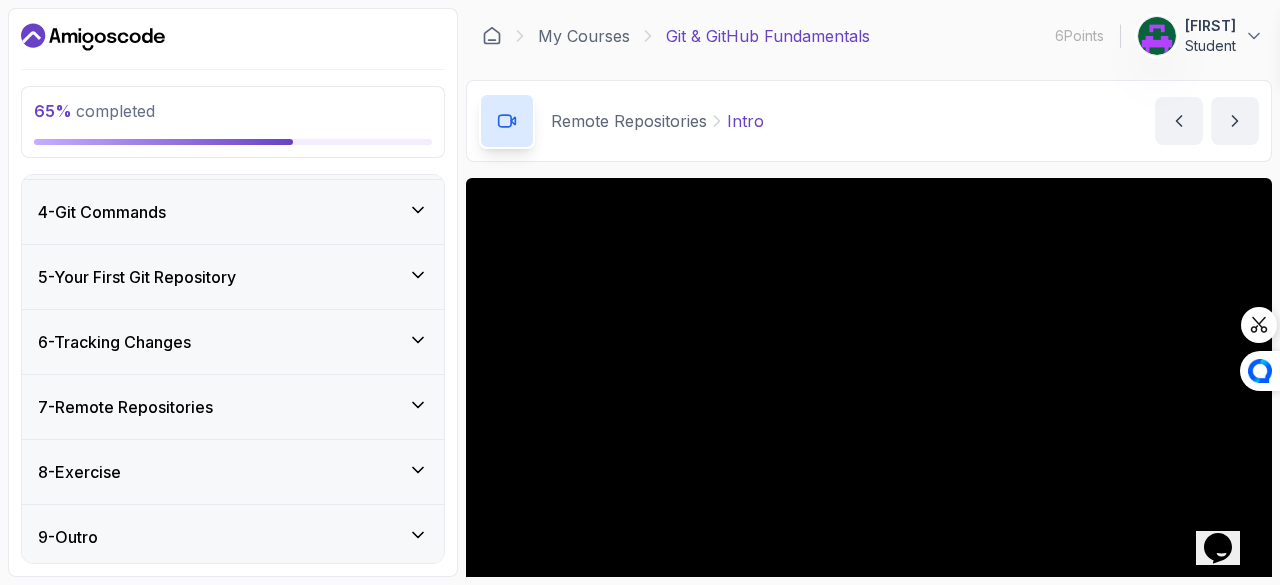 click on "7  -  Remote Repositories" at bounding box center (233, 407) 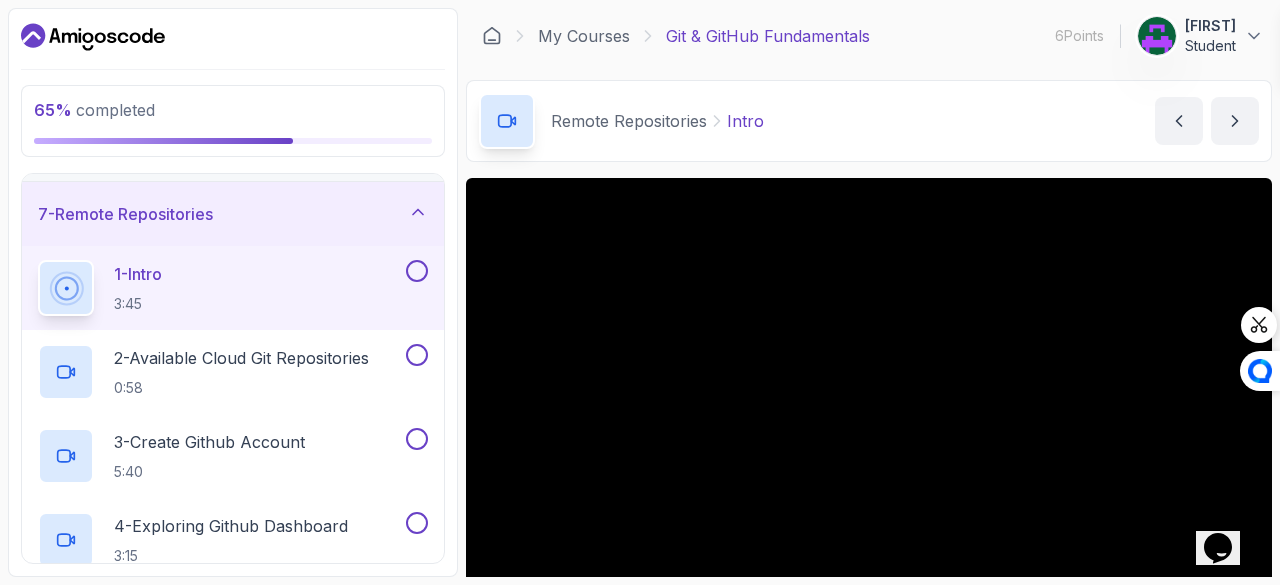 scroll, scrollTop: 380, scrollLeft: 0, axis: vertical 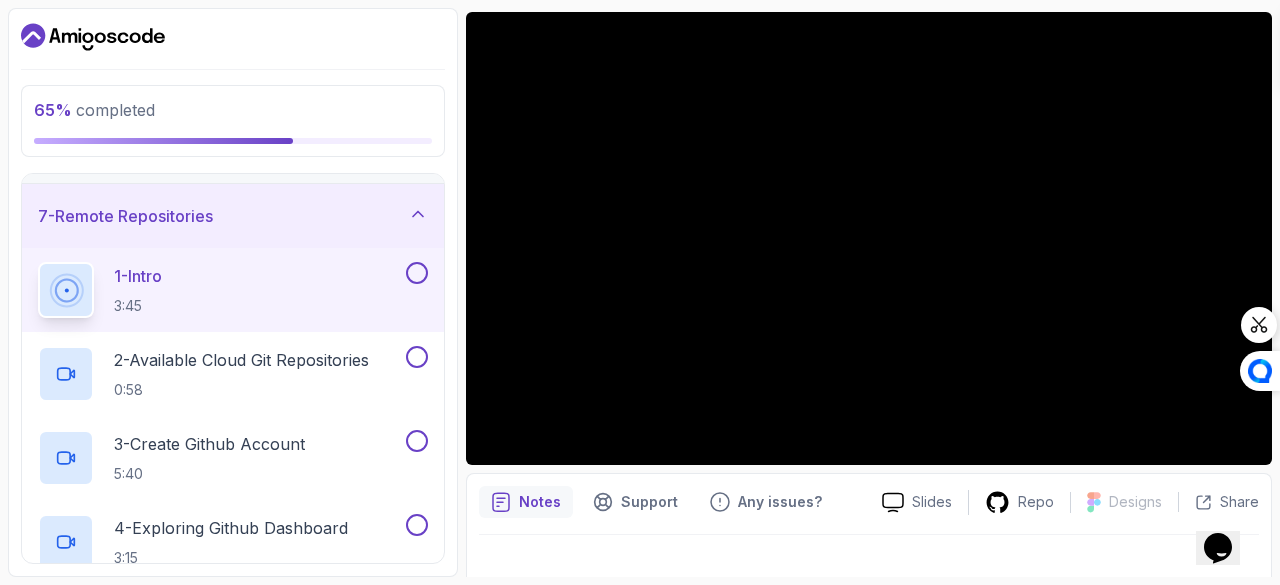 click at bounding box center [417, 273] 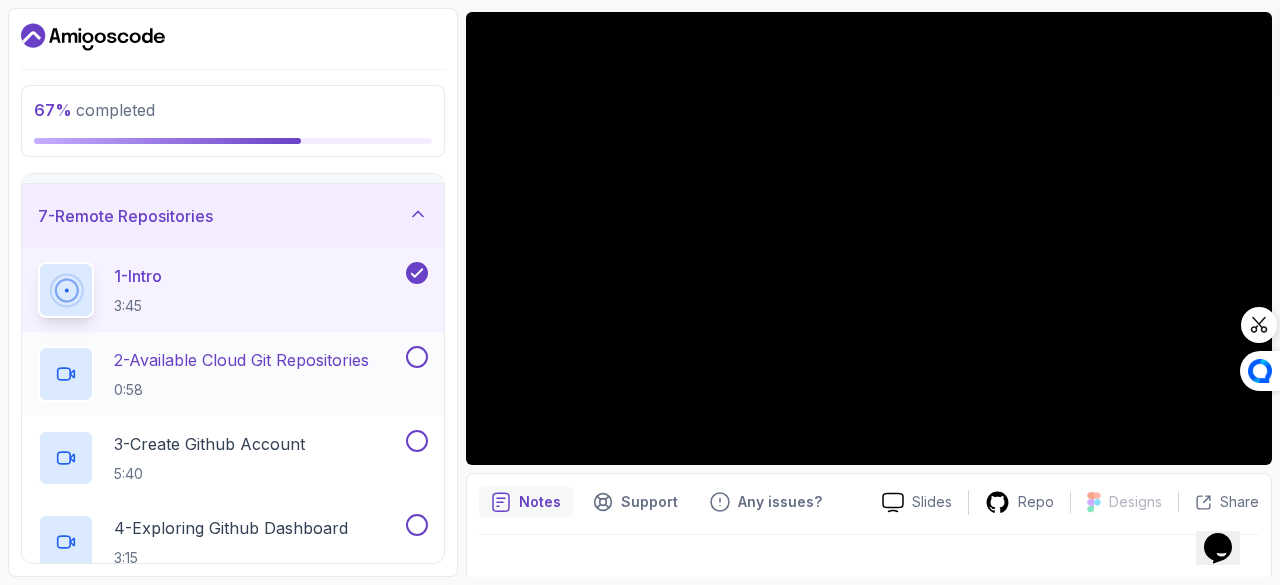click on "2  -  Available Cloud Git Repositories" at bounding box center [241, 360] 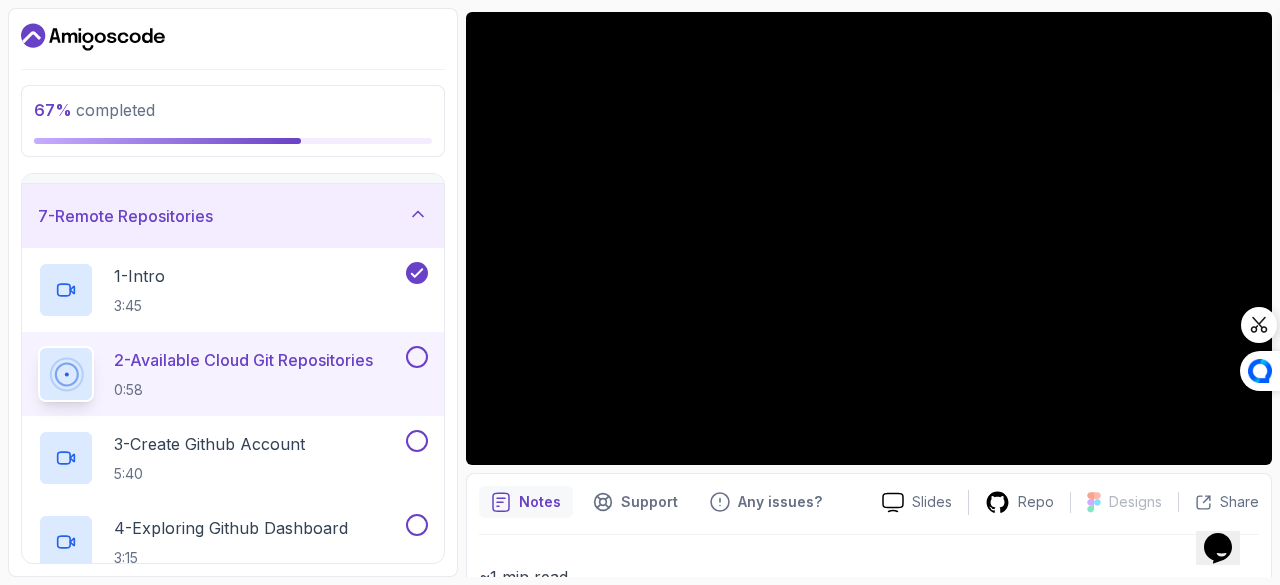 type 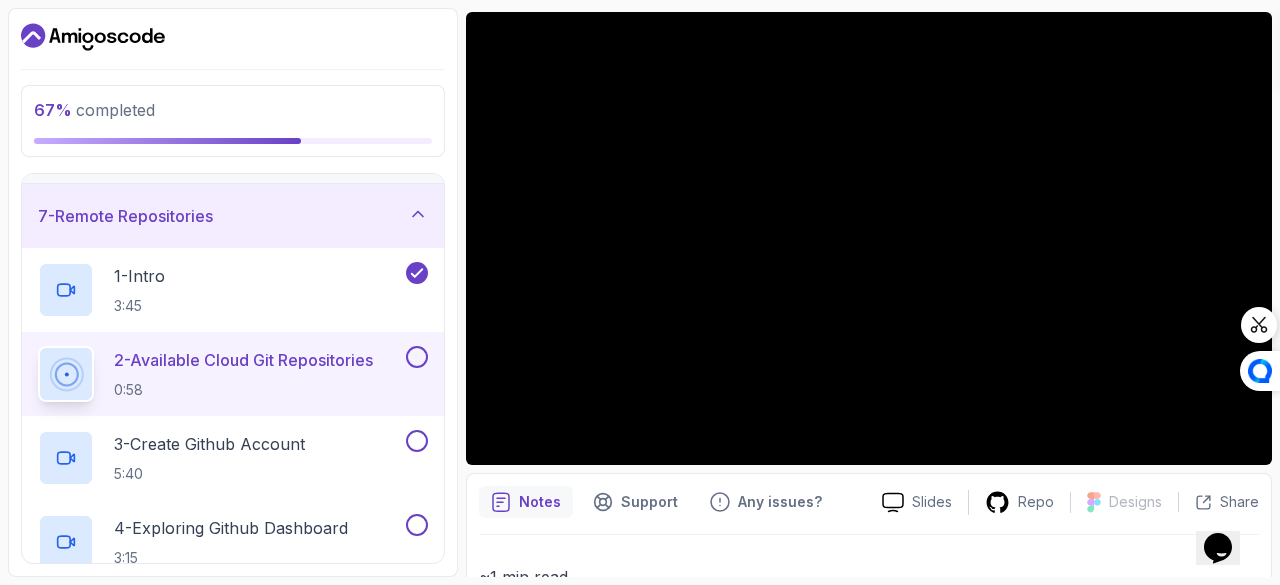 click at bounding box center (417, 357) 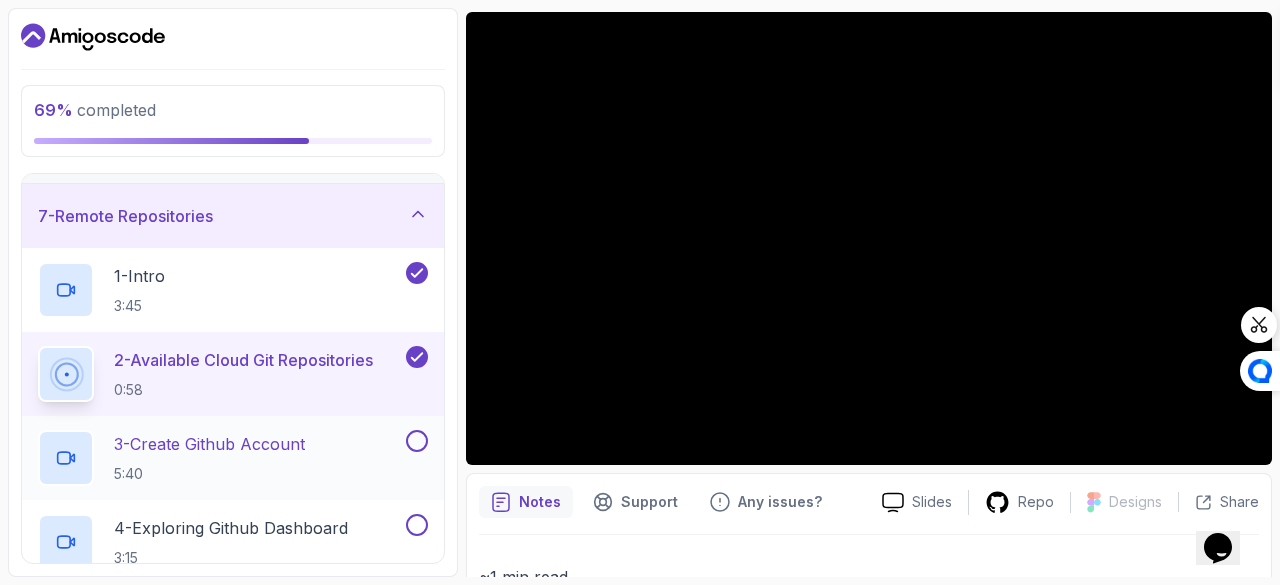 click on "3  -  Create Github Account 5:40" at bounding box center (220, 458) 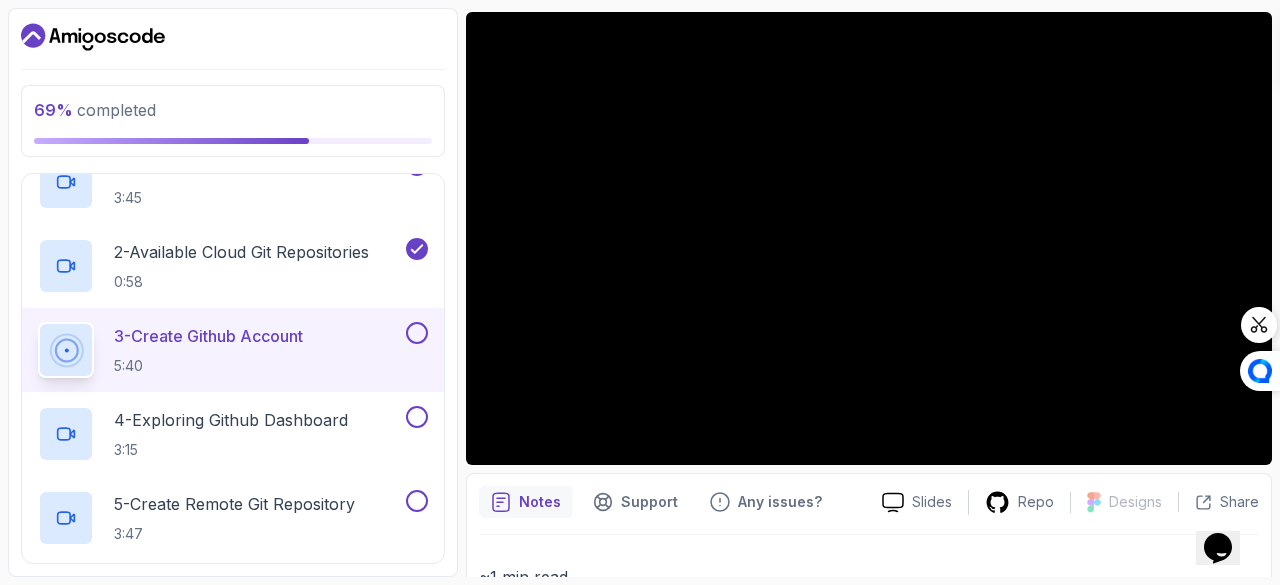scroll, scrollTop: 481, scrollLeft: 0, axis: vertical 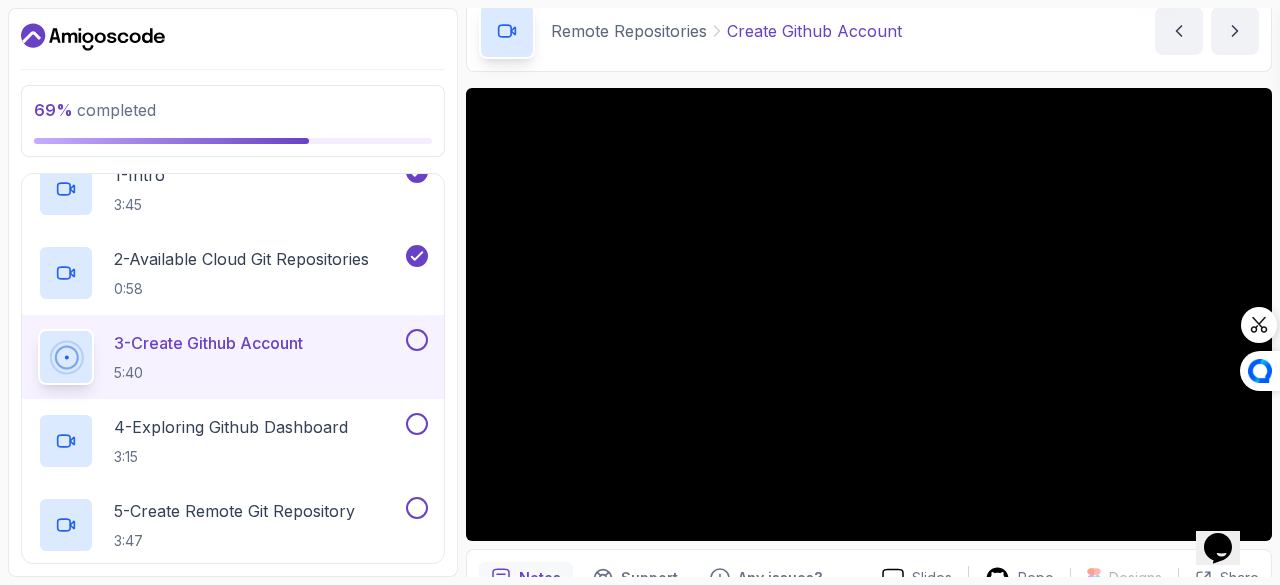 type 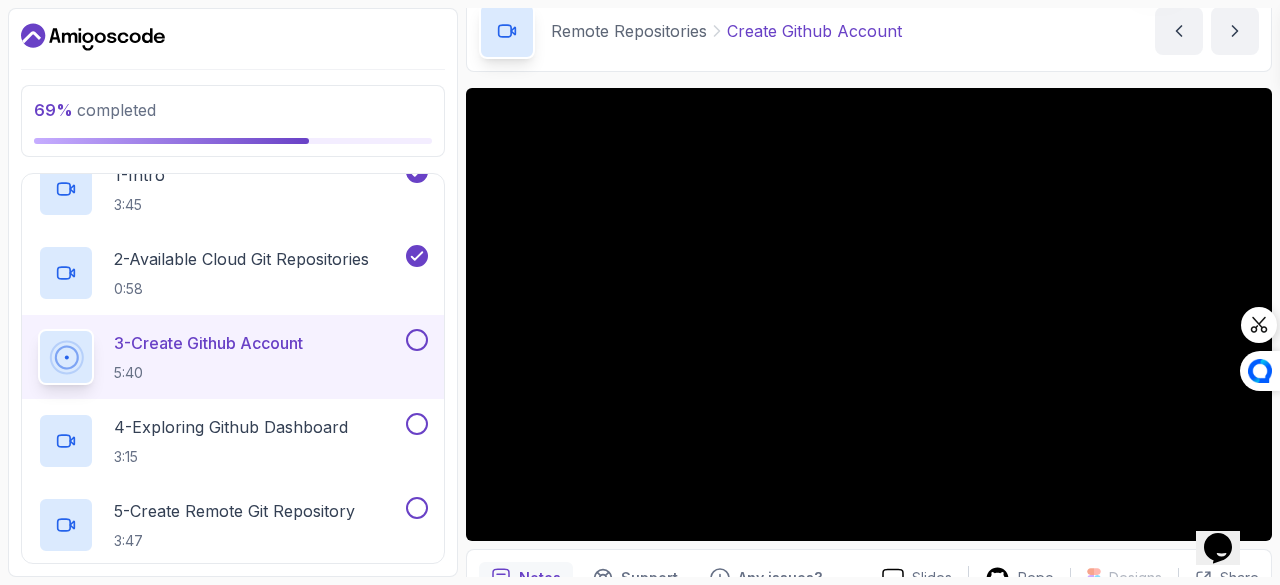 click at bounding box center [417, 340] 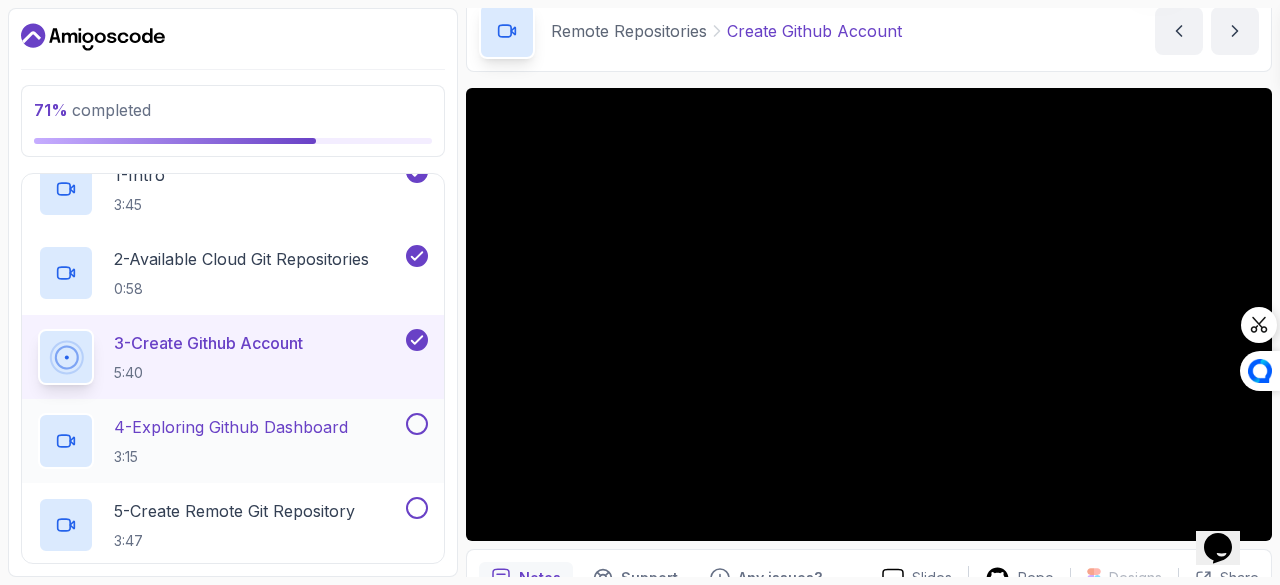 click on "4  -  Exploring Github Dashboard" at bounding box center [231, 427] 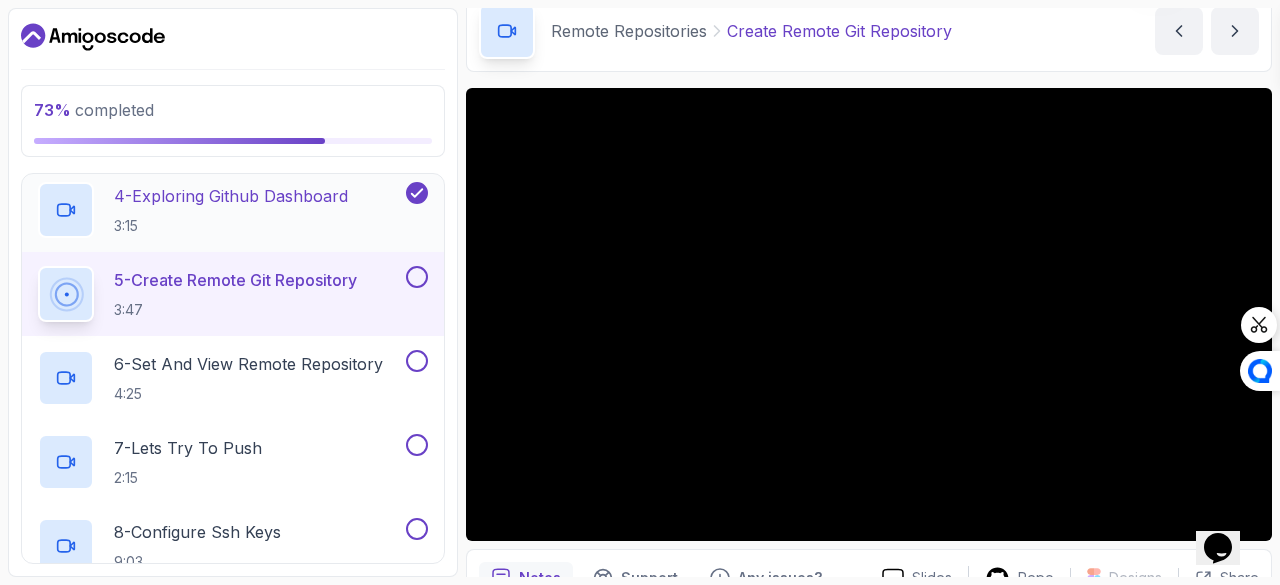 scroll, scrollTop: 715, scrollLeft: 0, axis: vertical 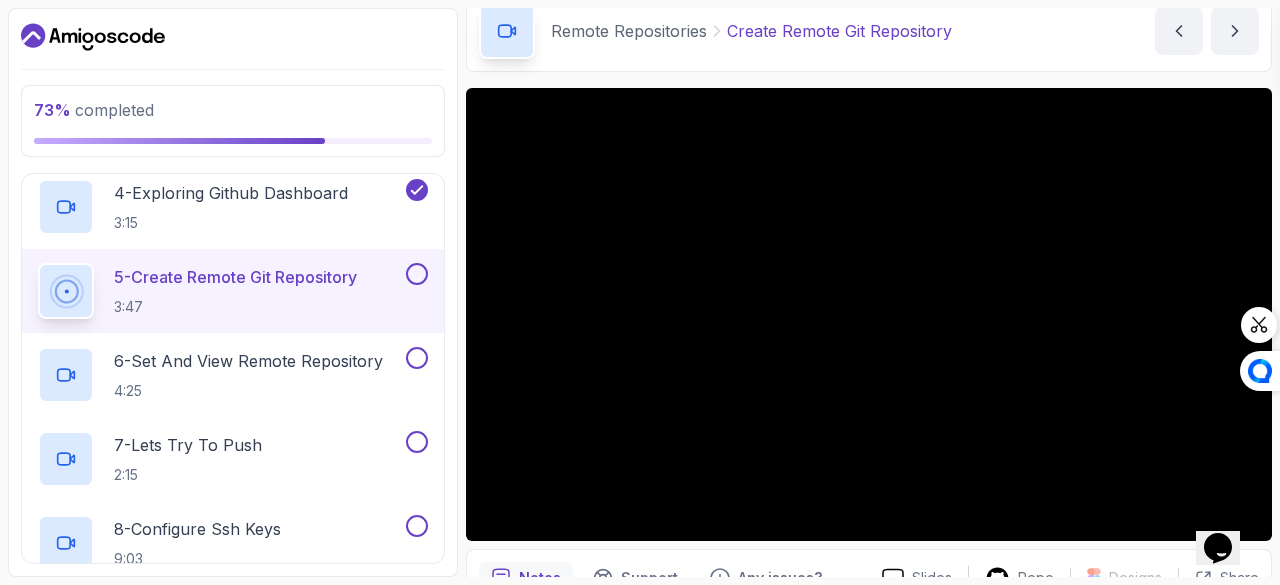 click at bounding box center (417, 274) 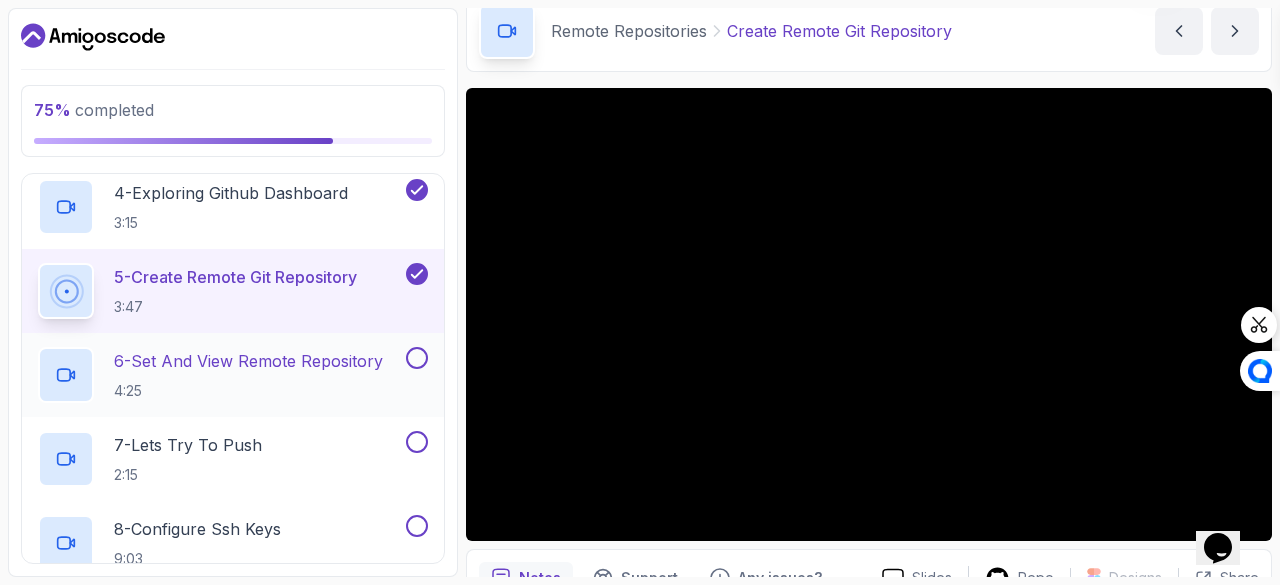 click at bounding box center [417, 358] 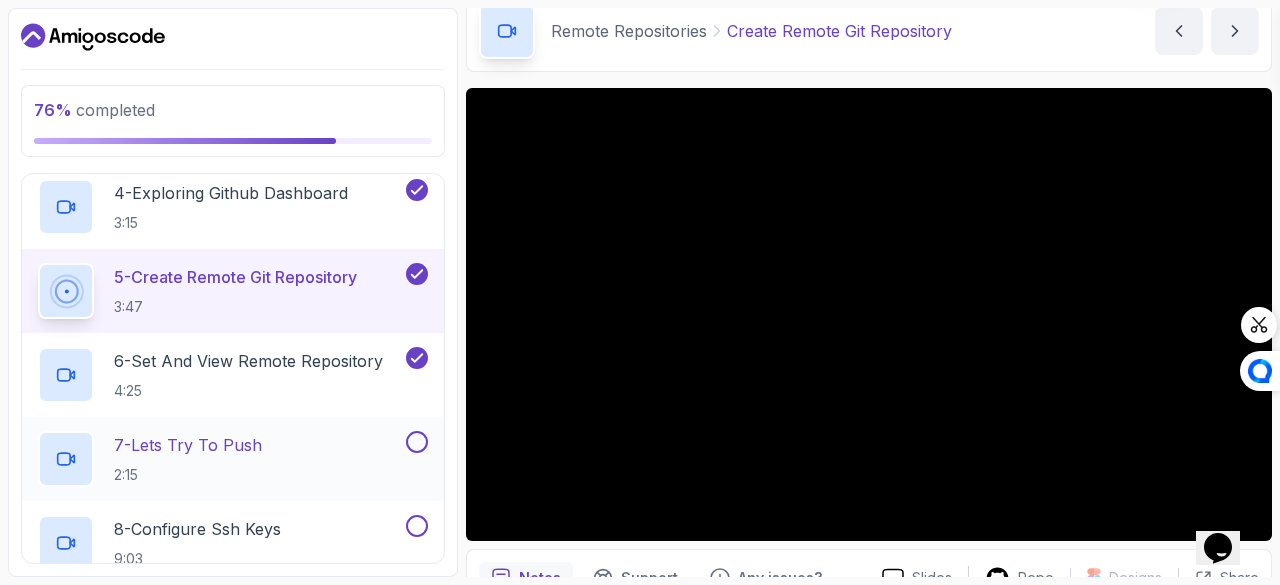click on "7  -  Lets Try To Push 2:15" at bounding box center (220, 459) 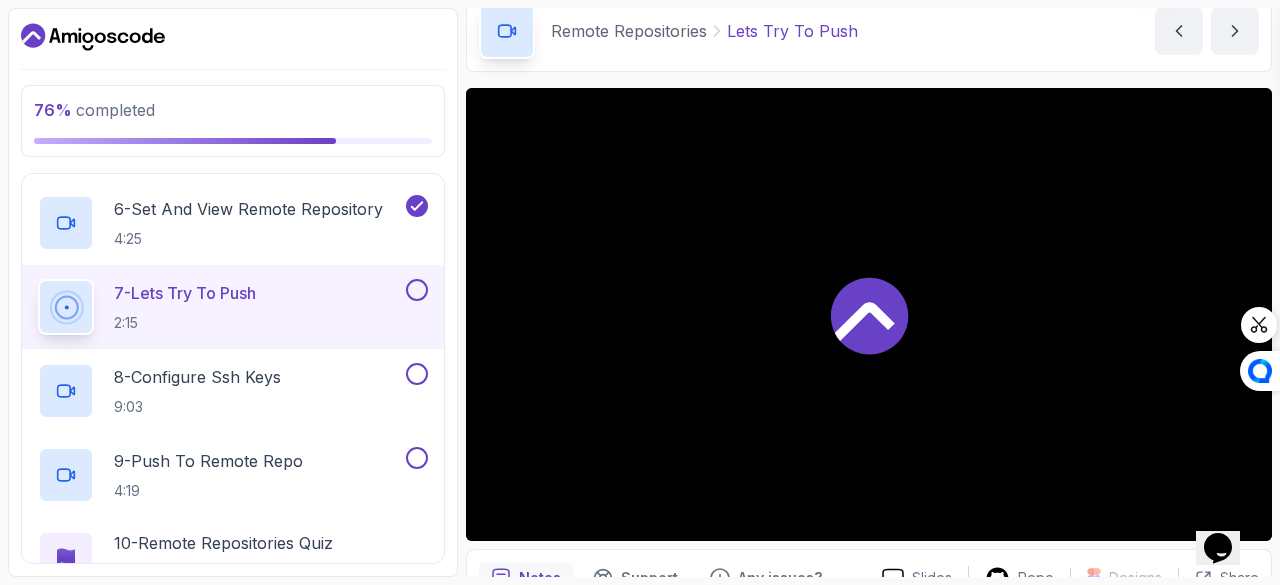 scroll, scrollTop: 901, scrollLeft: 0, axis: vertical 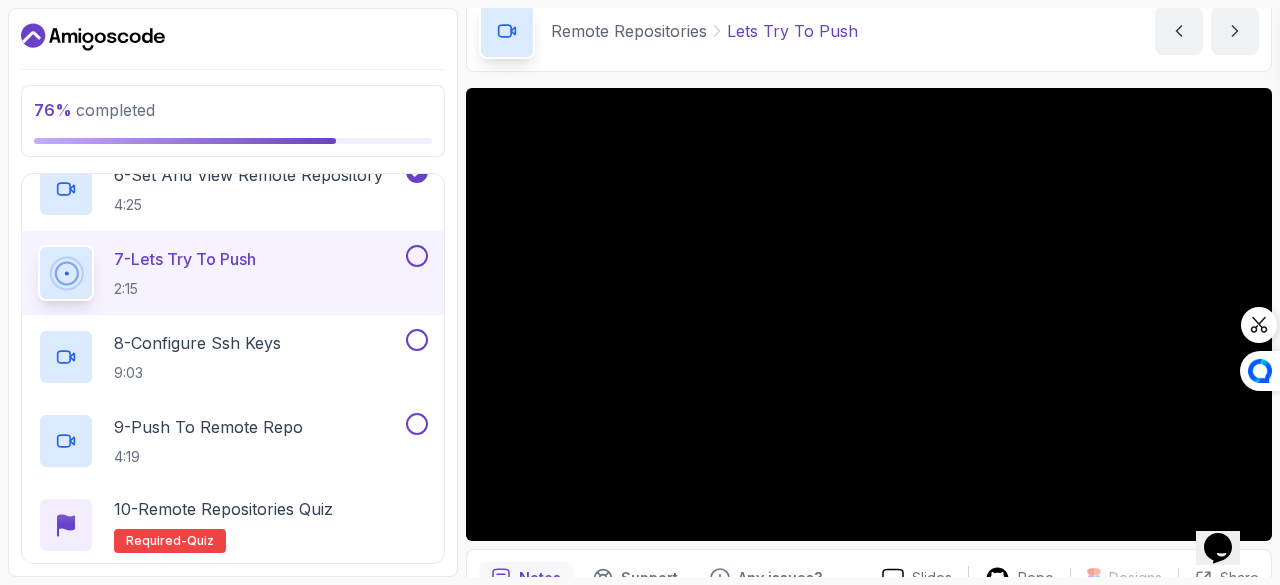 type 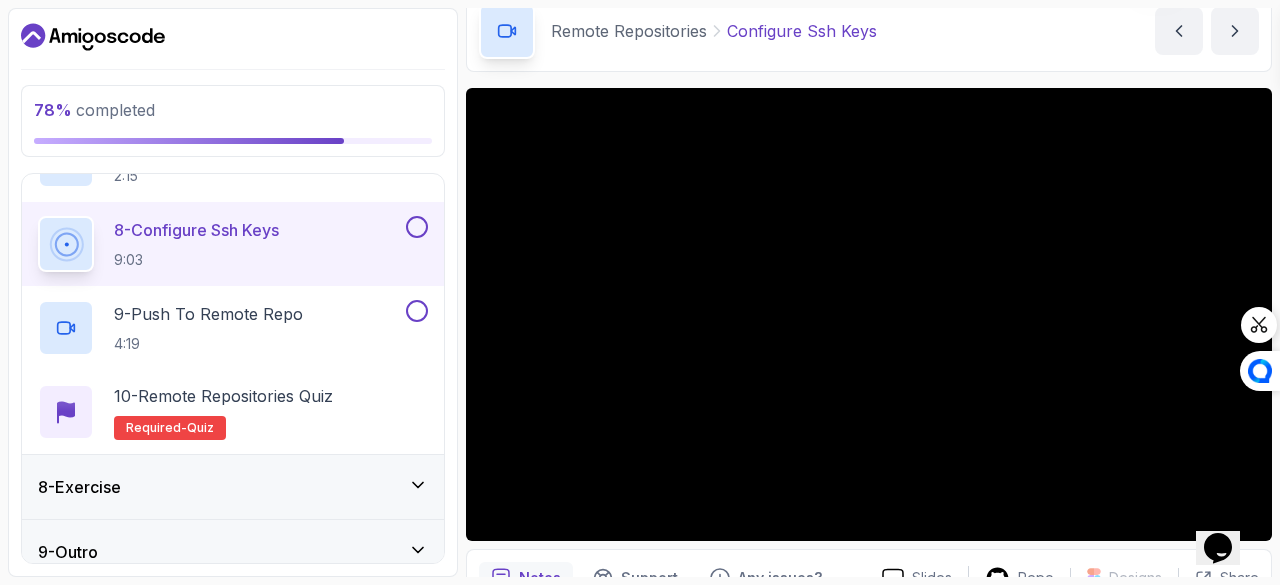 scroll, scrollTop: 1030, scrollLeft: 0, axis: vertical 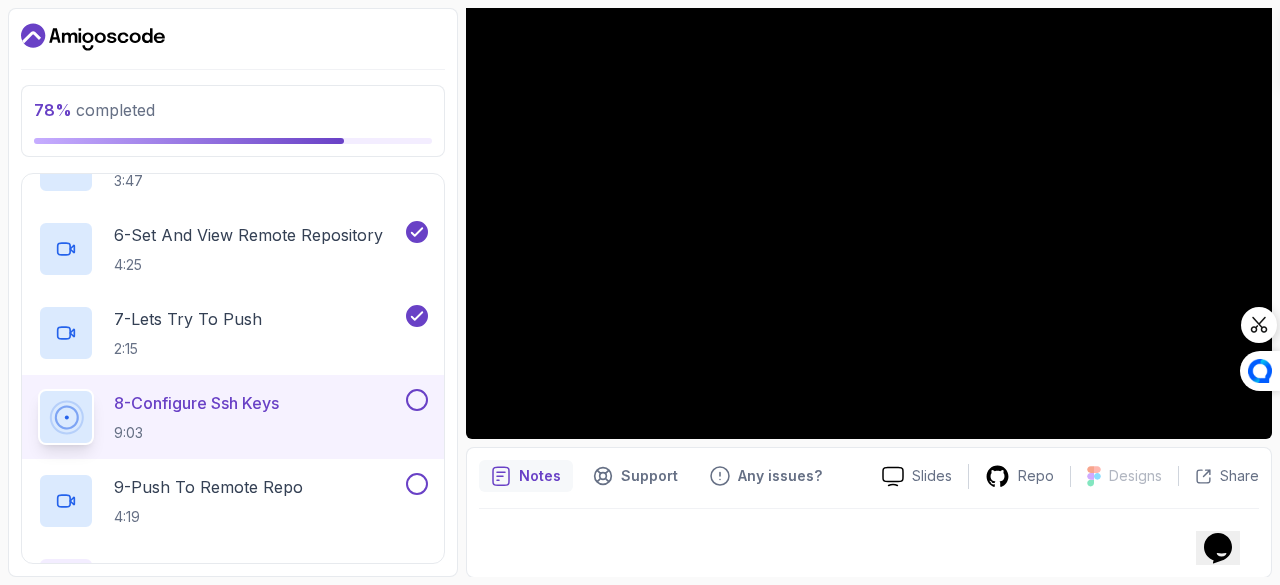 click at bounding box center (417, 400) 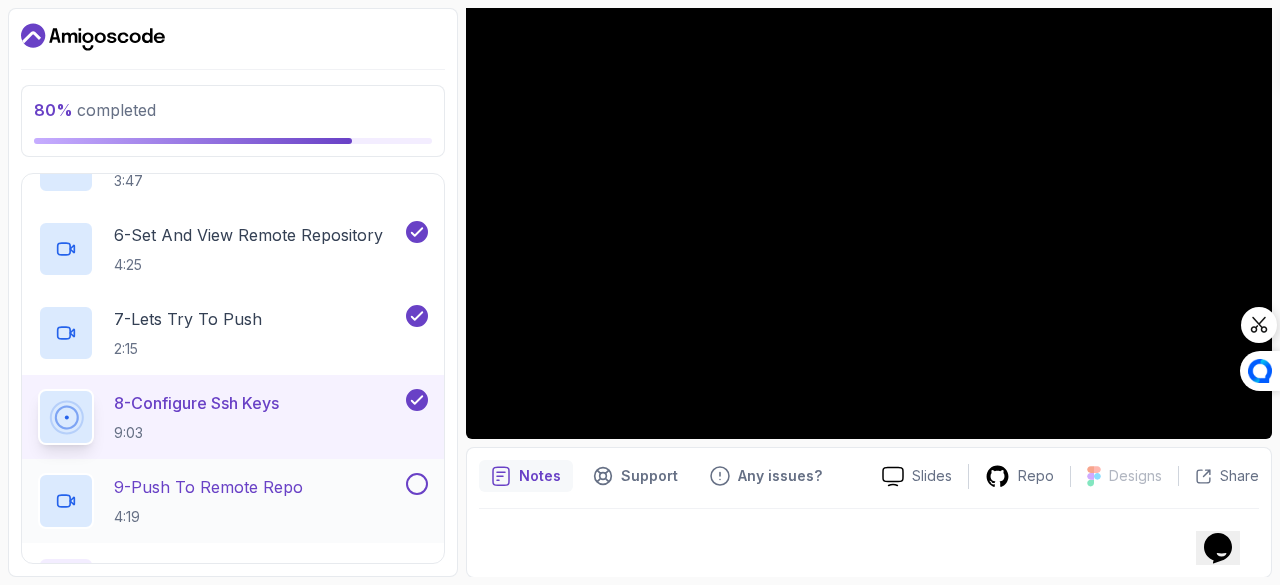 click at bounding box center [417, 484] 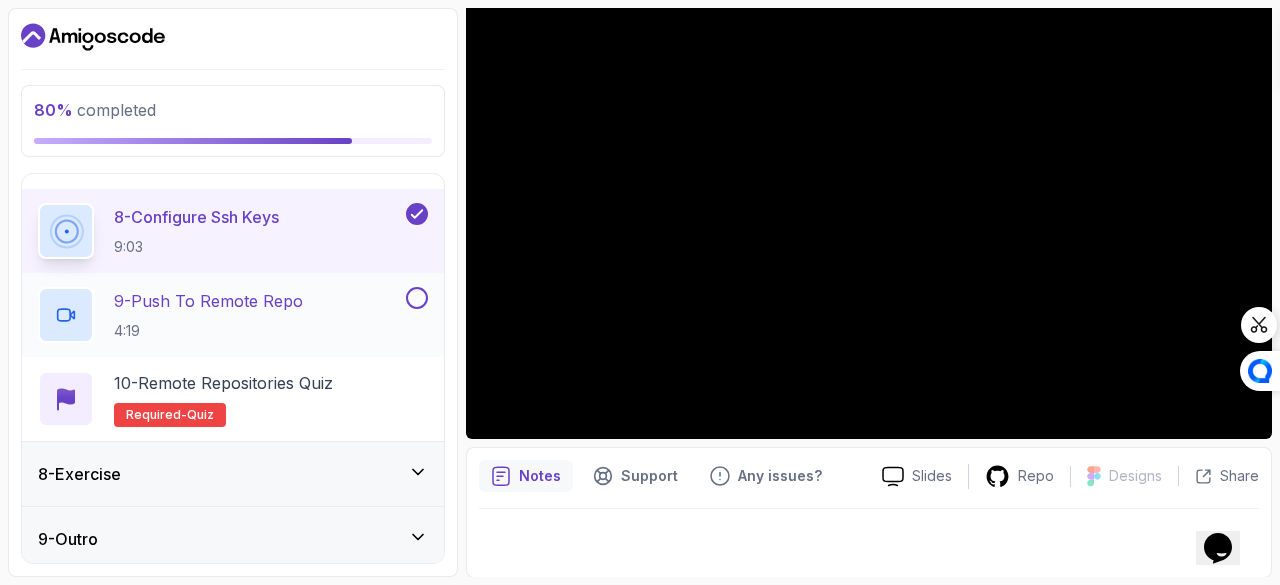 scroll, scrollTop: 1030, scrollLeft: 0, axis: vertical 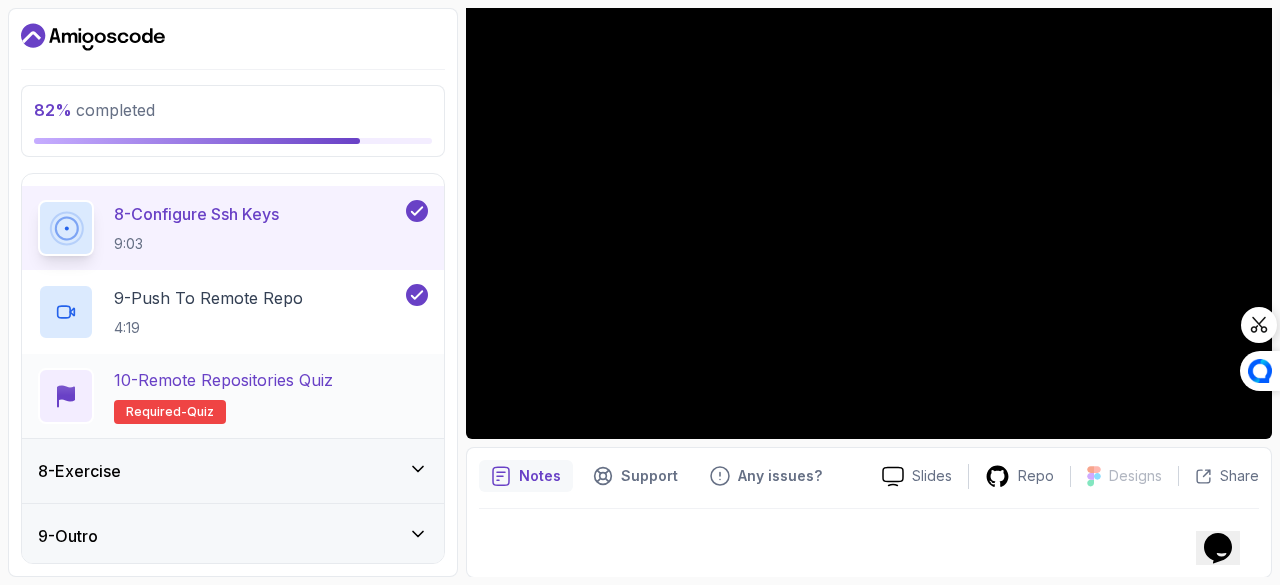 click on "10  -  Remote Repositories Quiz Required- quiz" at bounding box center [223, 396] 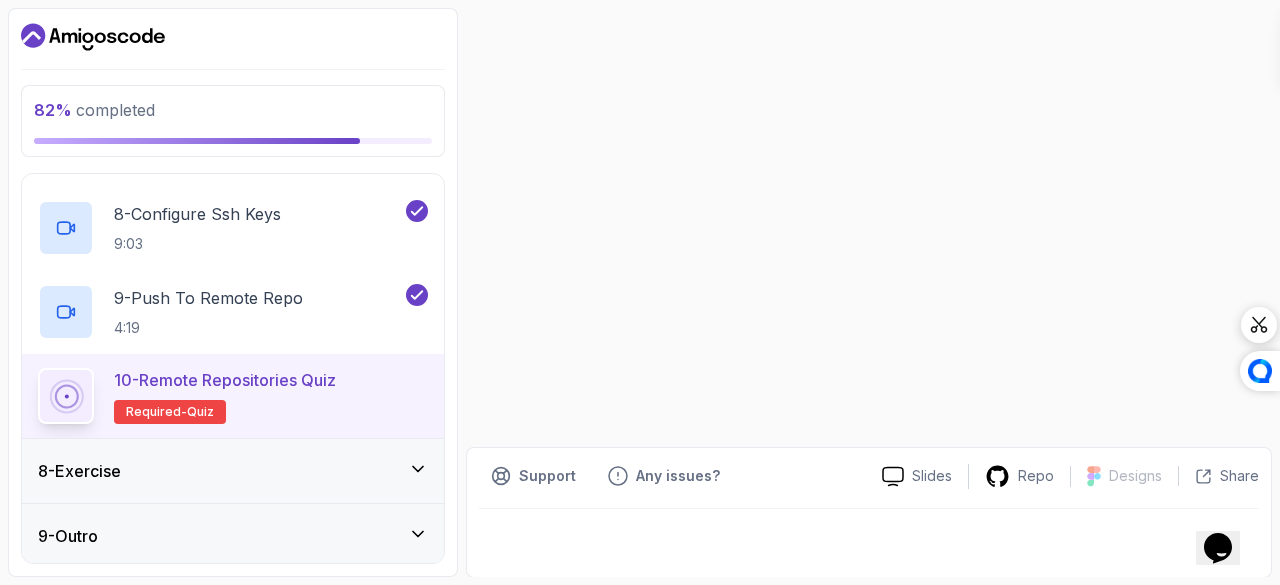 scroll, scrollTop: 0, scrollLeft: 0, axis: both 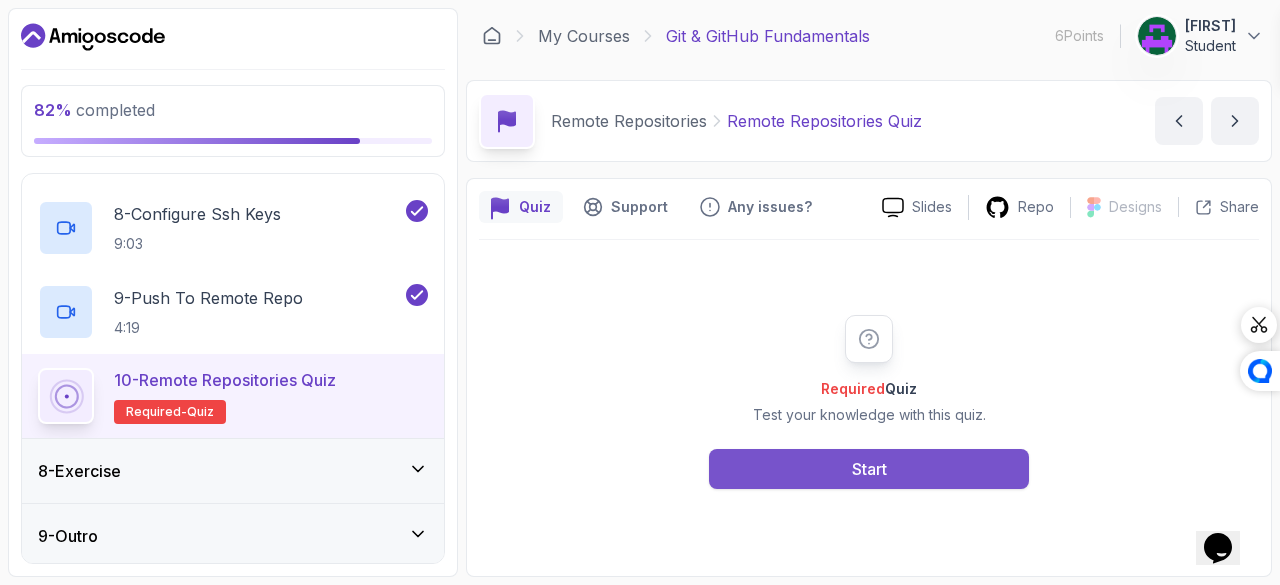 click on "Start" at bounding box center (869, 469) 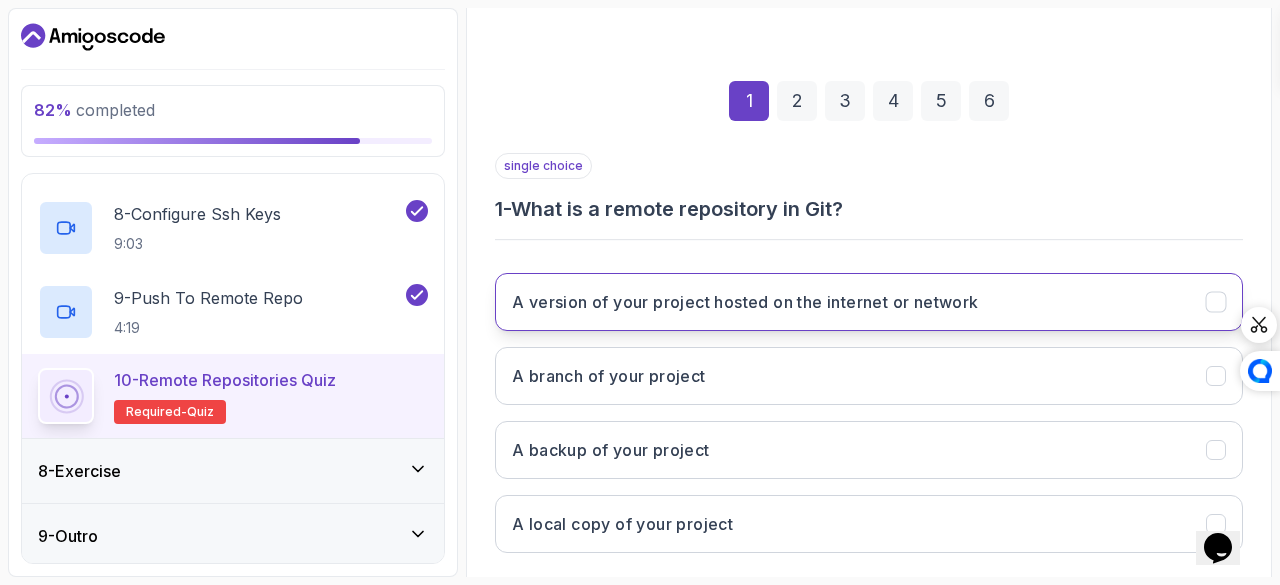 scroll, scrollTop: 236, scrollLeft: 0, axis: vertical 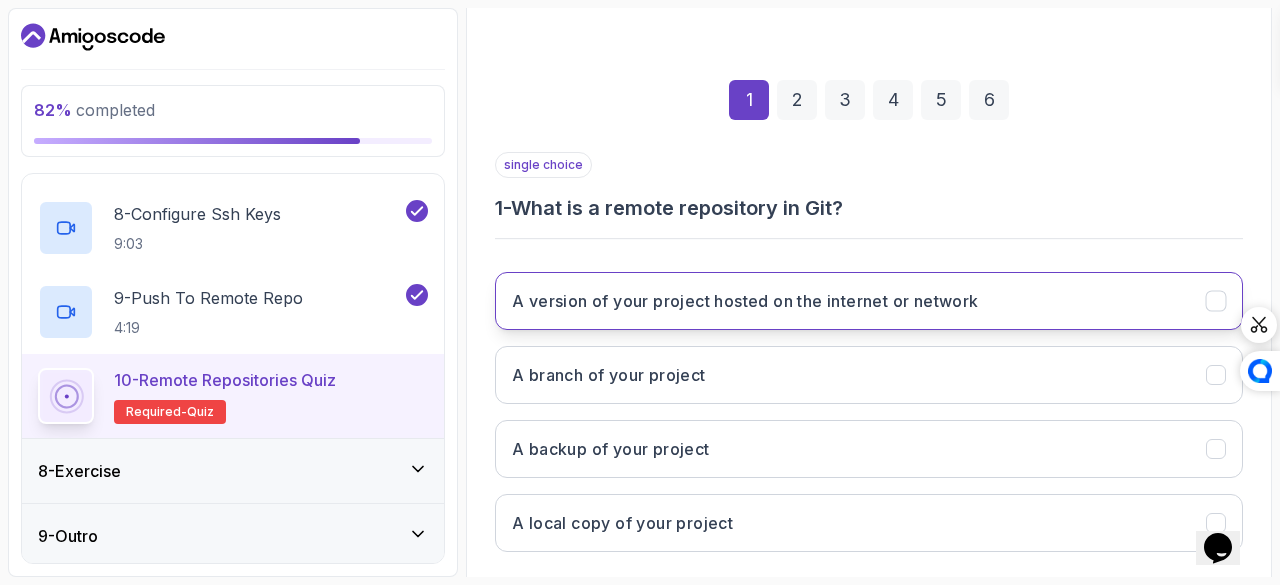 click on "A version of your project hosted on the internet or network" at bounding box center (869, 301) 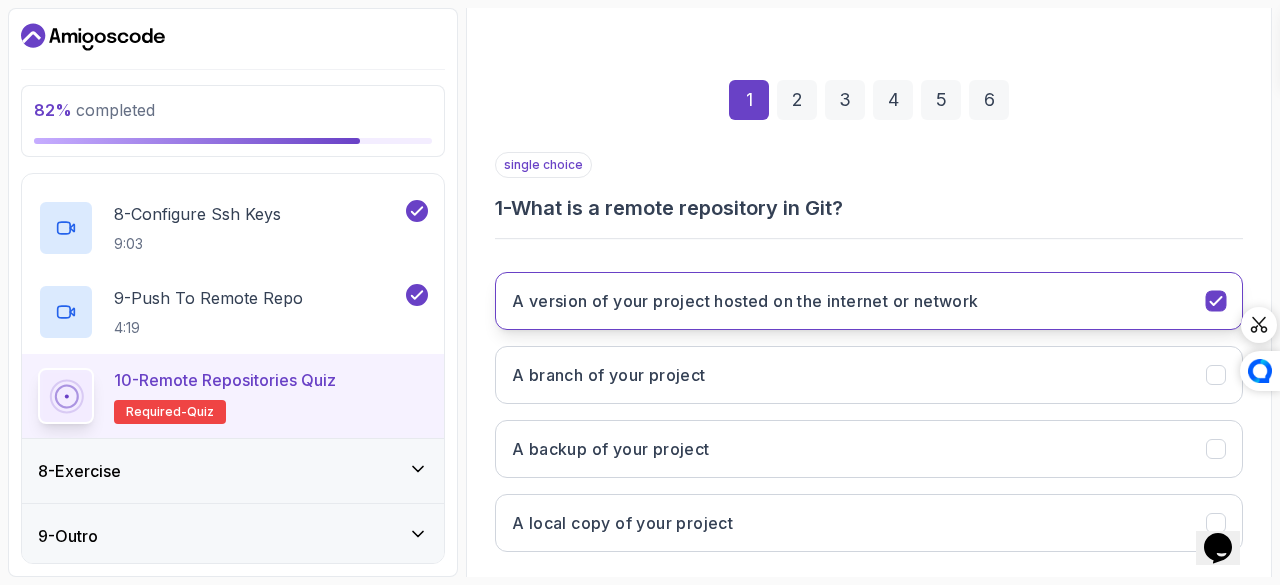 scroll, scrollTop: 335, scrollLeft: 0, axis: vertical 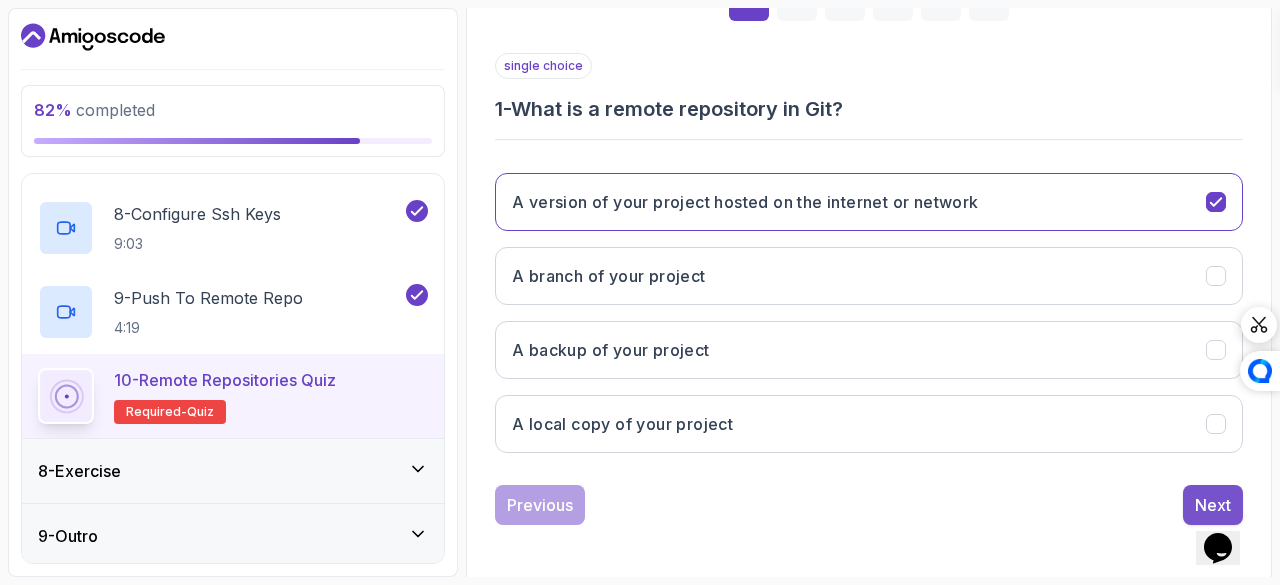 click on "Next" at bounding box center [1213, 505] 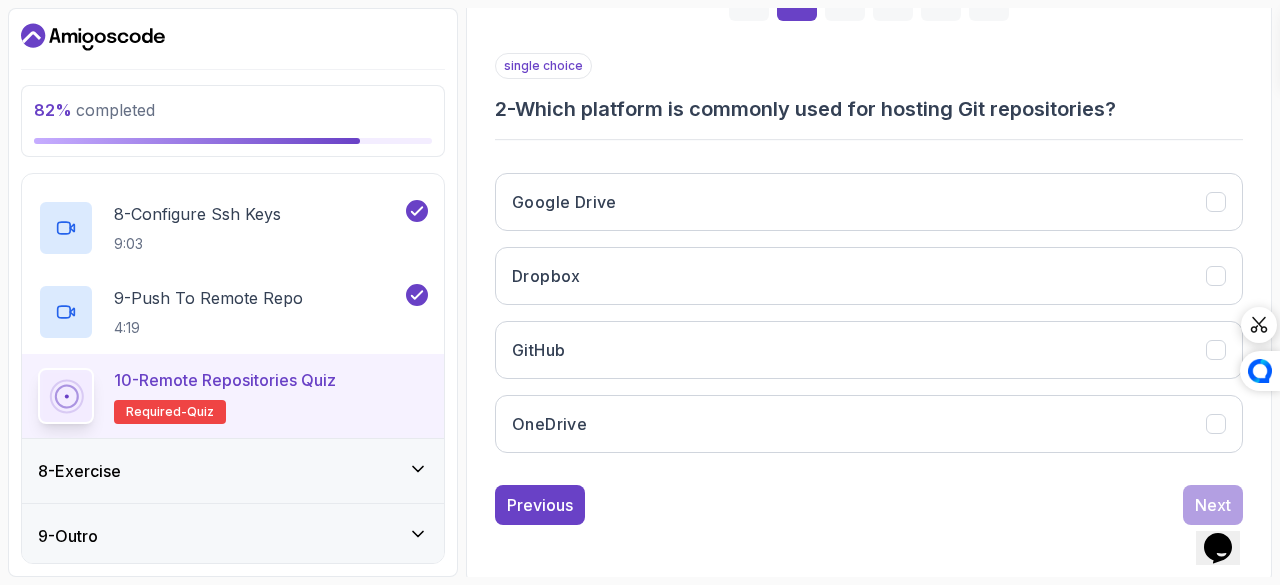 click on "Google Drive Dropbox GitHub OneDrive" at bounding box center [869, 313] 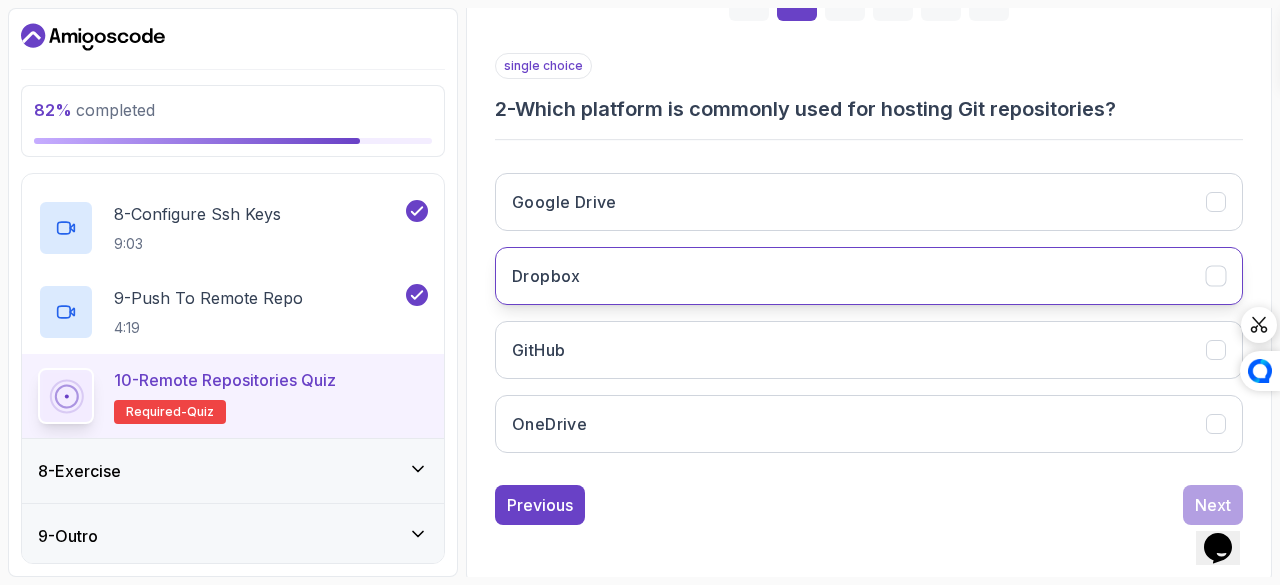 click on "Dropbox" at bounding box center [869, 276] 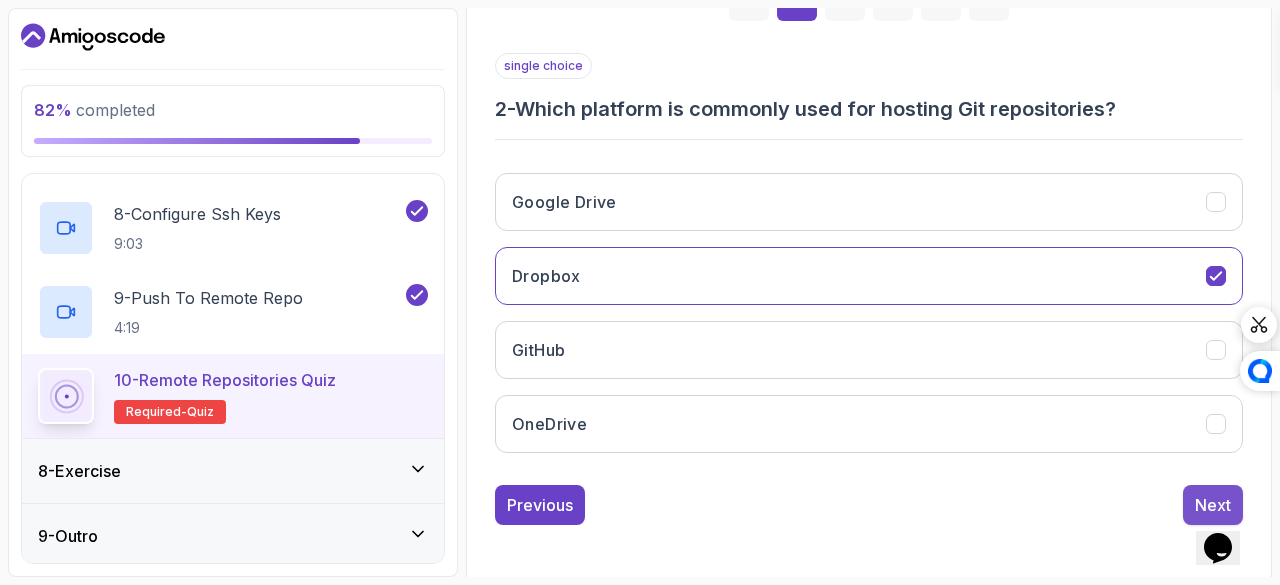 click on "Next" at bounding box center (1213, 505) 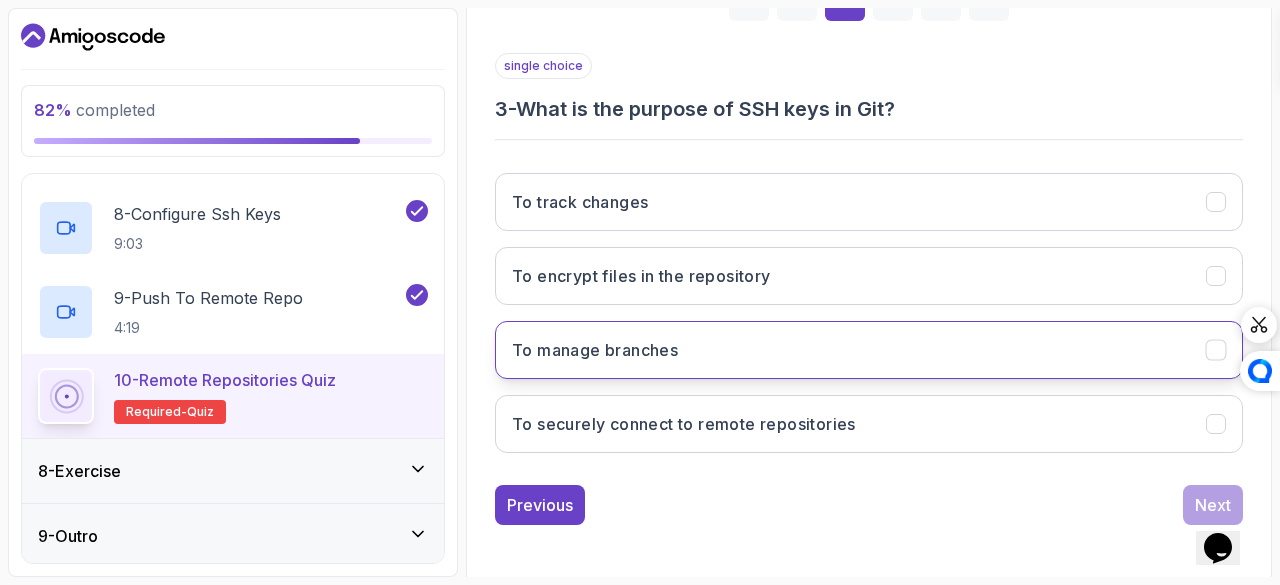 click on "To manage branches" at bounding box center [869, 350] 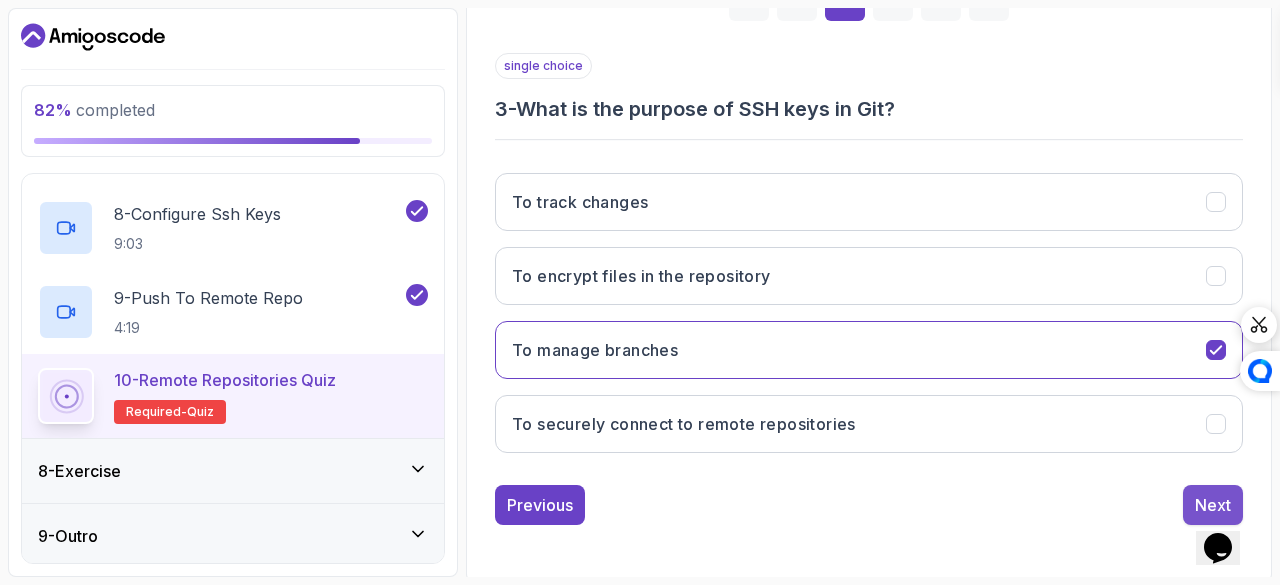 click on "Next" at bounding box center [1213, 505] 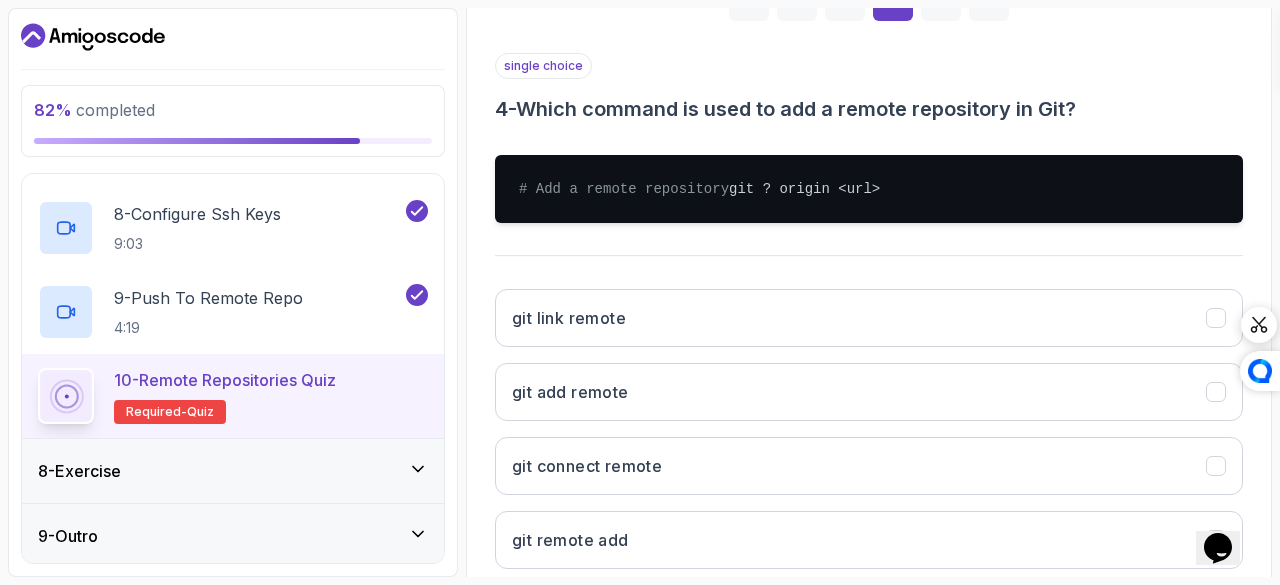 click on "git link remote git add remote git connect remote git remote add" at bounding box center (869, 429) 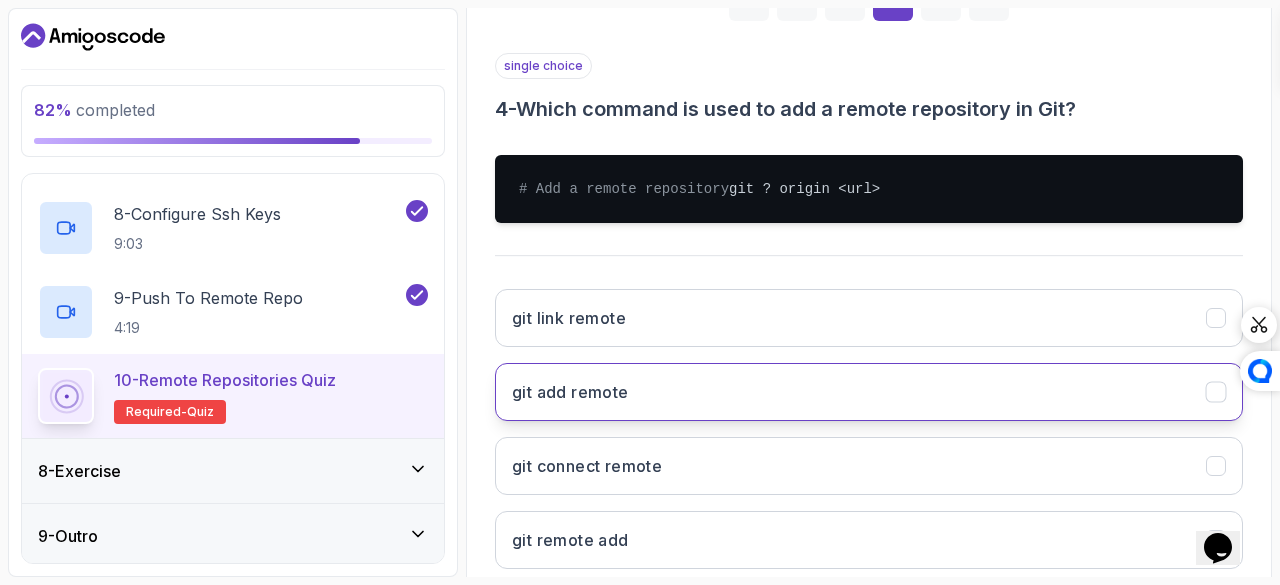 click on "git add remote" at bounding box center (869, 392) 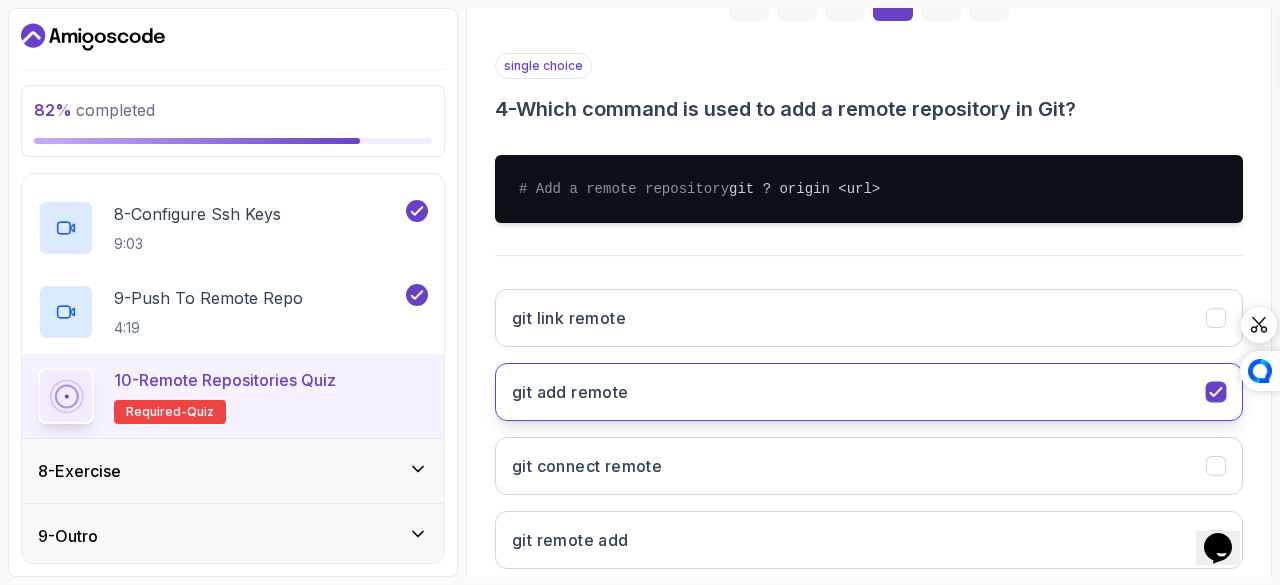 scroll, scrollTop: 471, scrollLeft: 0, axis: vertical 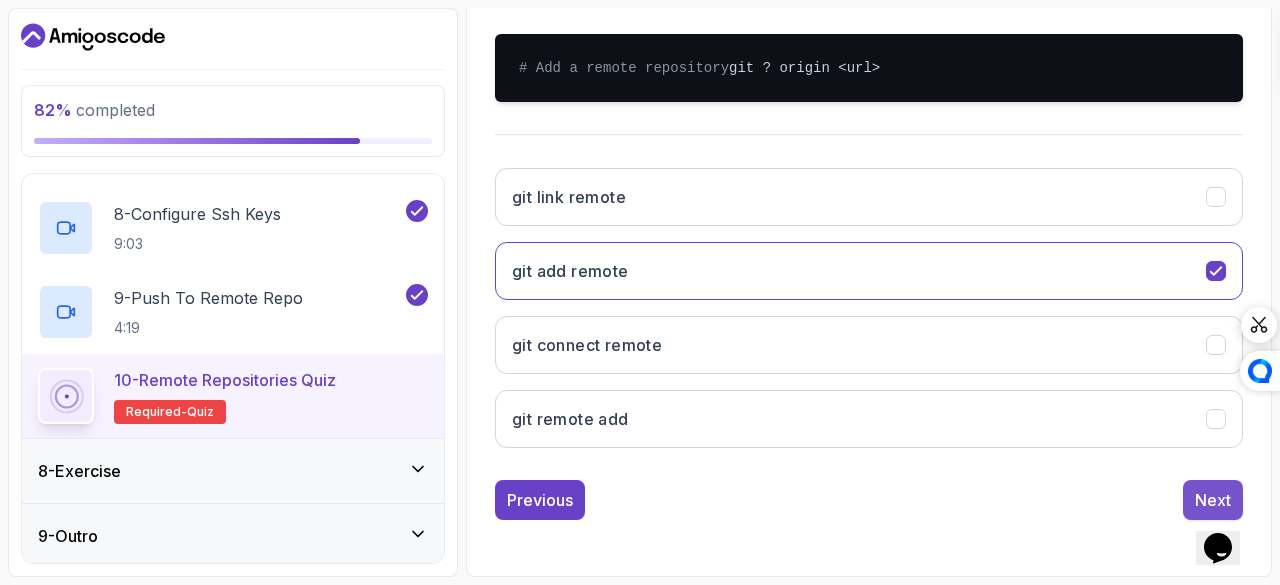 click on "Next" at bounding box center (1213, 500) 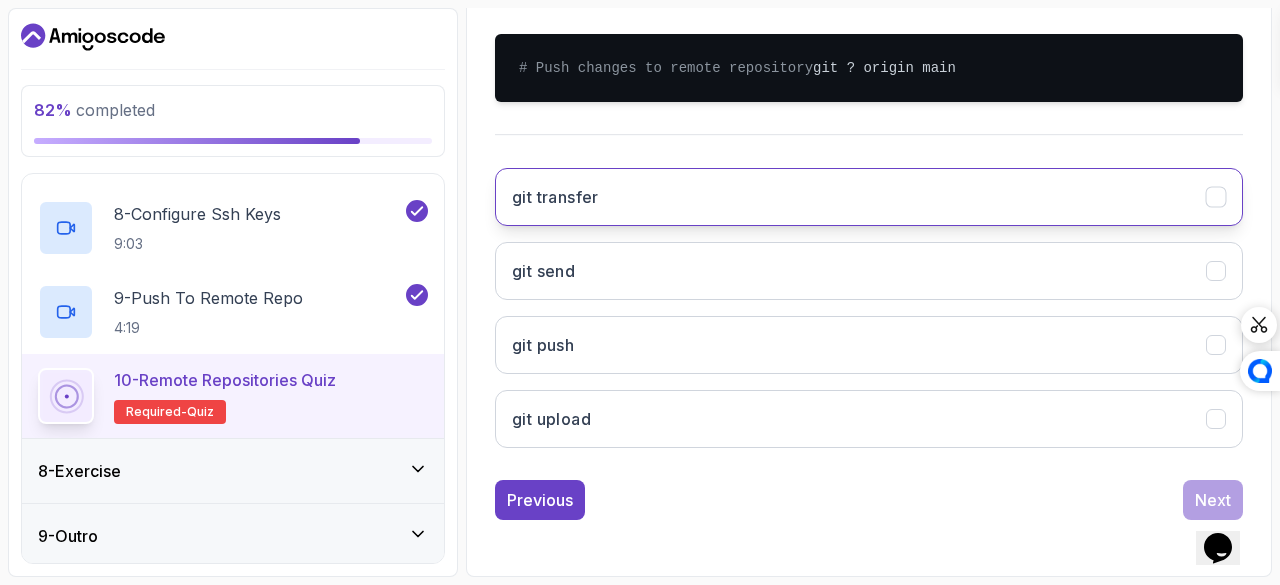 click on "git transfer" at bounding box center (869, 197) 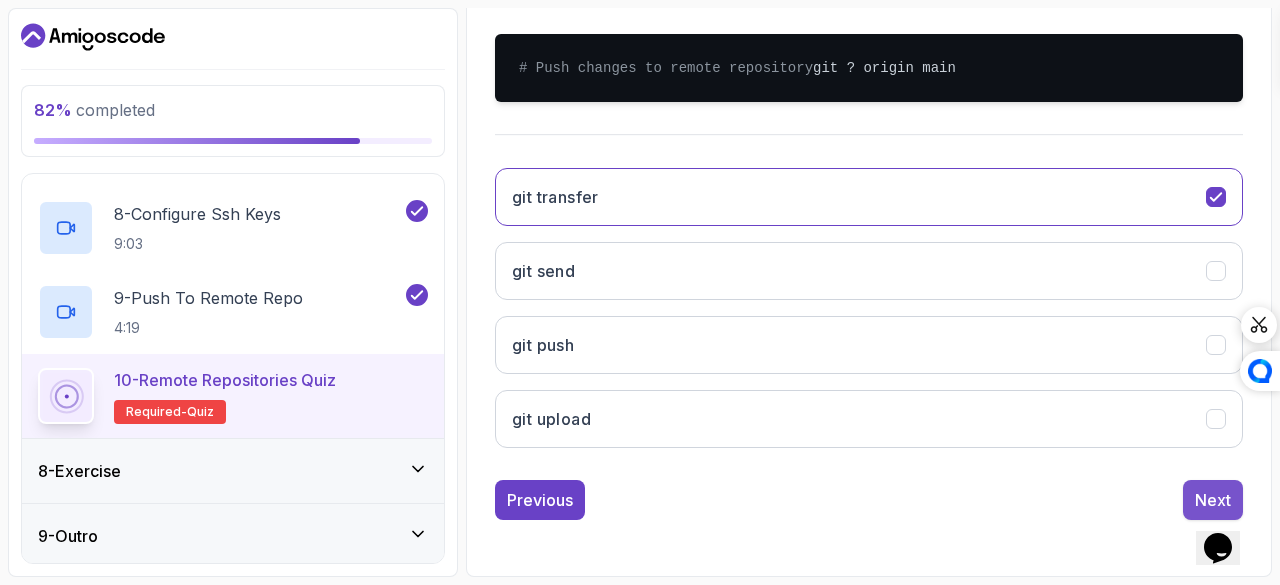 click on "Next" at bounding box center [1213, 500] 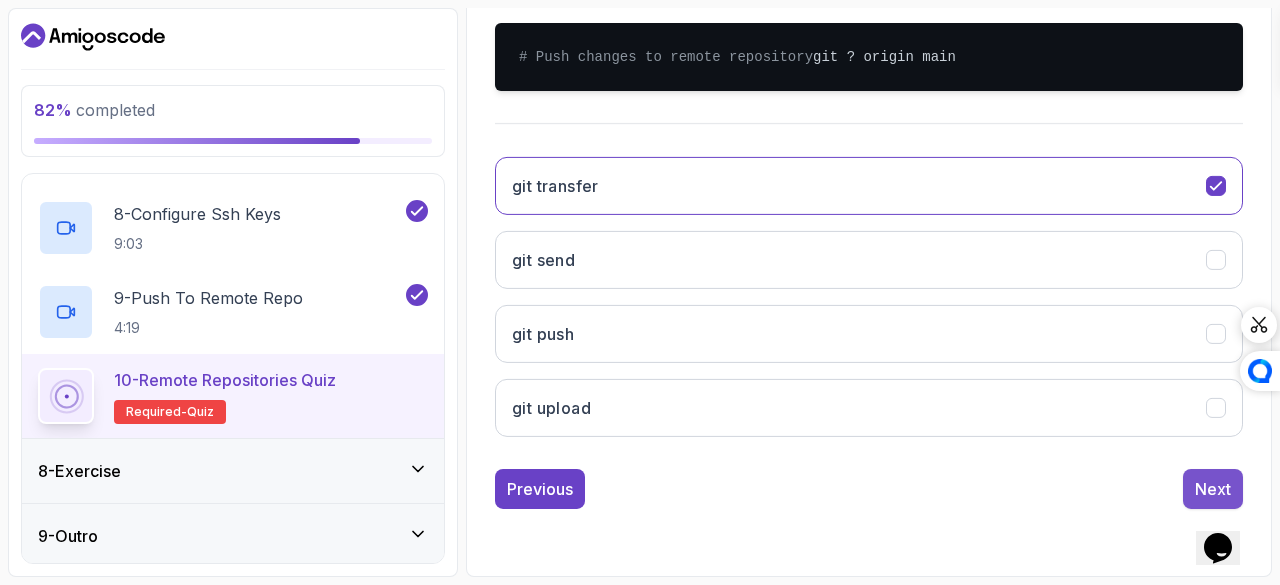 scroll, scrollTop: 335, scrollLeft: 0, axis: vertical 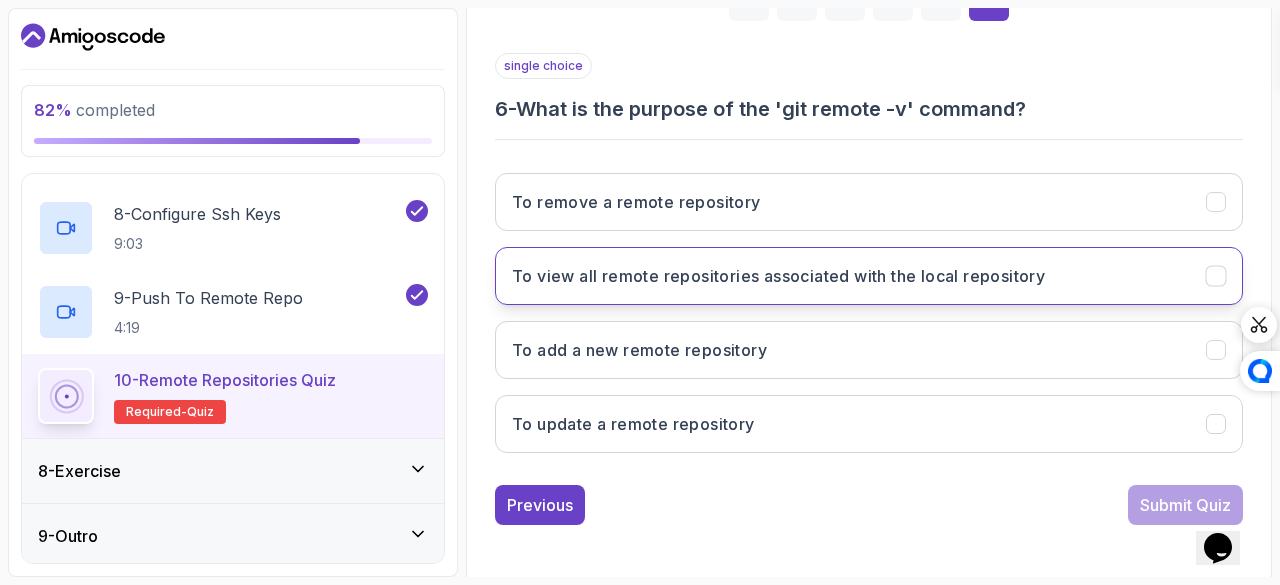 click on "To view all remote repositories associated with the local repository" at bounding box center [869, 276] 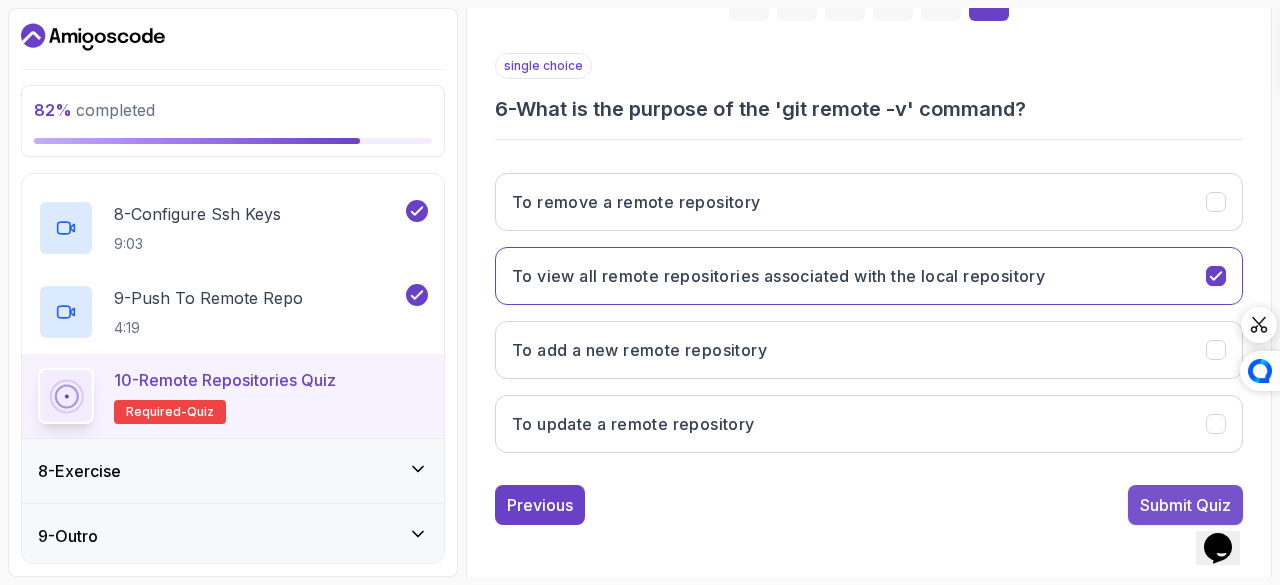 click on "Submit Quiz" at bounding box center (1185, 505) 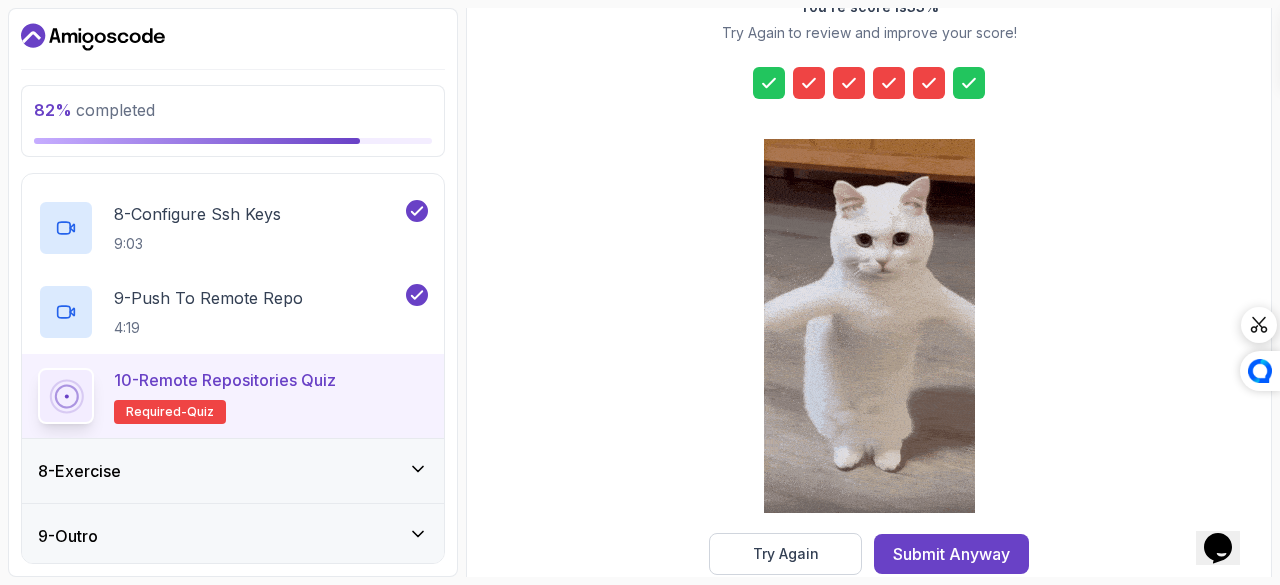 scroll, scrollTop: 371, scrollLeft: 0, axis: vertical 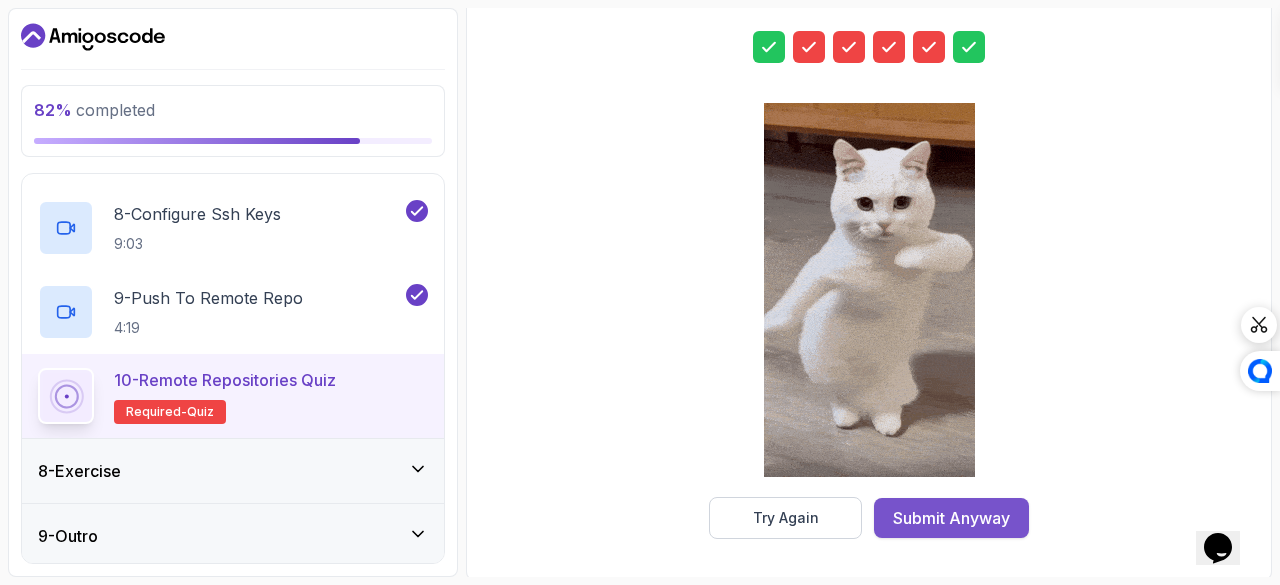 click on "Submit Anyway" at bounding box center [951, 518] 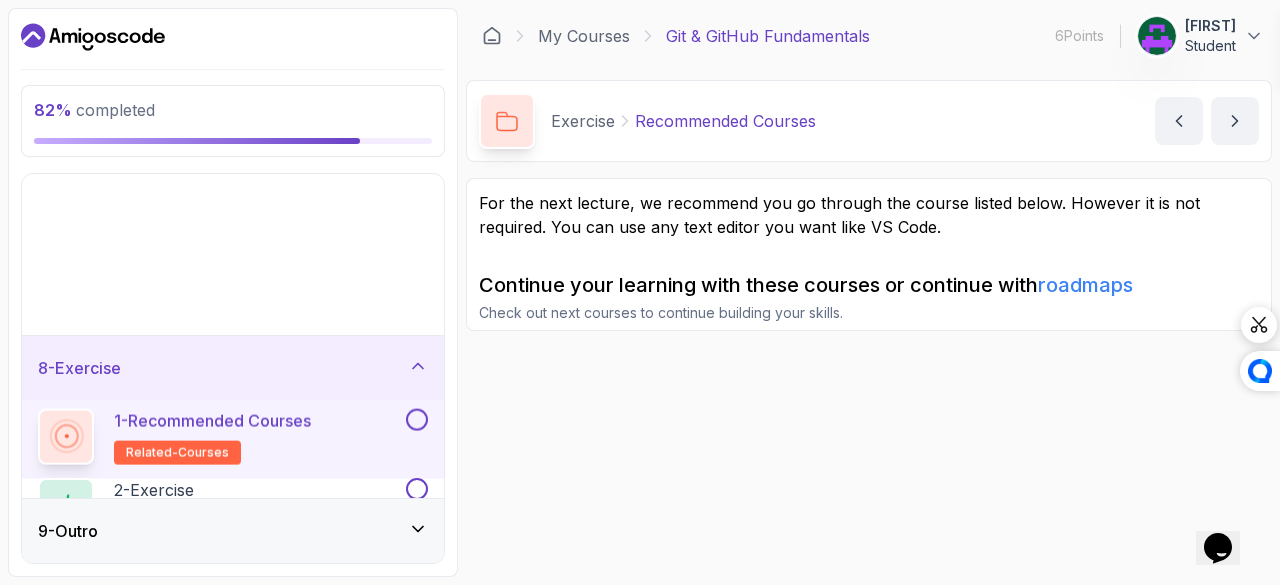 scroll, scrollTop: 0, scrollLeft: 0, axis: both 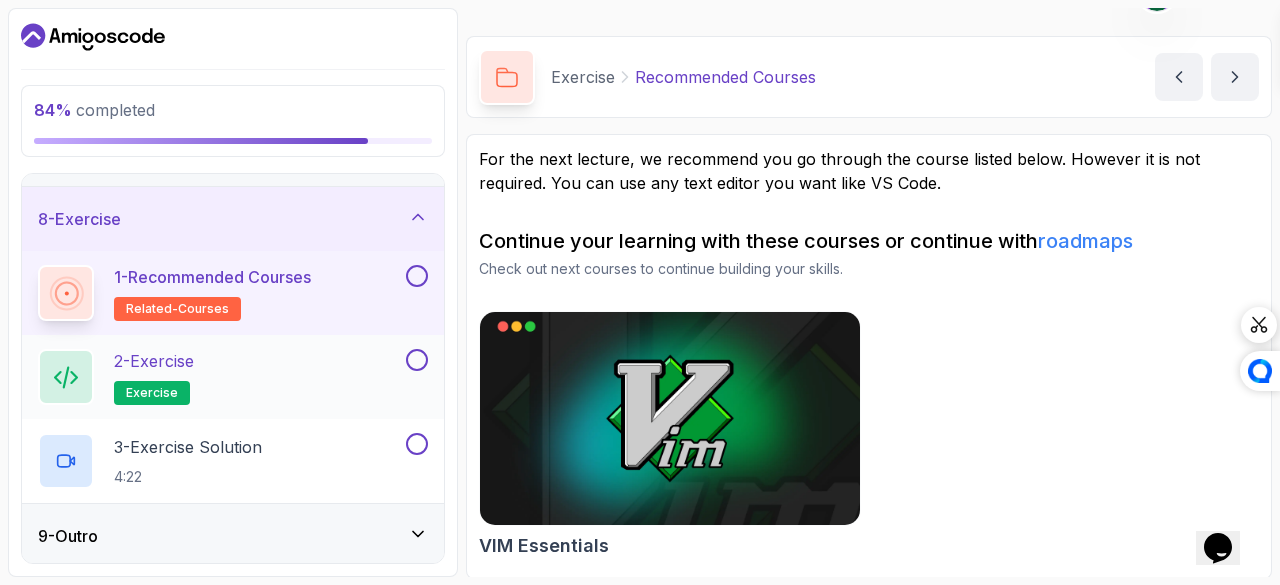 click on "2  -  Exercise exercise" at bounding box center (233, 377) 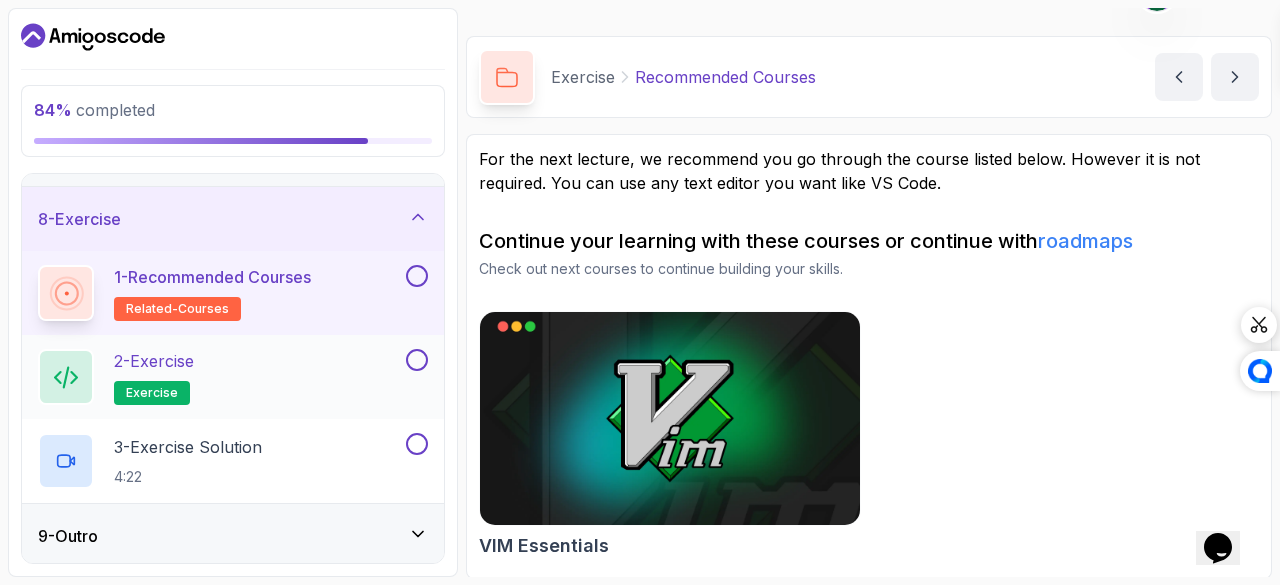 click on "2  -  Exercise exercise" at bounding box center [220, 377] 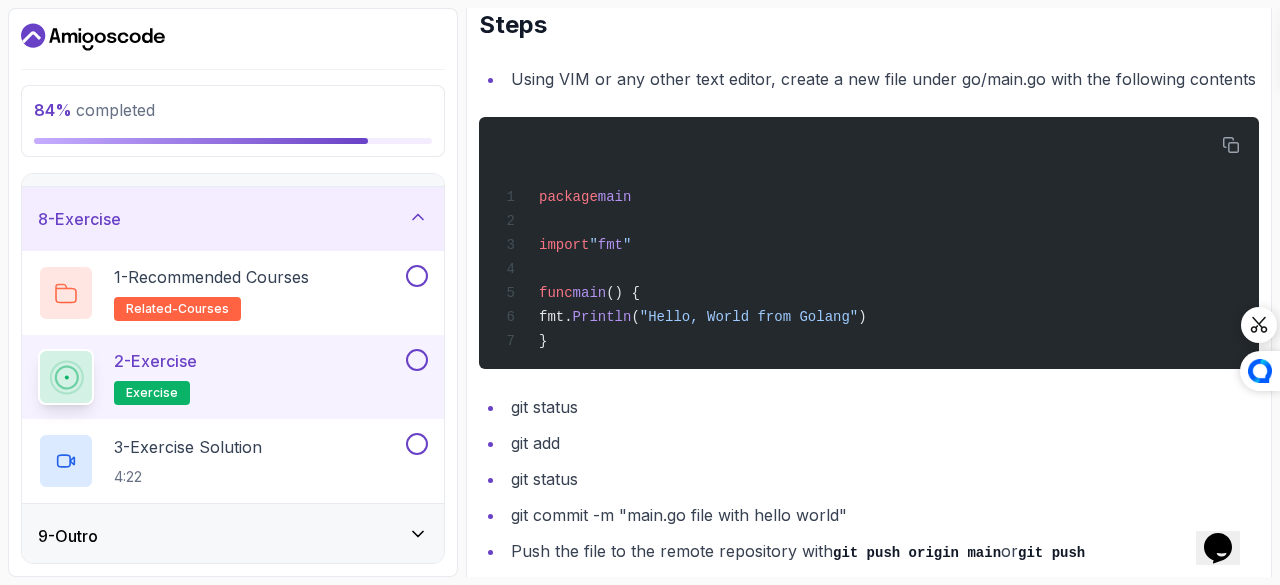 scroll, scrollTop: 495, scrollLeft: 0, axis: vertical 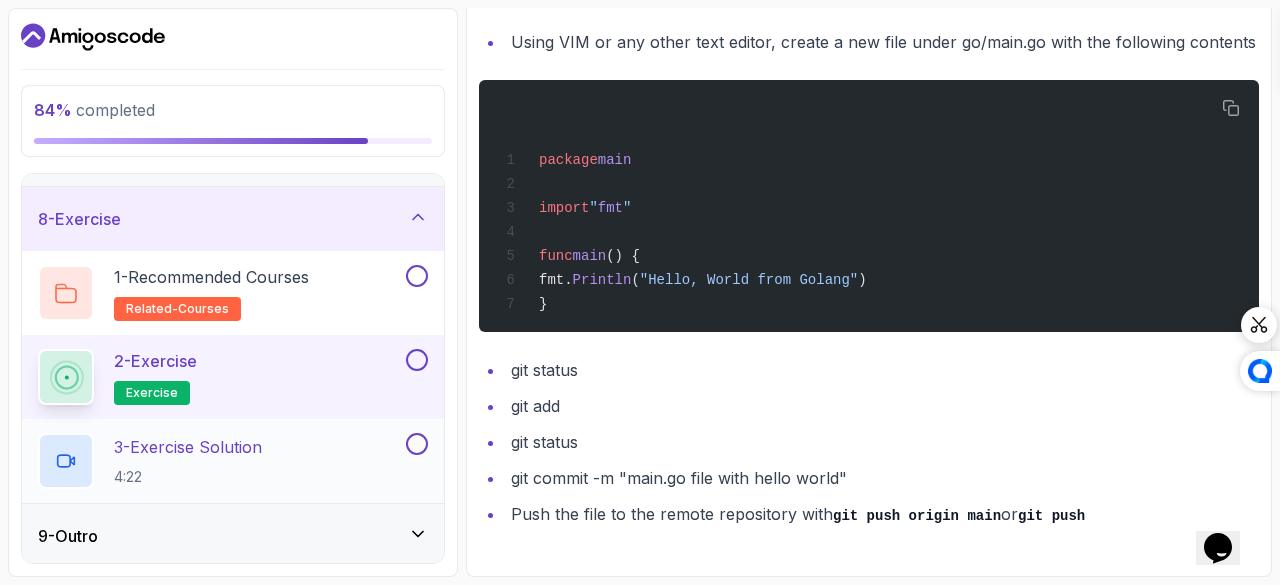 click on "3  -  Exercise Solution 4:22" at bounding box center (220, 461) 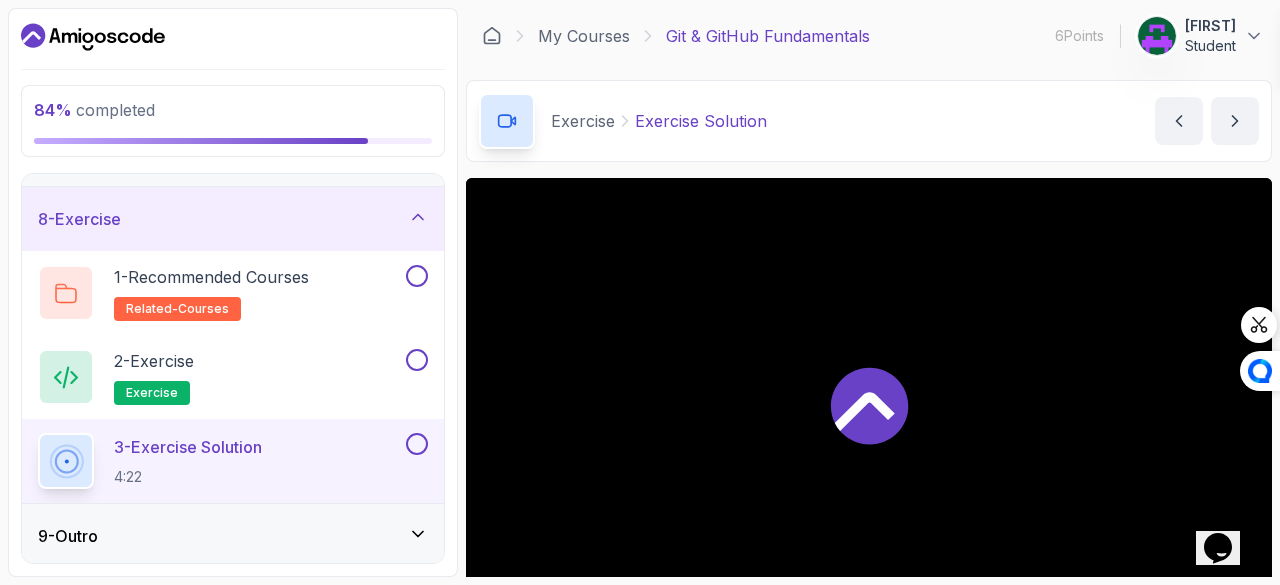 scroll, scrollTop: 192, scrollLeft: 0, axis: vertical 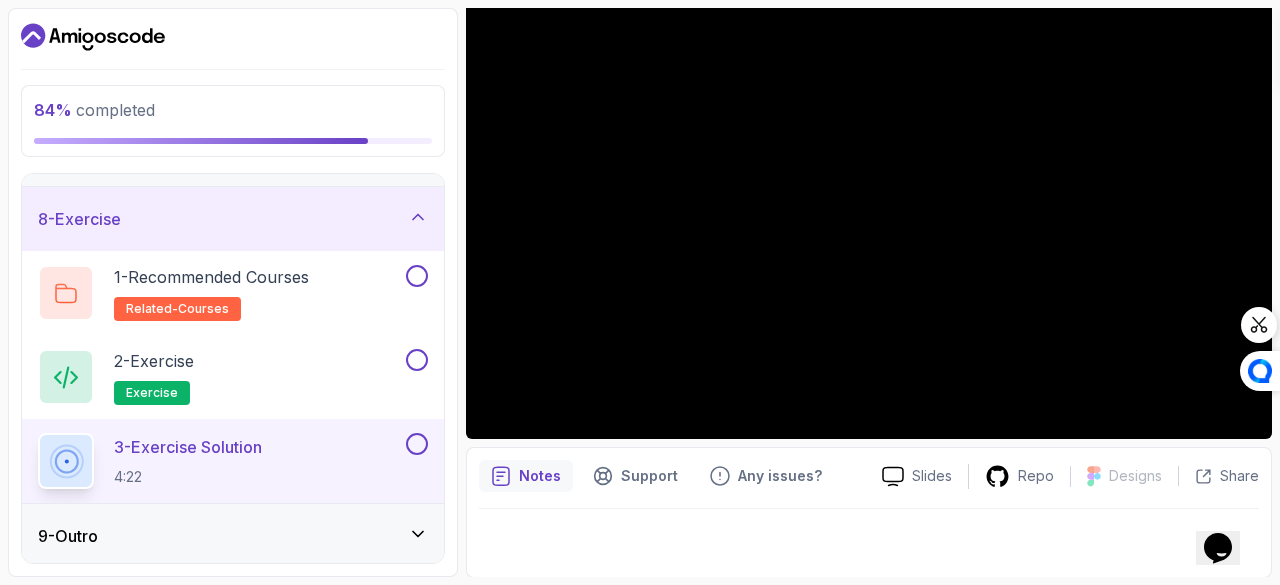 click 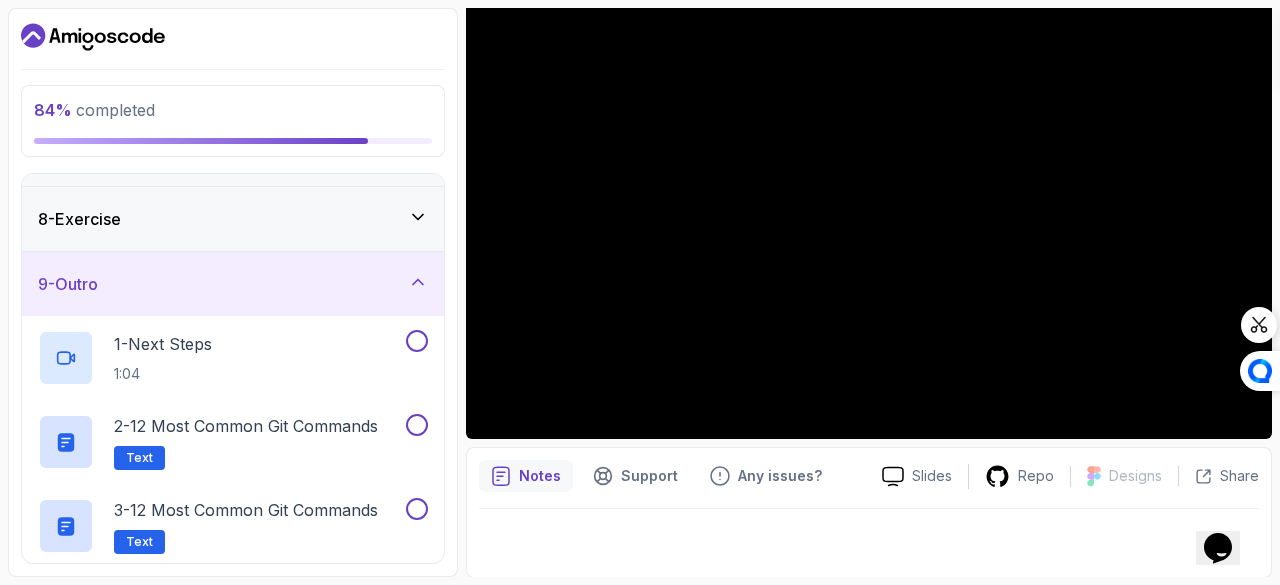 click on "9  -  Outro" at bounding box center (233, 284) 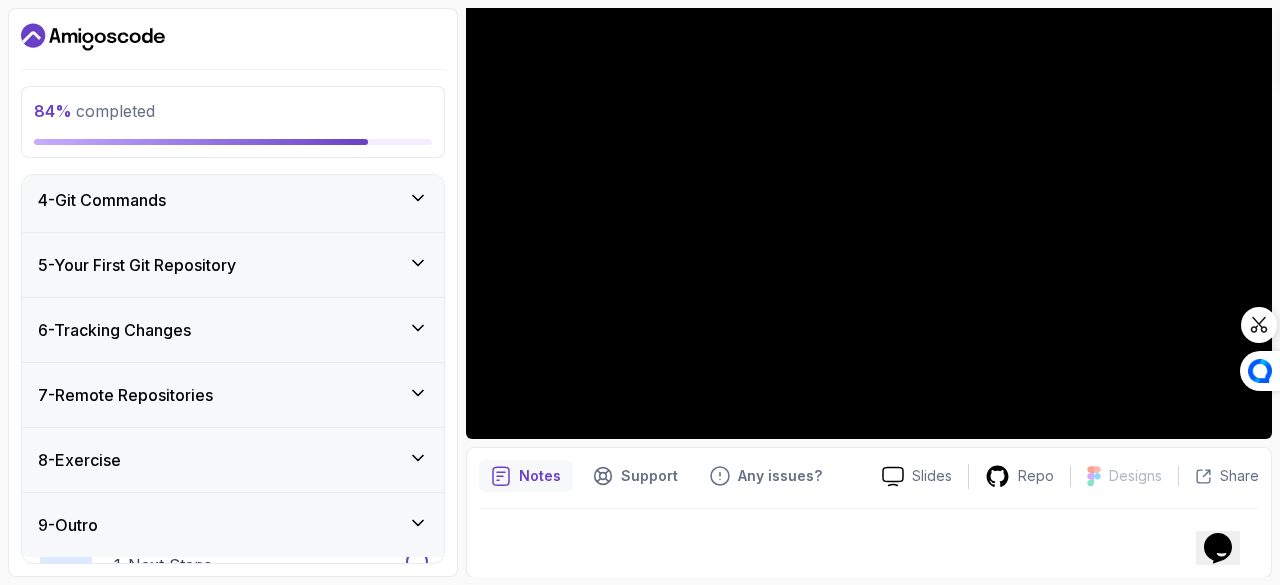 scroll, scrollTop: 190, scrollLeft: 0, axis: vertical 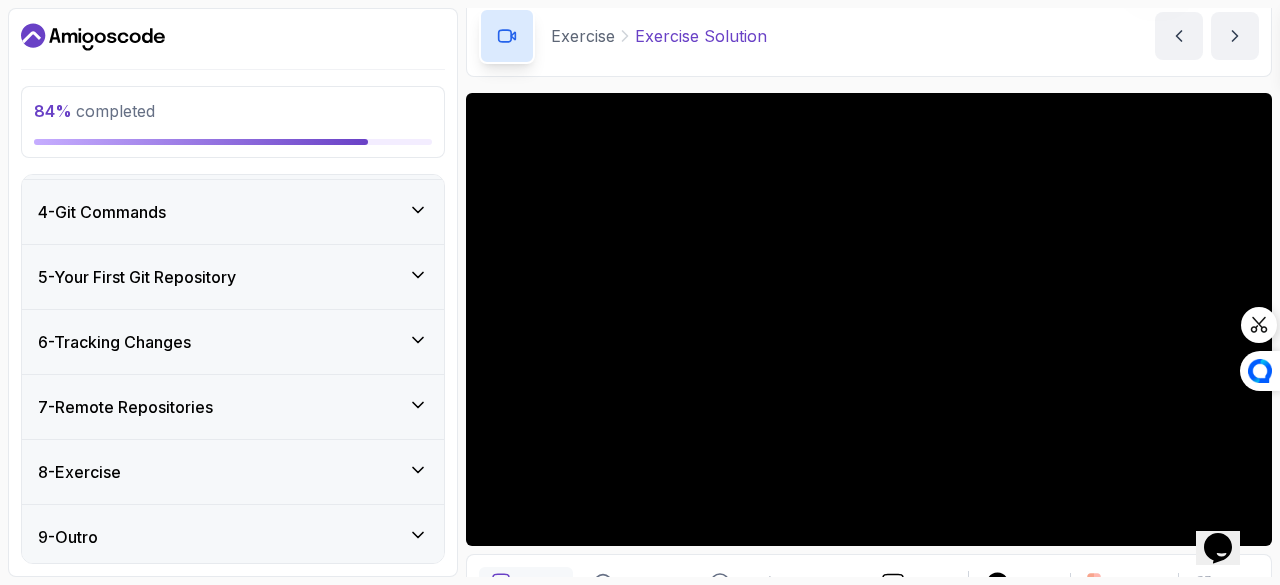 type 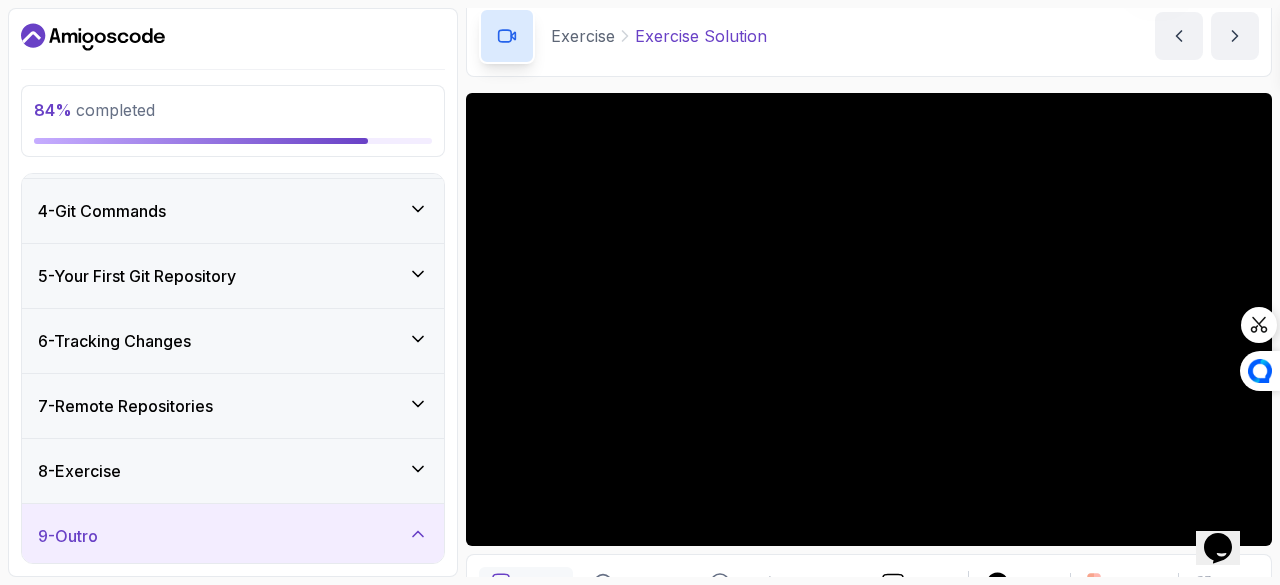 click on "8  -  Exercise" at bounding box center (233, 471) 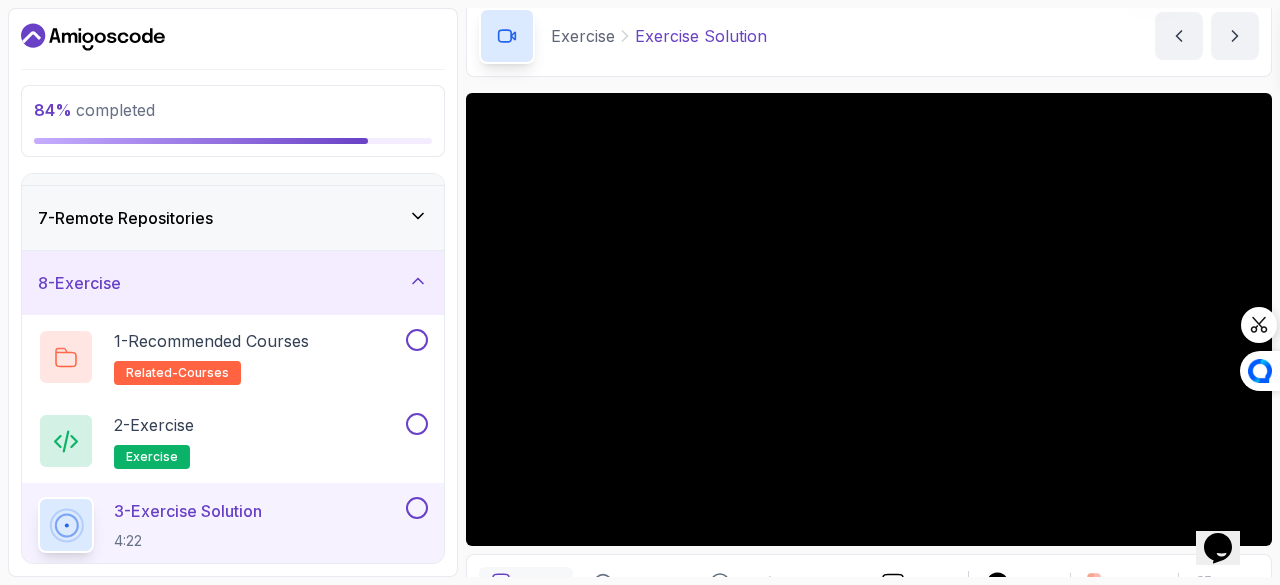 scroll, scrollTop: 442, scrollLeft: 0, axis: vertical 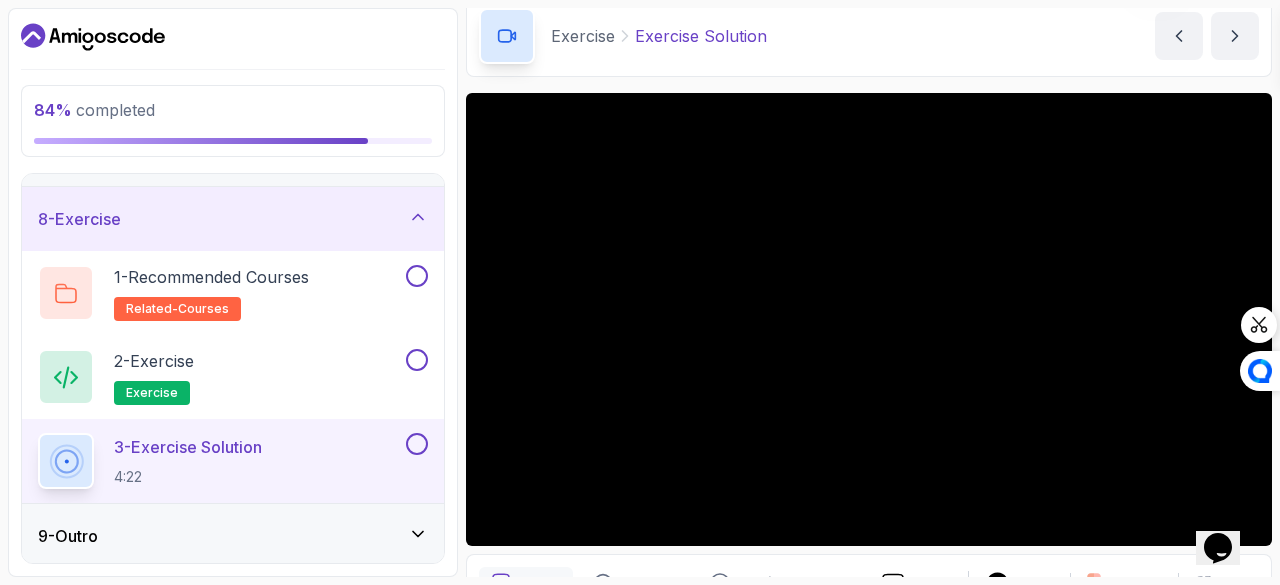 click on "9  -  Outro" at bounding box center [233, 536] 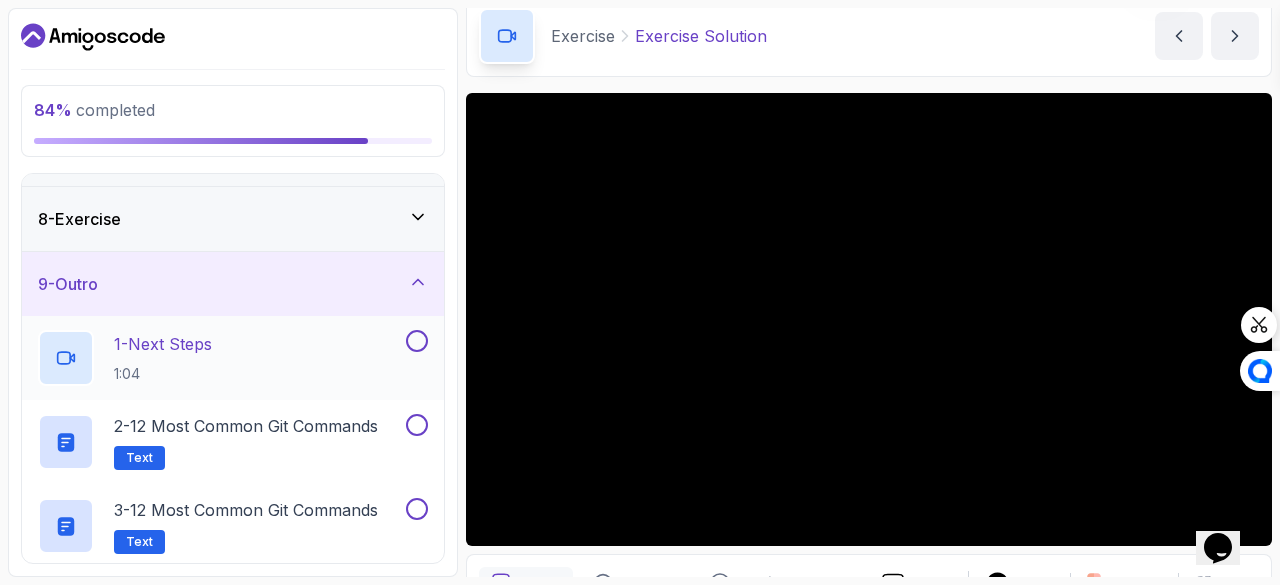 click on "1  -  Next Steps 1:04" at bounding box center [220, 358] 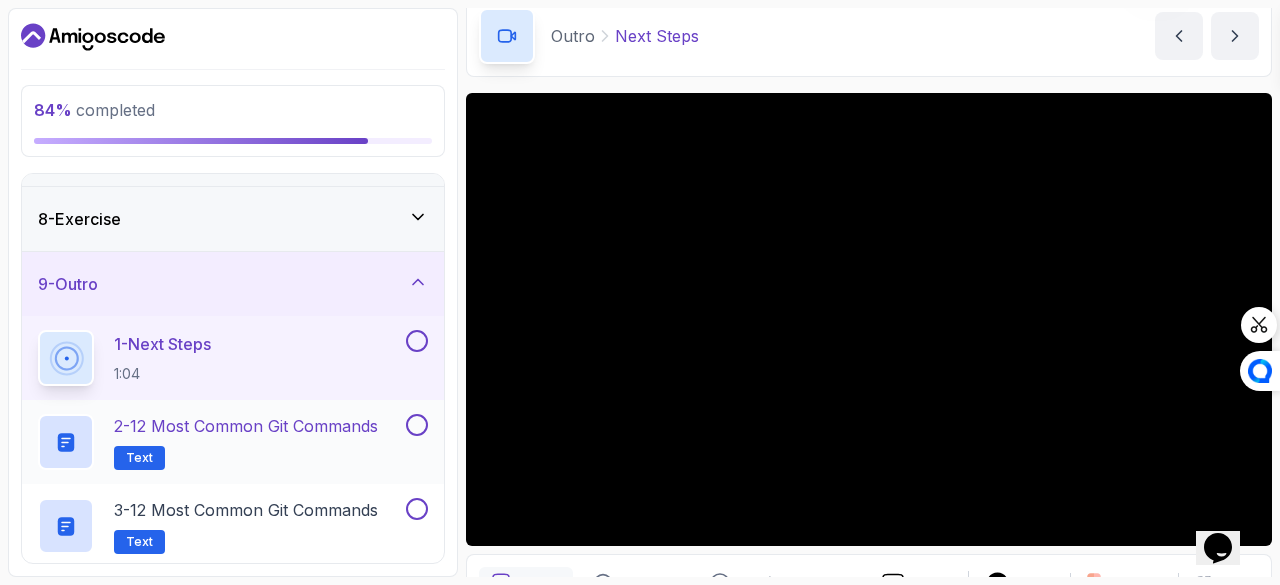 click on "2  -  12 Most Common Git Commands" at bounding box center [246, 426] 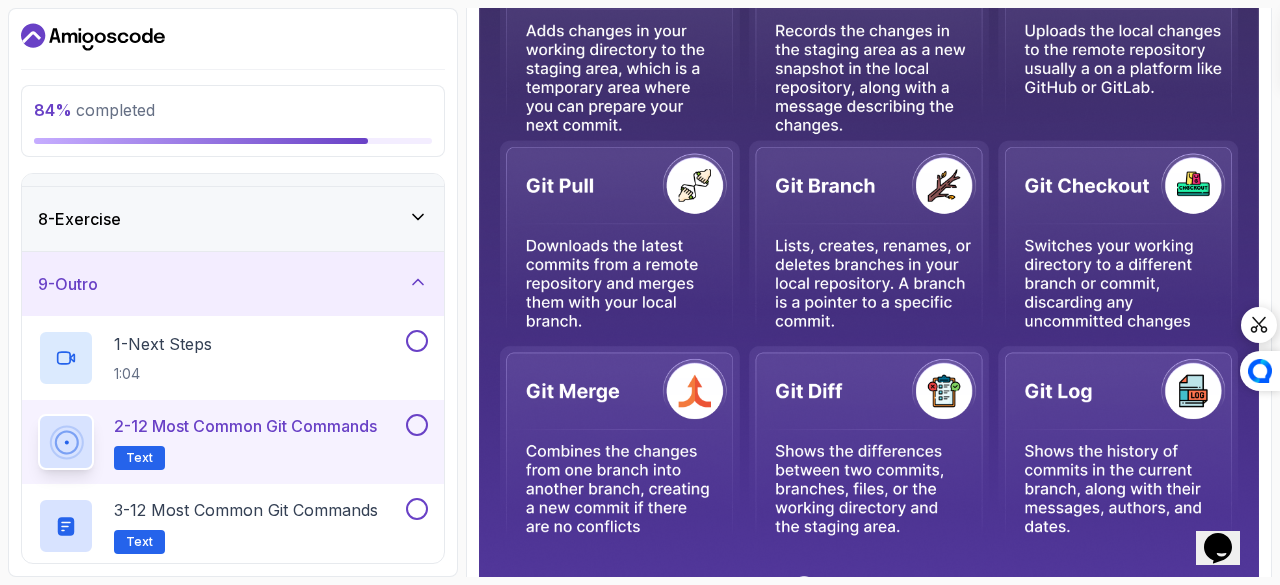 scroll, scrollTop: 806, scrollLeft: 0, axis: vertical 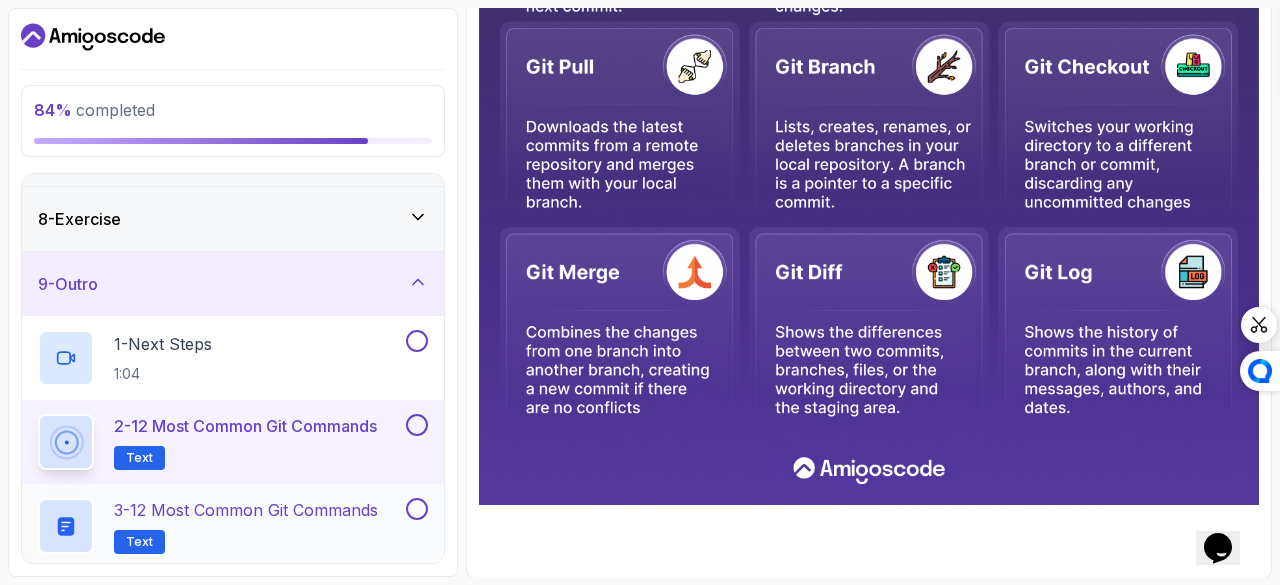 click on "3  -  12 Most Common Git Commands Text" at bounding box center [246, 526] 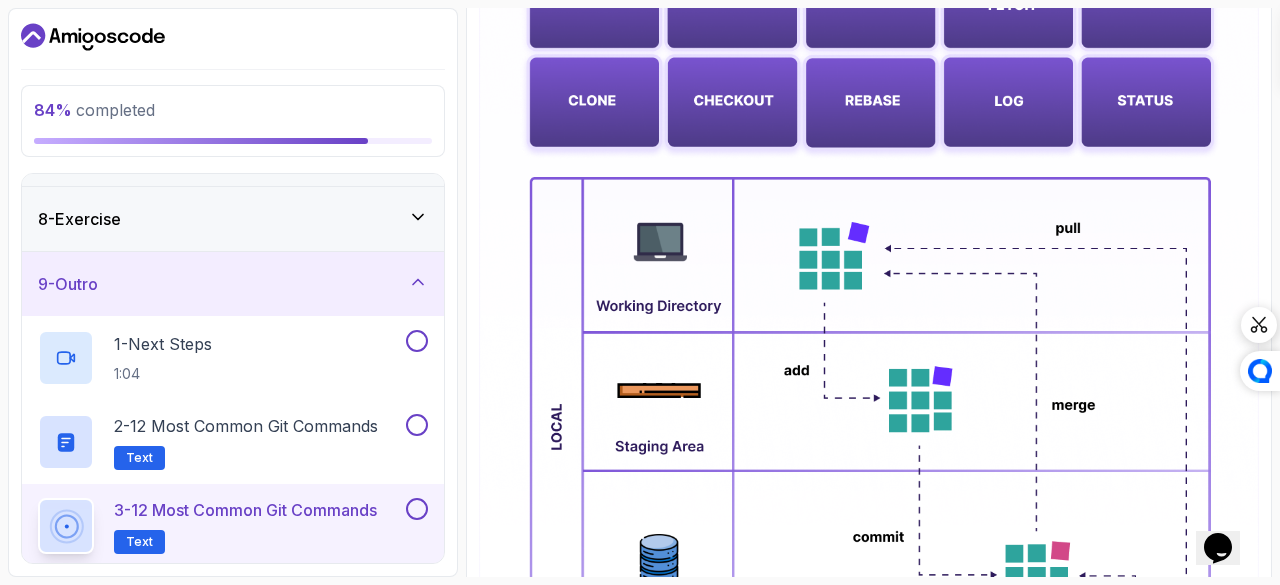 scroll, scrollTop: 0, scrollLeft: 0, axis: both 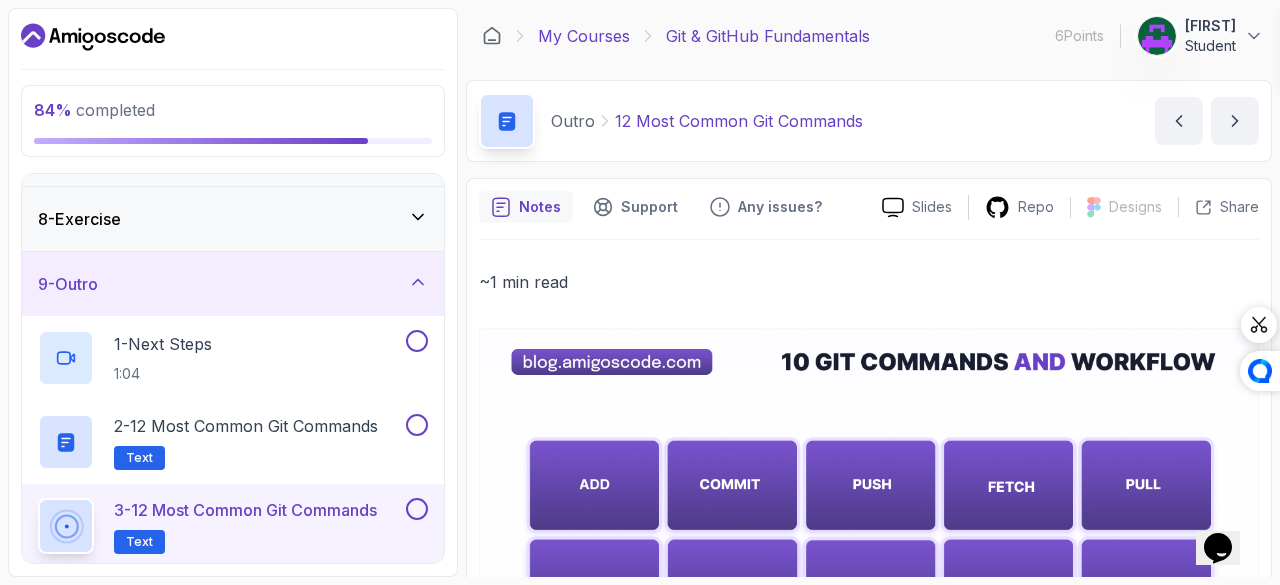 click on "My Courses" at bounding box center (584, 36) 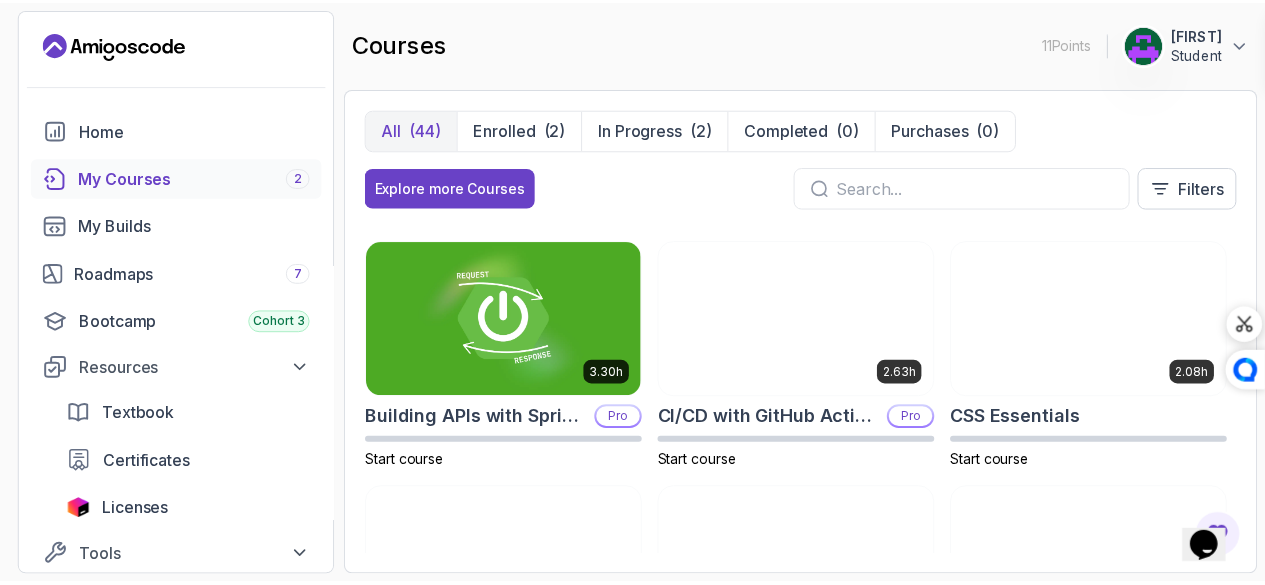 scroll, scrollTop: 0, scrollLeft: 0, axis: both 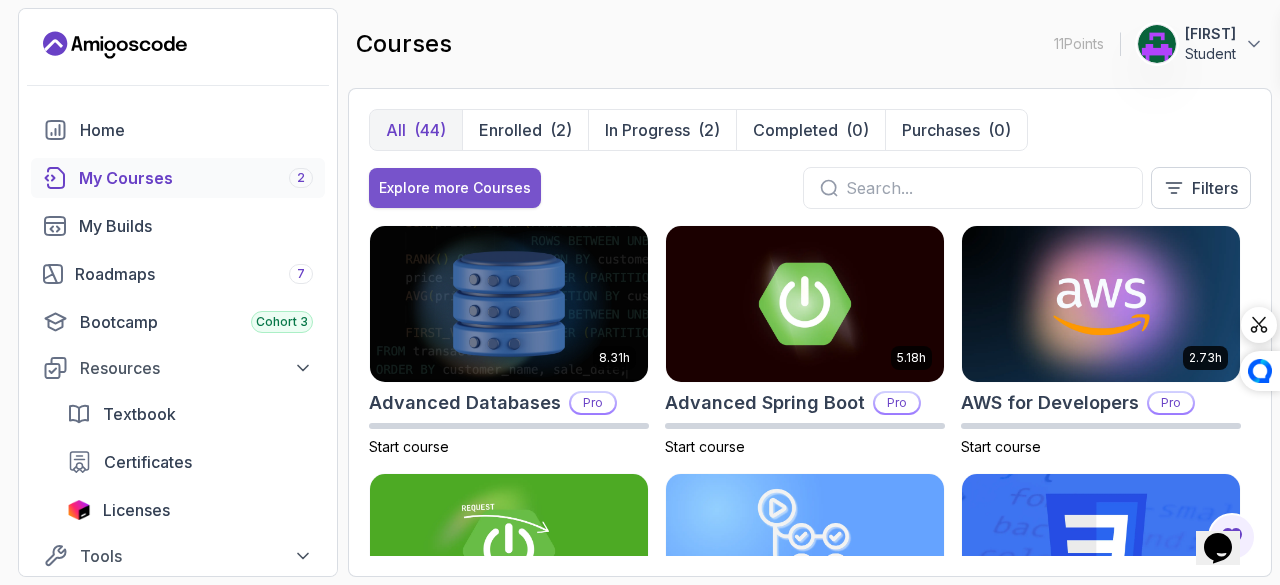 click on "Explore more Courses" at bounding box center [455, 188] 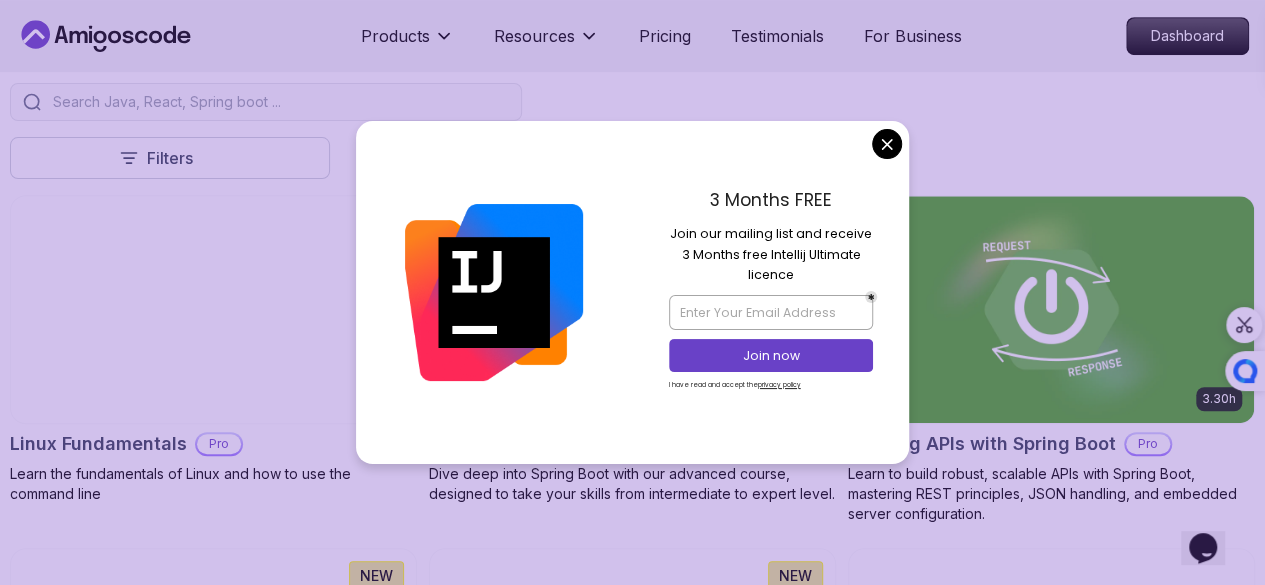 scroll, scrollTop: 504, scrollLeft: 0, axis: vertical 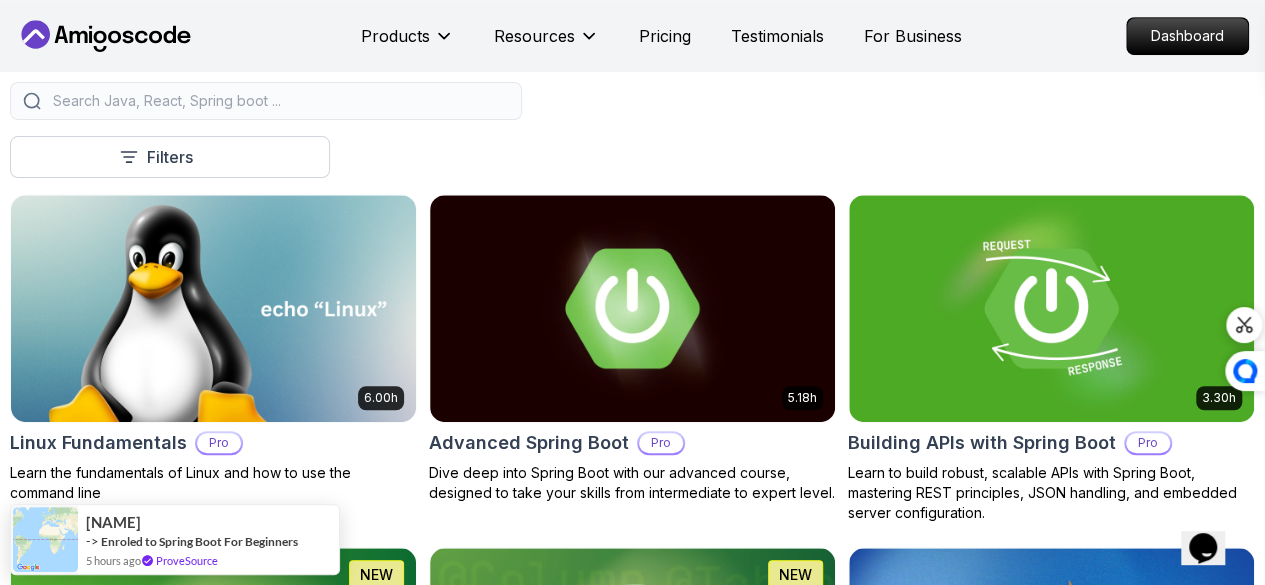 click on "Products Resources Pricing Testimonials For Business Dashboard Products Resources Pricing Testimonials For Business Dashboard All Courses Learn Java, Spring Boot, DevOps & More with Amigoscode Premium Courses Master in-demand skills like Java, Spring Boot, DevOps, React, and more through hands-on, expert-led courses. Advance your software development career with real-world projects and practical learning. Filters Filters Type Course Build Price Pro Free Instructors Nelson Djalo Richard Abz Duration 0-1 Hour 1-3 Hours +3 Hours Track Front End Back End Dev Ops Full Stack Level Junior Mid-level Senior 6.00h Linux Fundamentals Pro Learn the fundamentals of Linux and how to use the command line 5.18h Advanced Spring Boot Pro Dive deep into Spring Boot with our advanced course, designed to take your skills from intermediate to expert level. 3.30h Building APIs with Spring Boot Pro Learn to build robust, scalable APIs with Spring Boot, mastering REST principles, JSON handling, and embedded server configuration. NEW" at bounding box center [632, 4409] 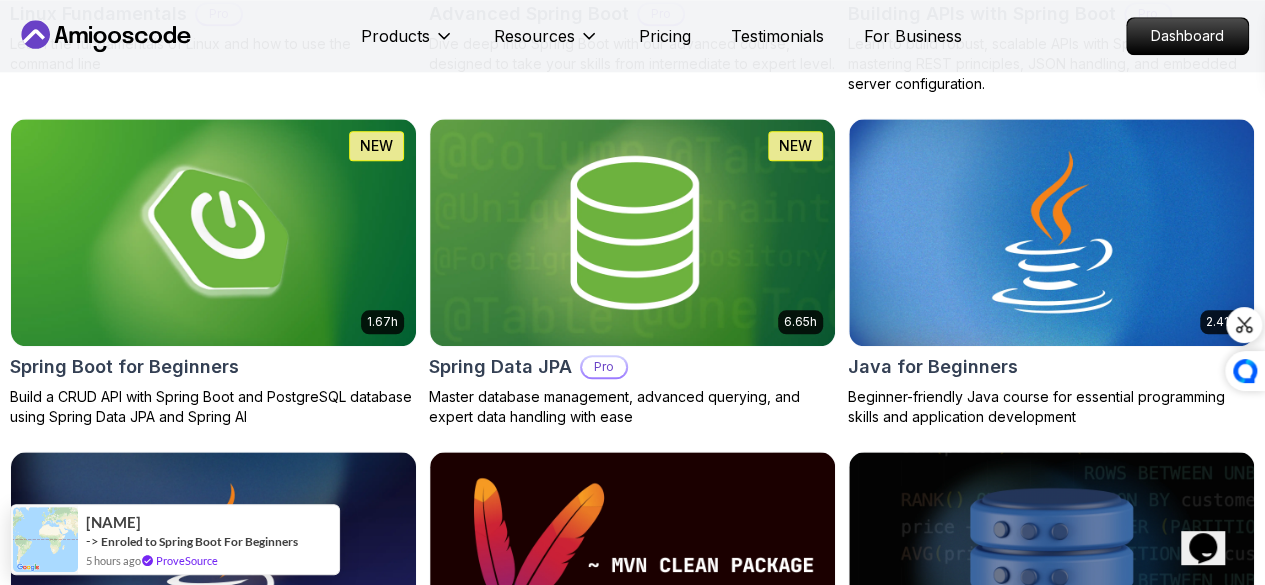 scroll, scrollTop: 931, scrollLeft: 0, axis: vertical 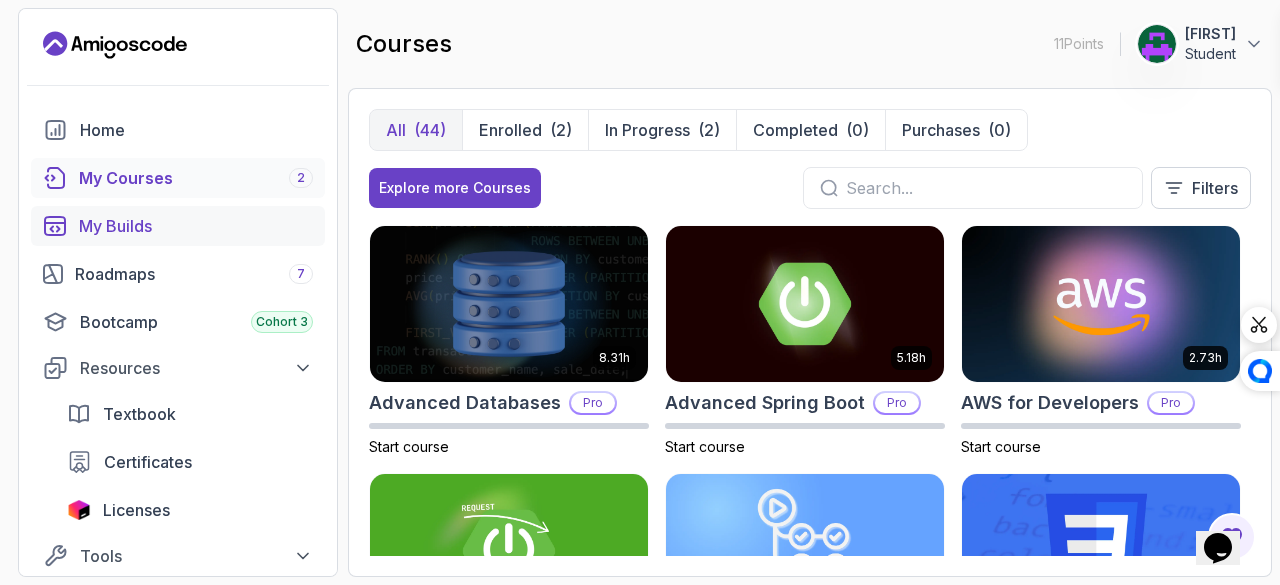 click on "My Builds" at bounding box center (196, 226) 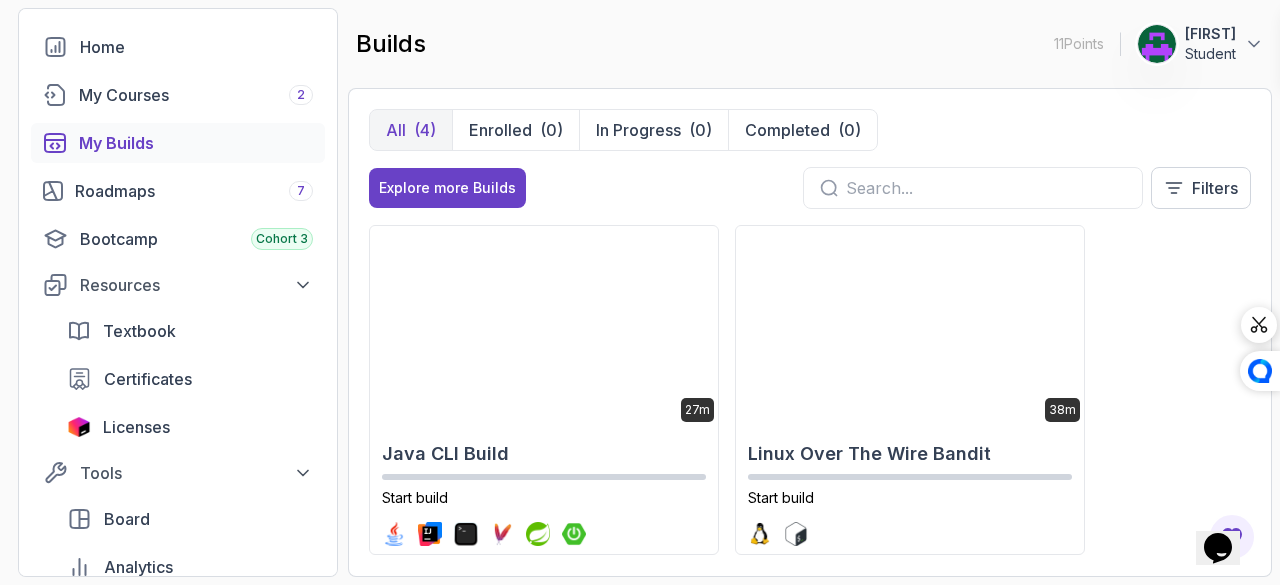 scroll, scrollTop: 106, scrollLeft: 0, axis: vertical 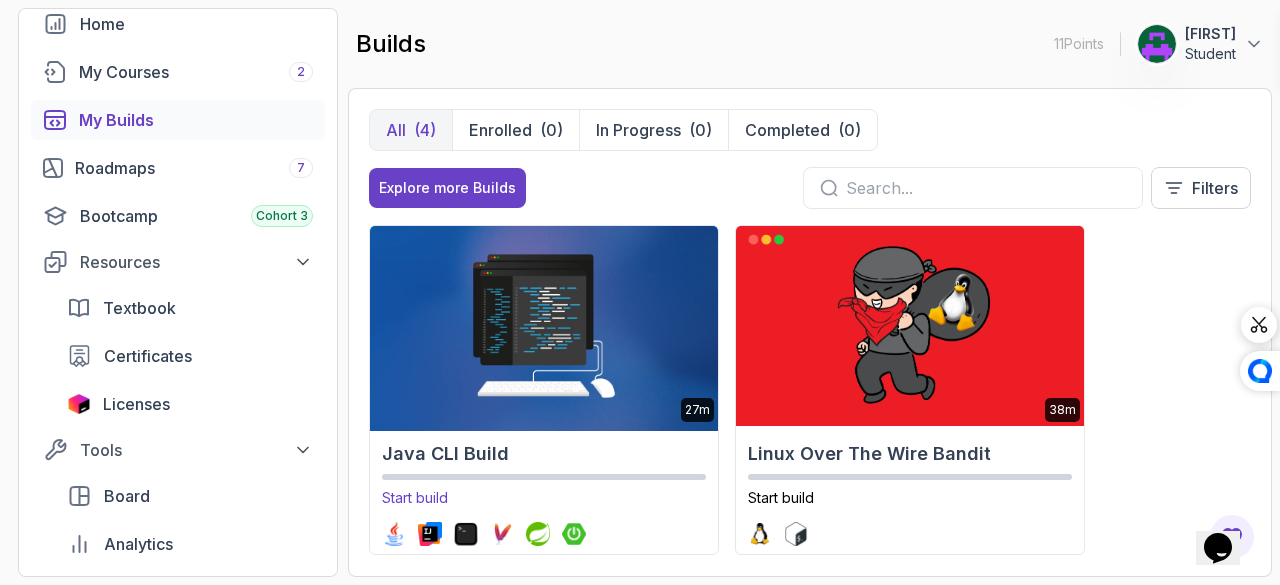 click at bounding box center [543, 326] 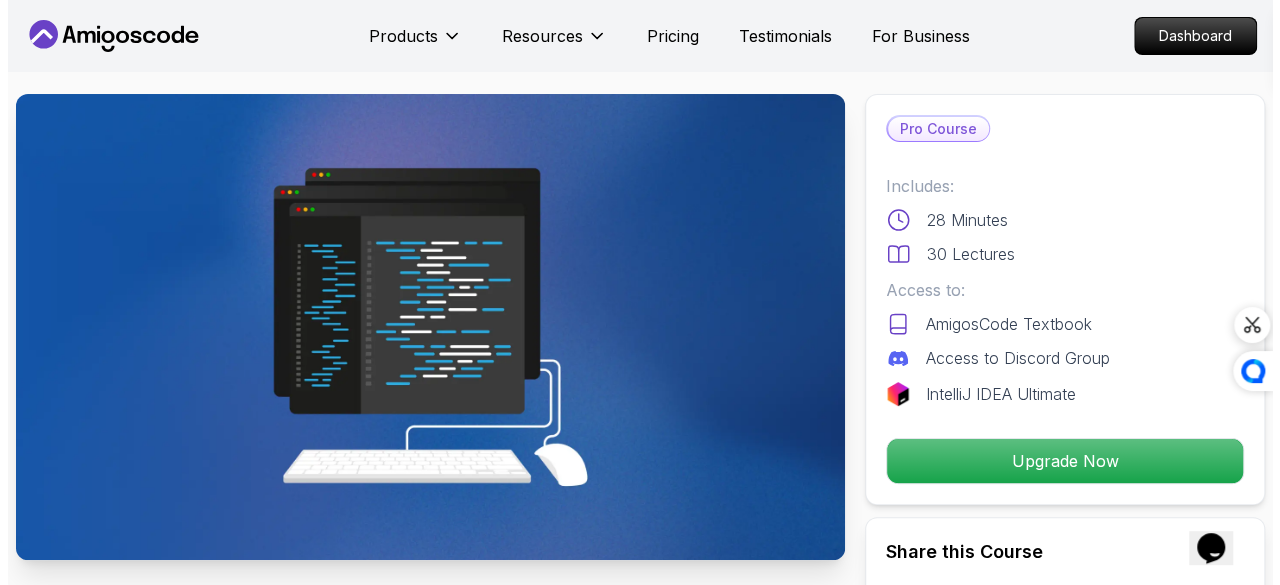 scroll, scrollTop: 0, scrollLeft: 0, axis: both 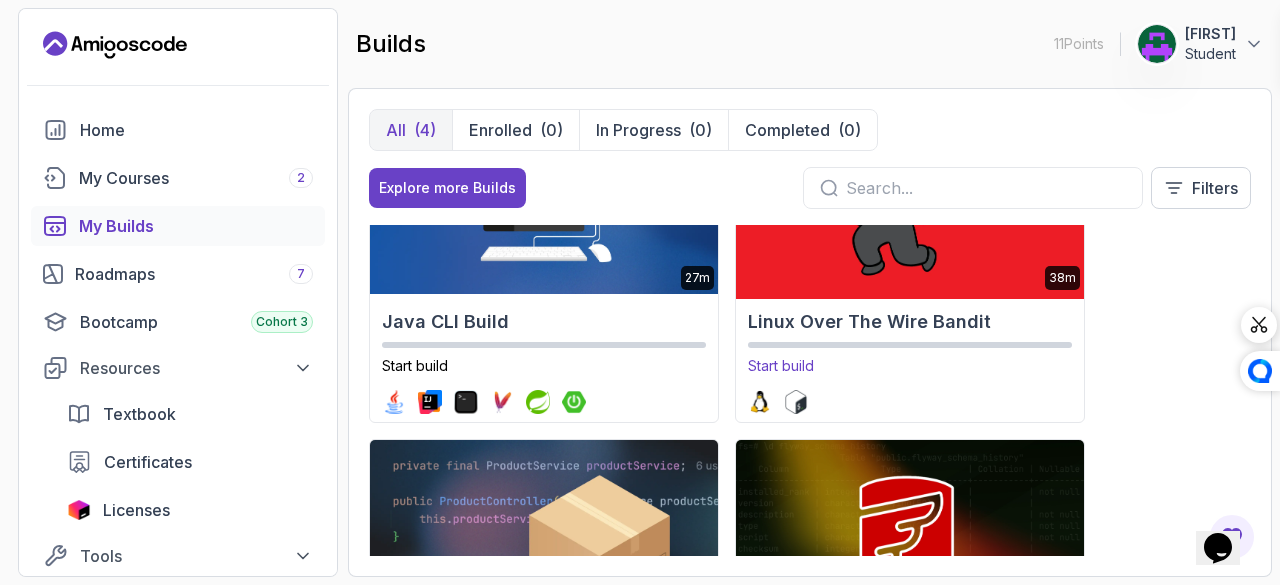 click on "Linux Over The Wire Bandit" at bounding box center [910, 322] 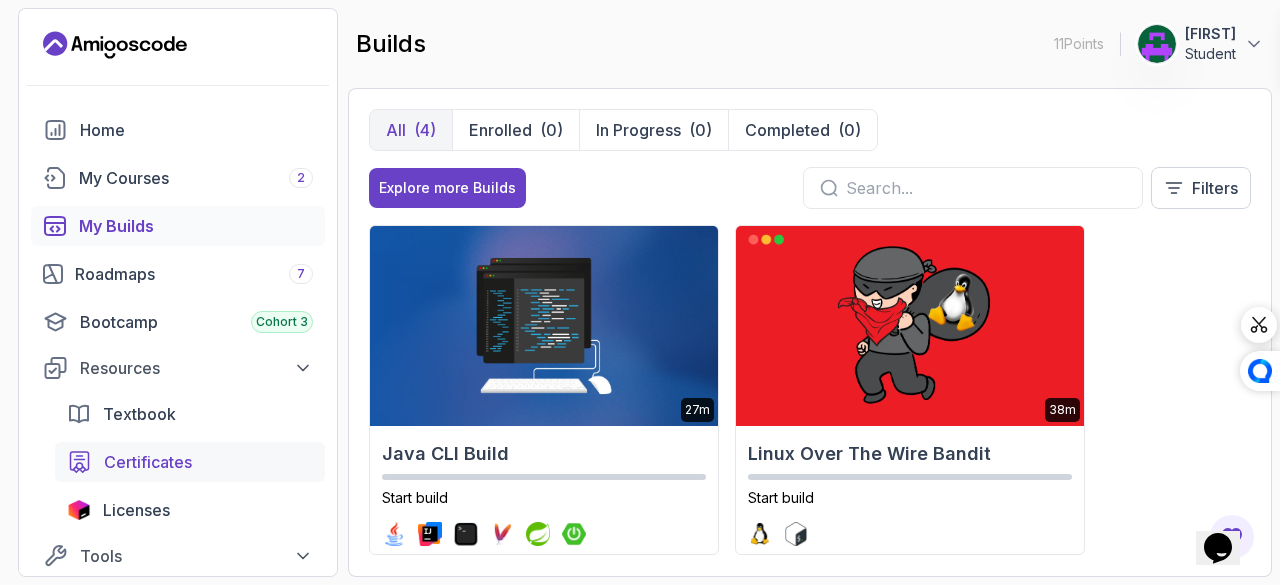 click on "Certificates" at bounding box center (148, 462) 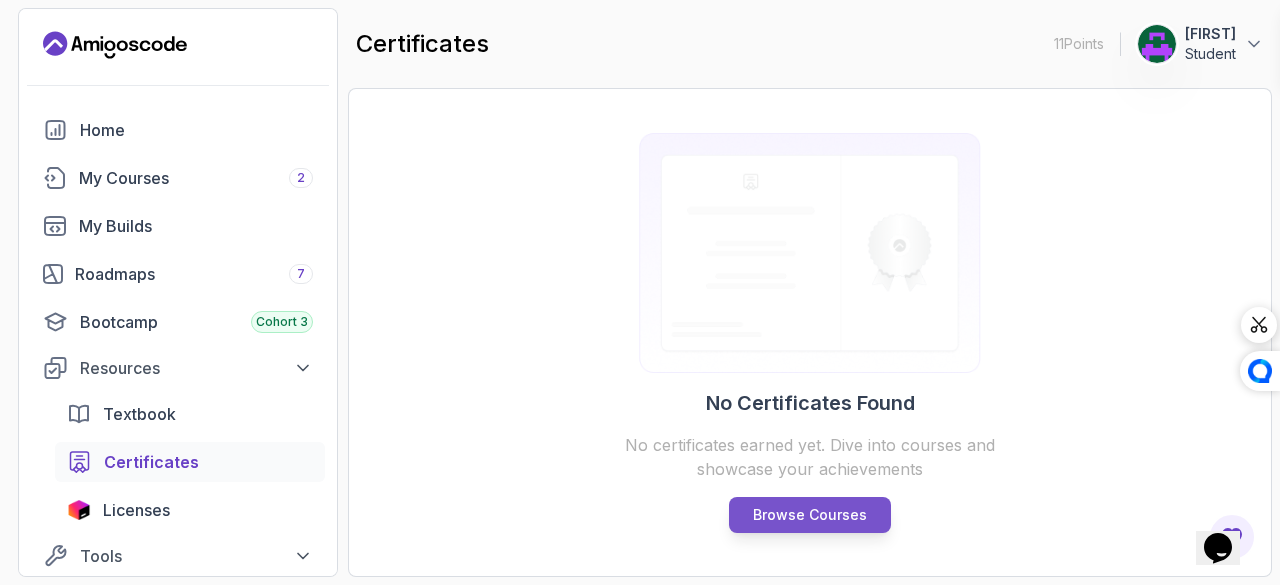 click on "Browse Courses" at bounding box center [810, 515] 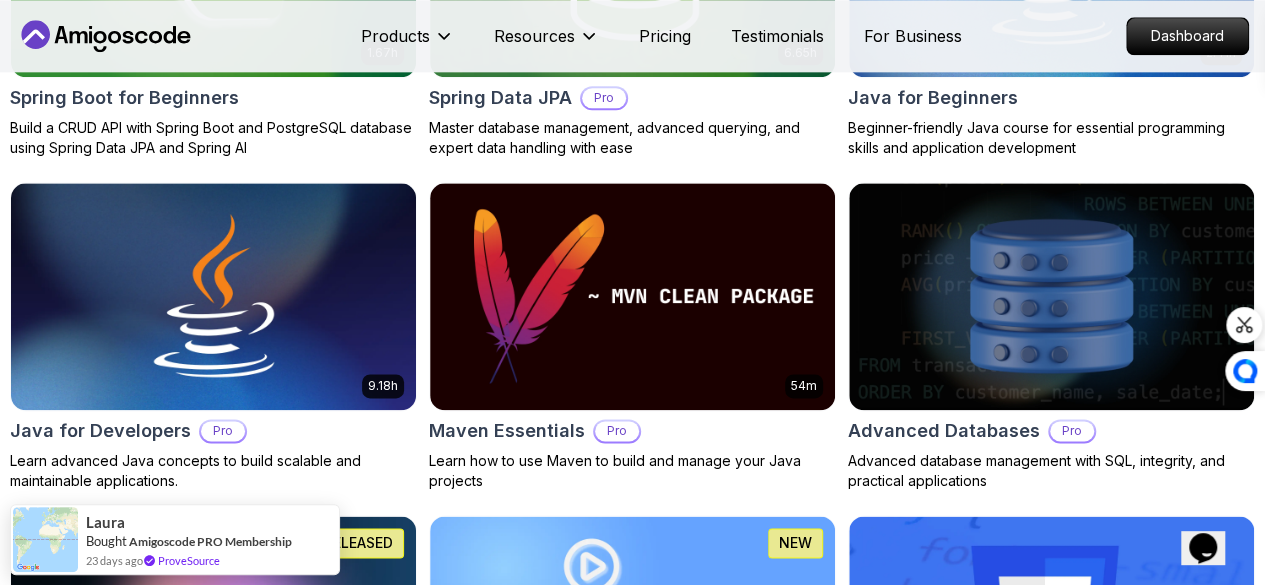 scroll, scrollTop: 1180, scrollLeft: 0, axis: vertical 